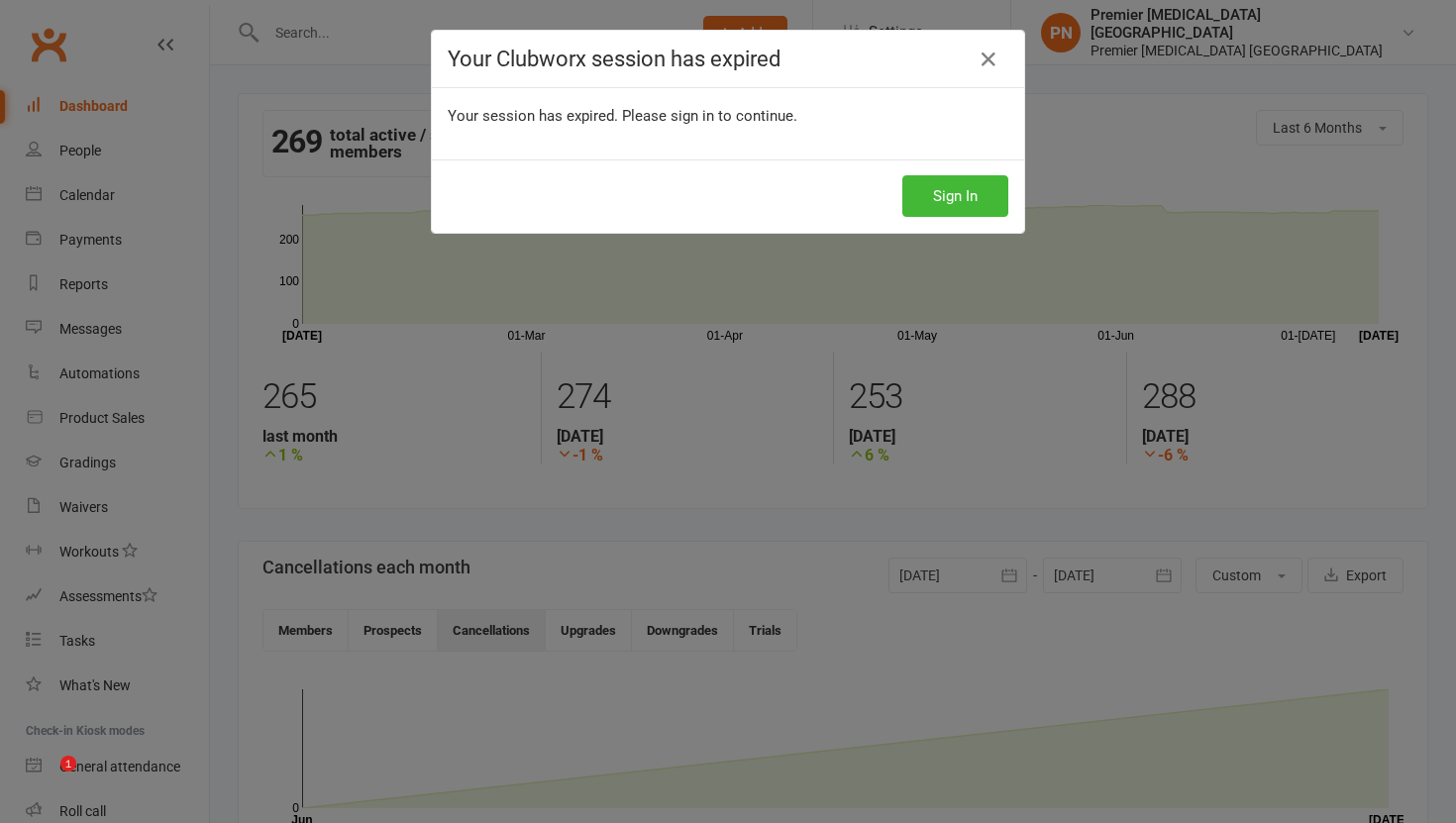 scroll, scrollTop: 0, scrollLeft: 0, axis: both 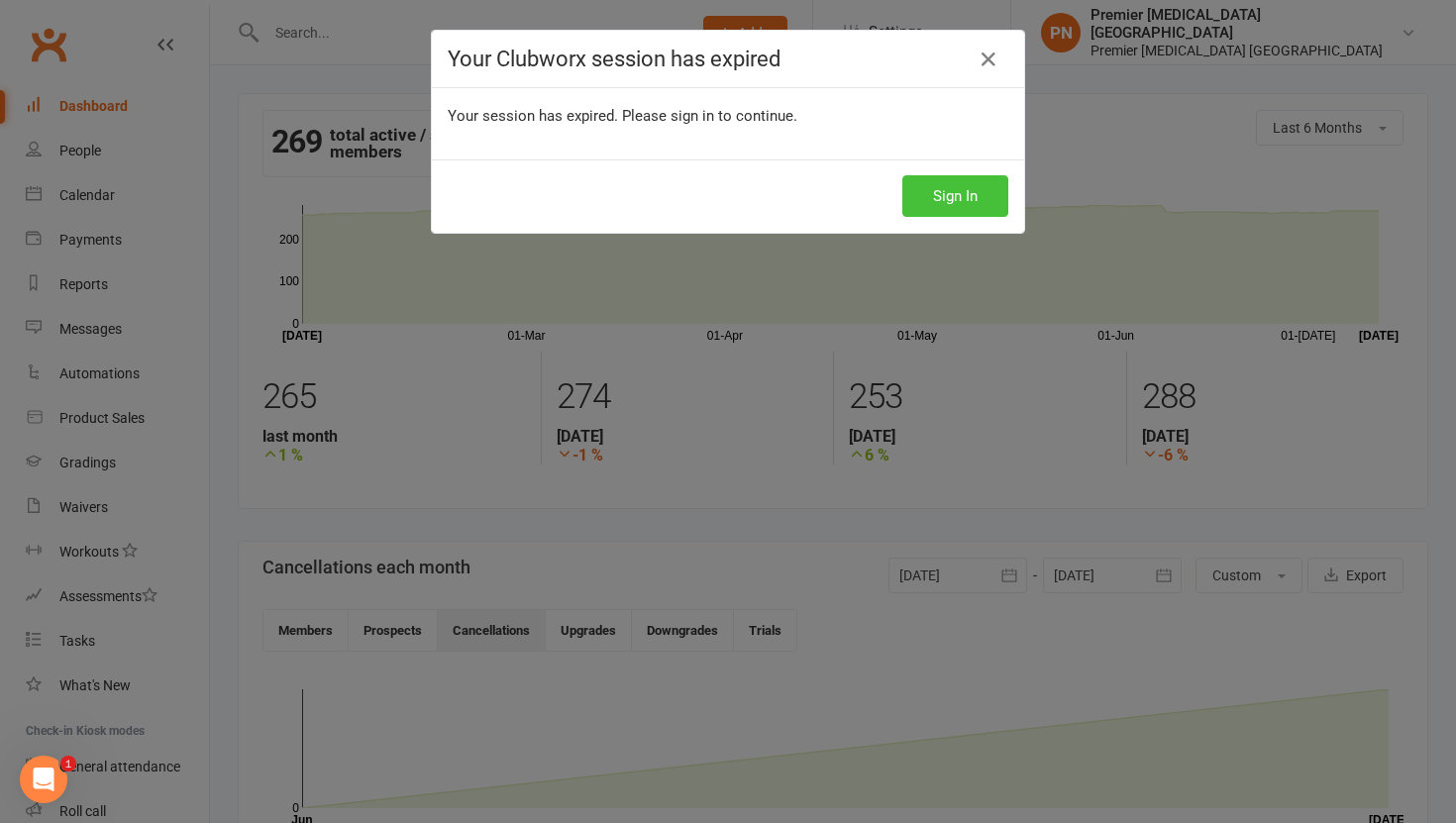 click on "Sign In" at bounding box center [955, 196] 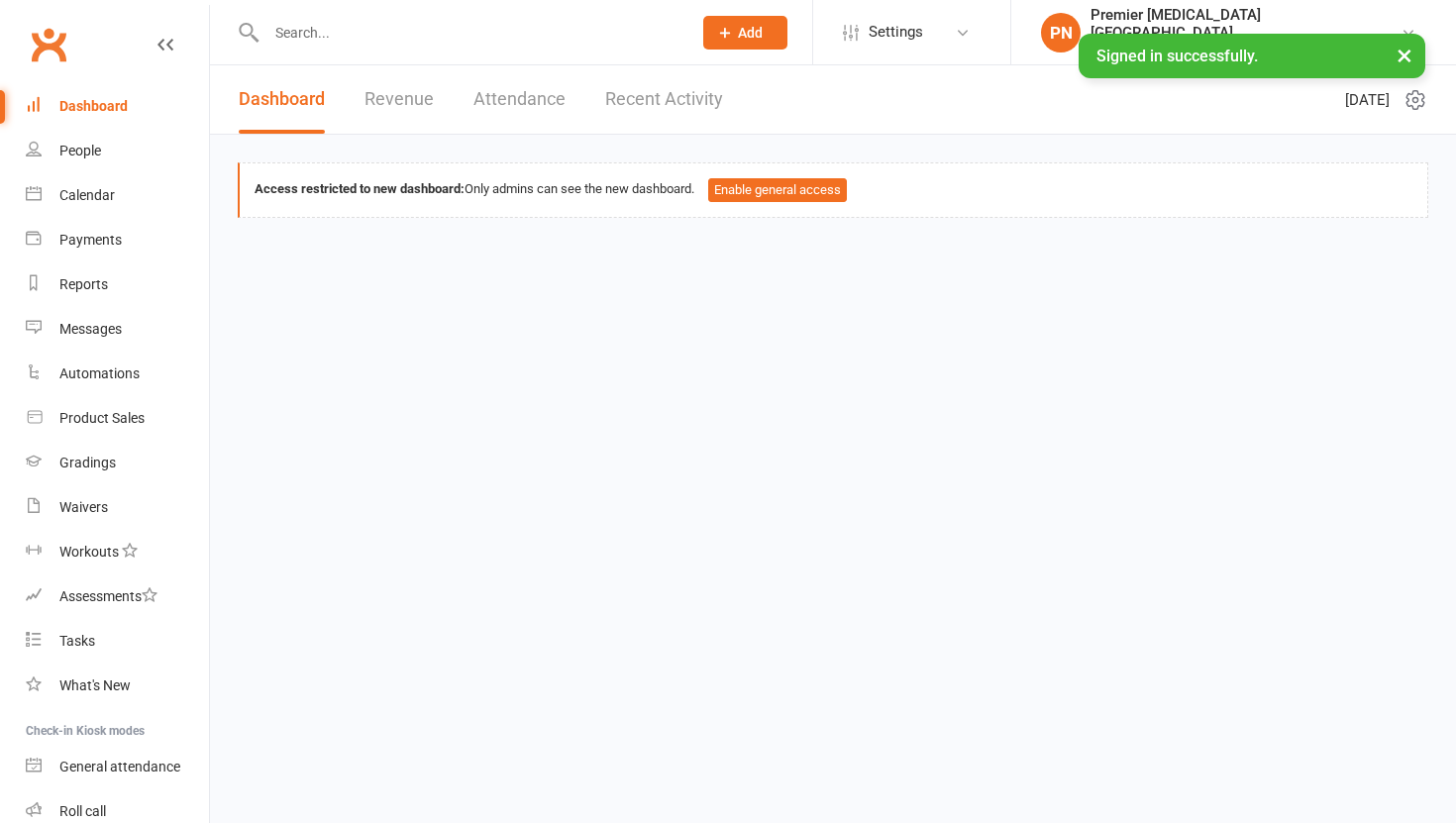 scroll, scrollTop: 0, scrollLeft: 0, axis: both 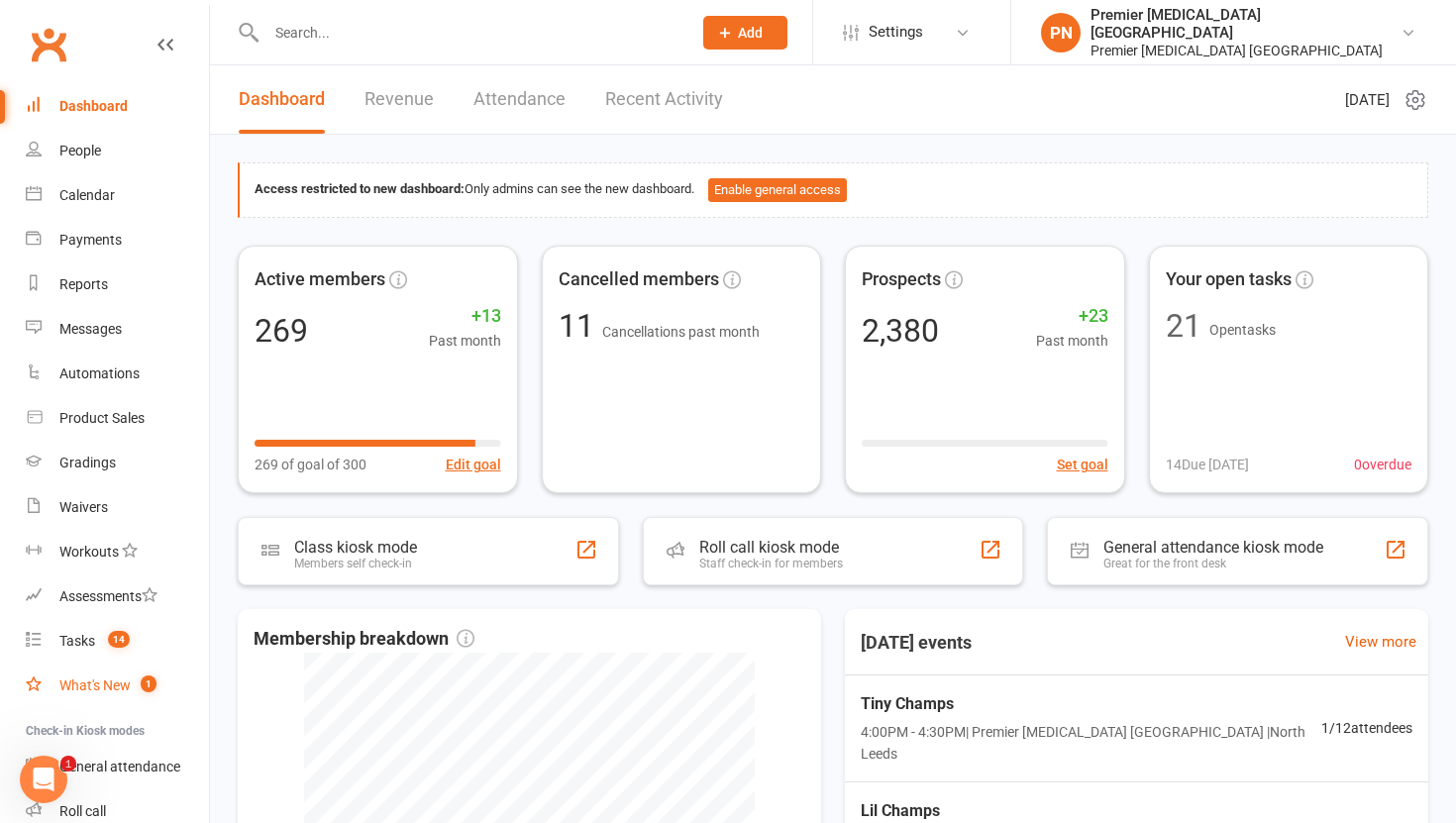 click on "What's New" at bounding box center [95, 685] 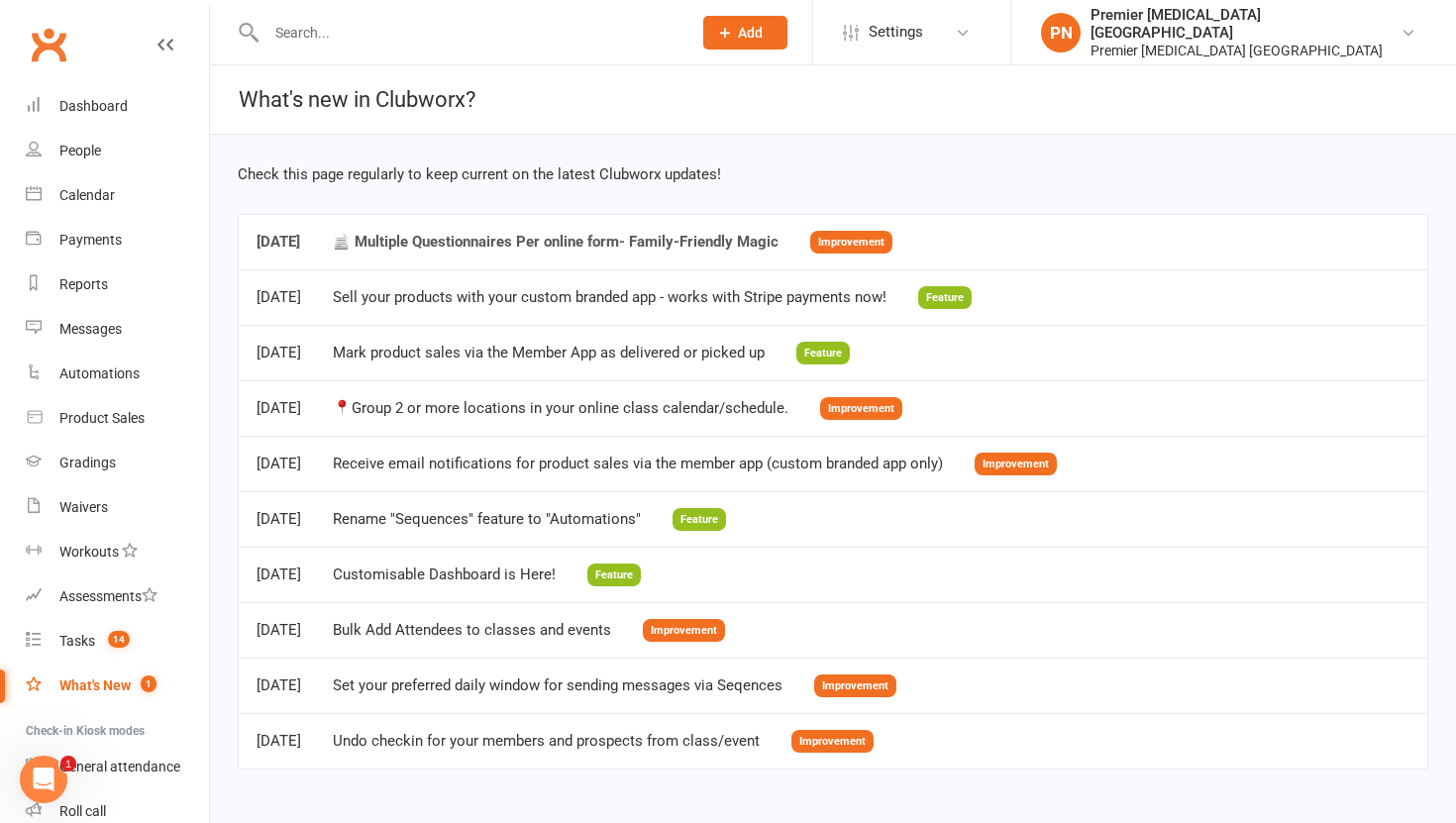 click on "📄 Multiple Questionnaires Per online form-  Family-Friendly Magic" at bounding box center (555, 242) 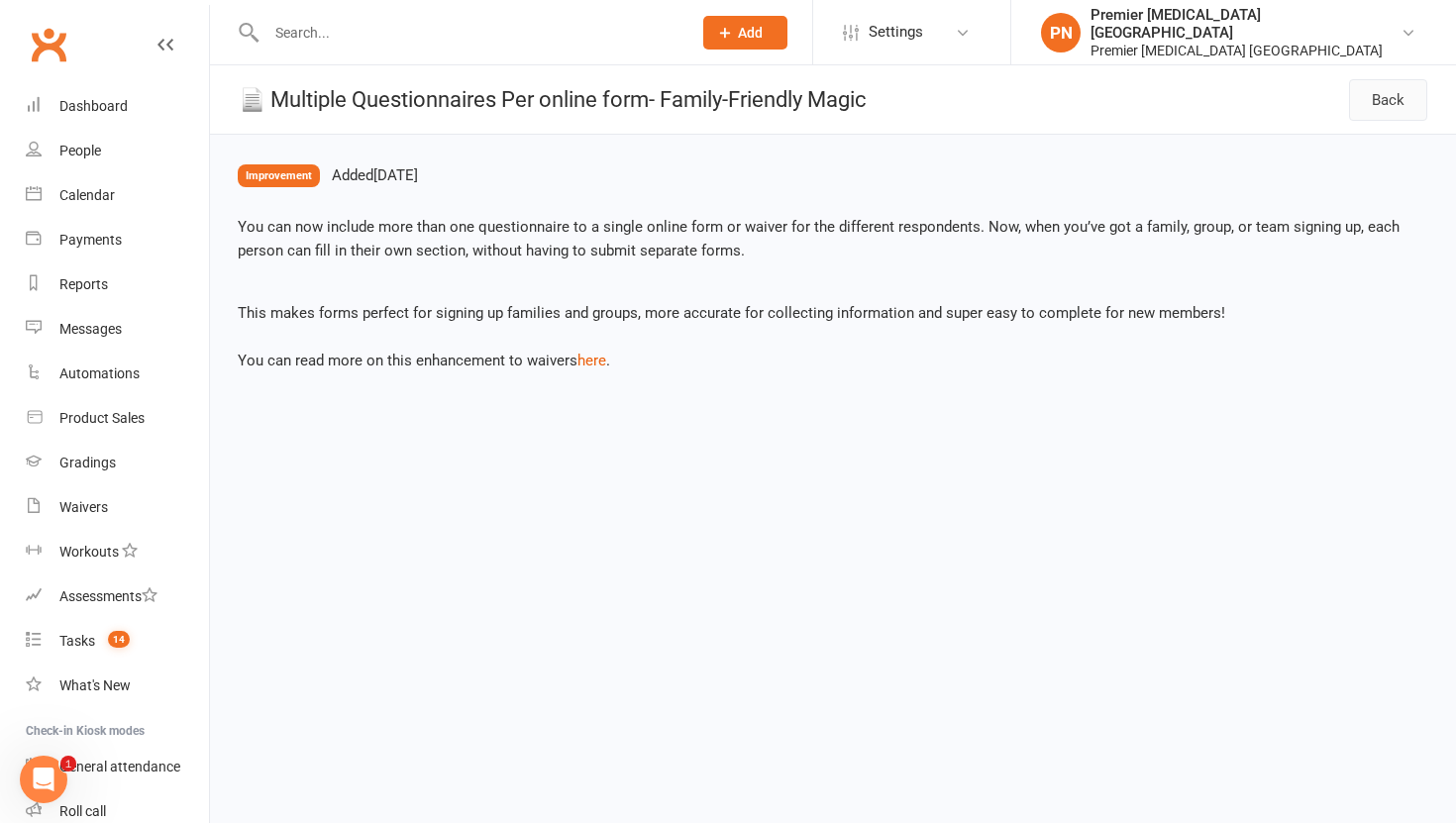 click on "Back" at bounding box center [1388, 100] 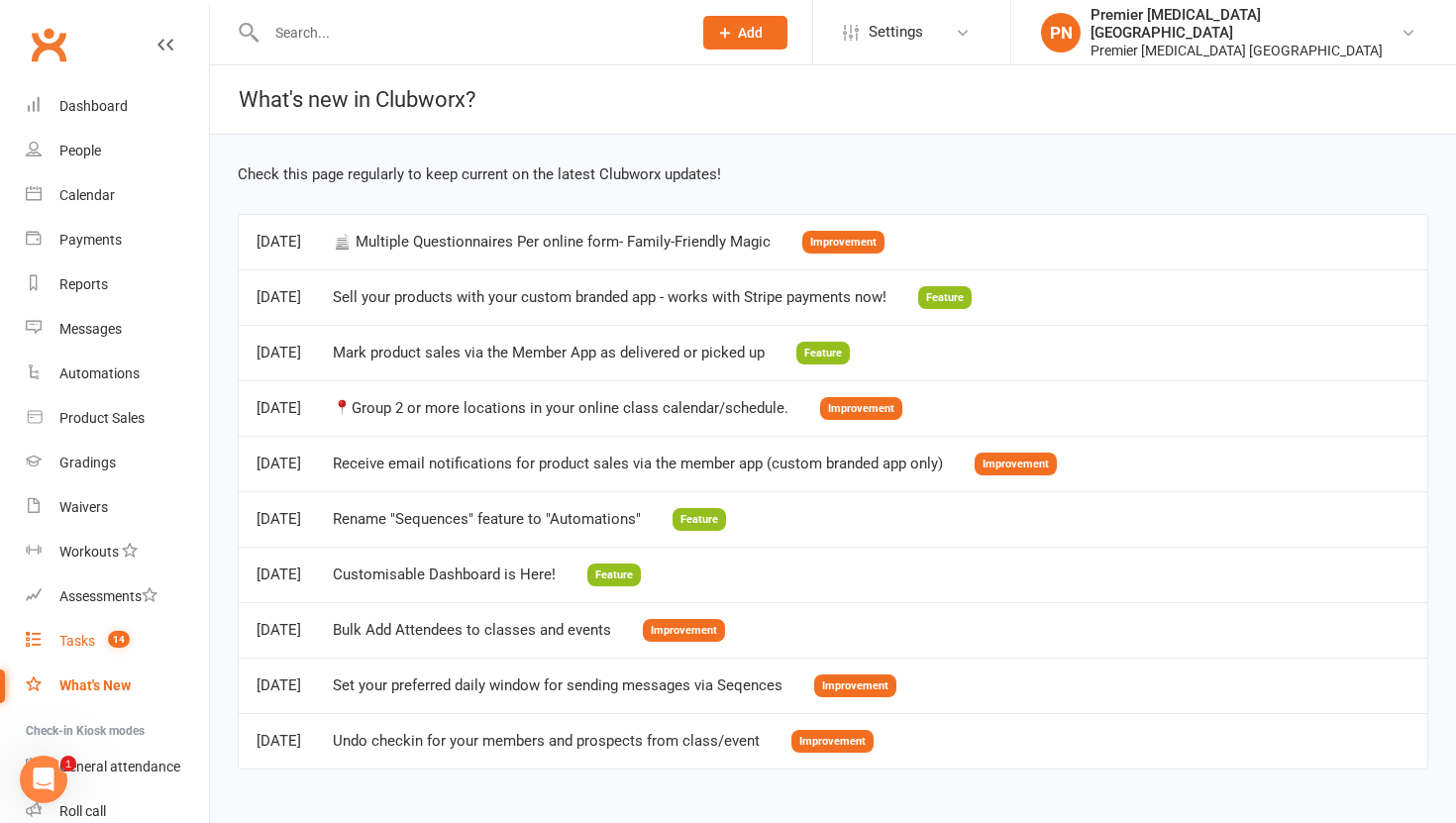 click on "Tasks" at bounding box center (77, 641) 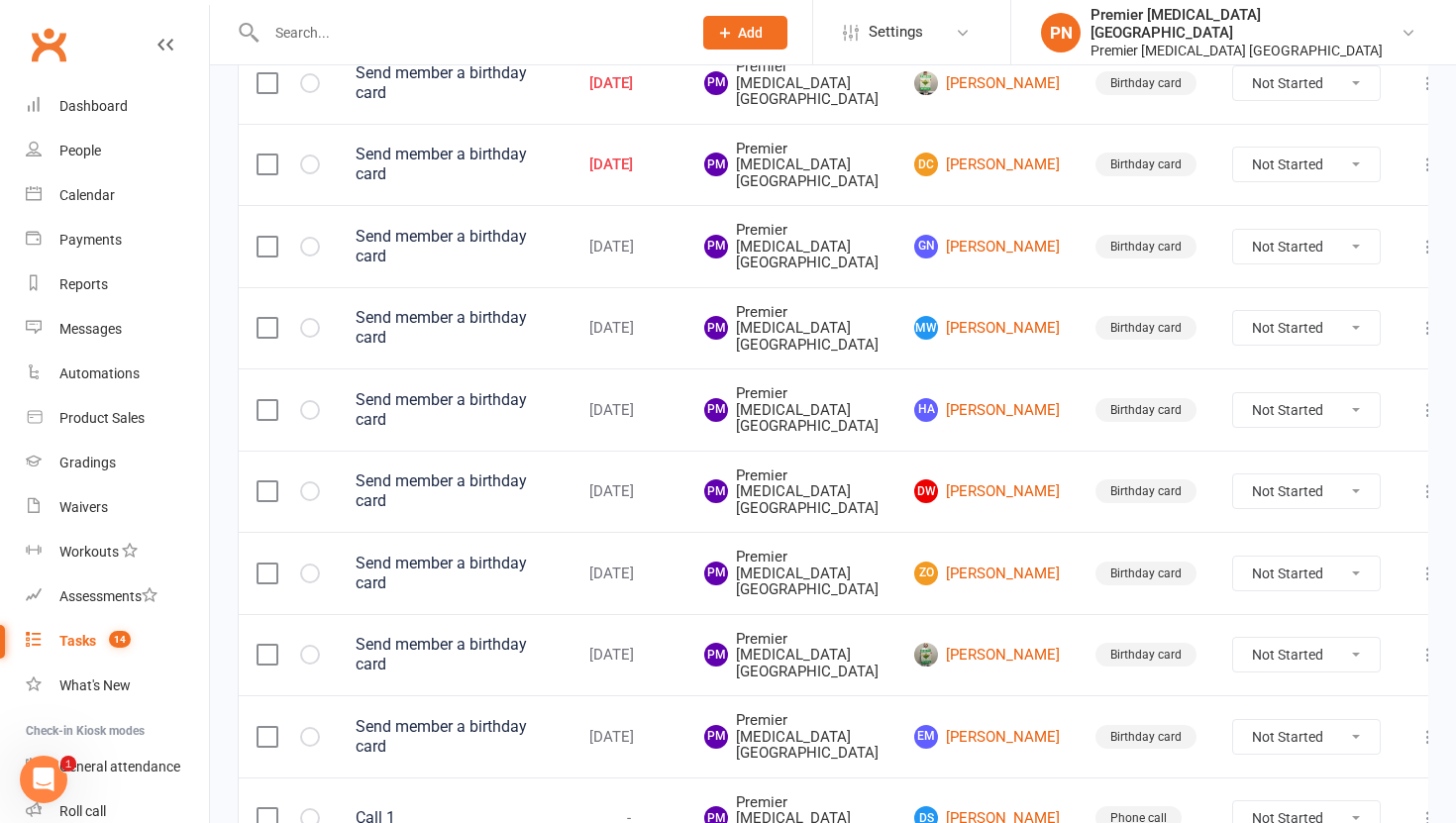 scroll, scrollTop: 342, scrollLeft: 0, axis: vertical 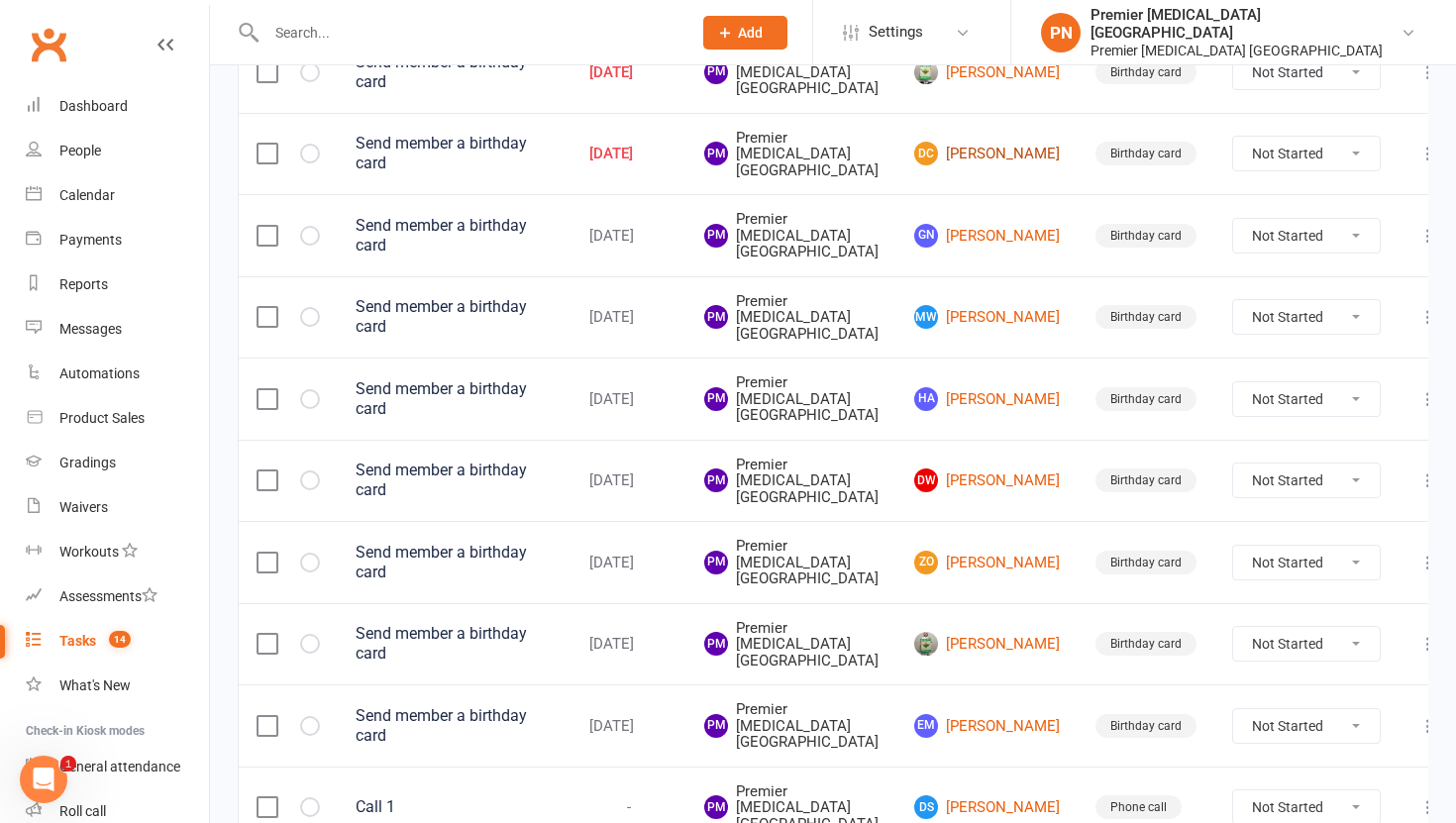 click on "DC [PERSON_NAME]" at bounding box center (987, 154) 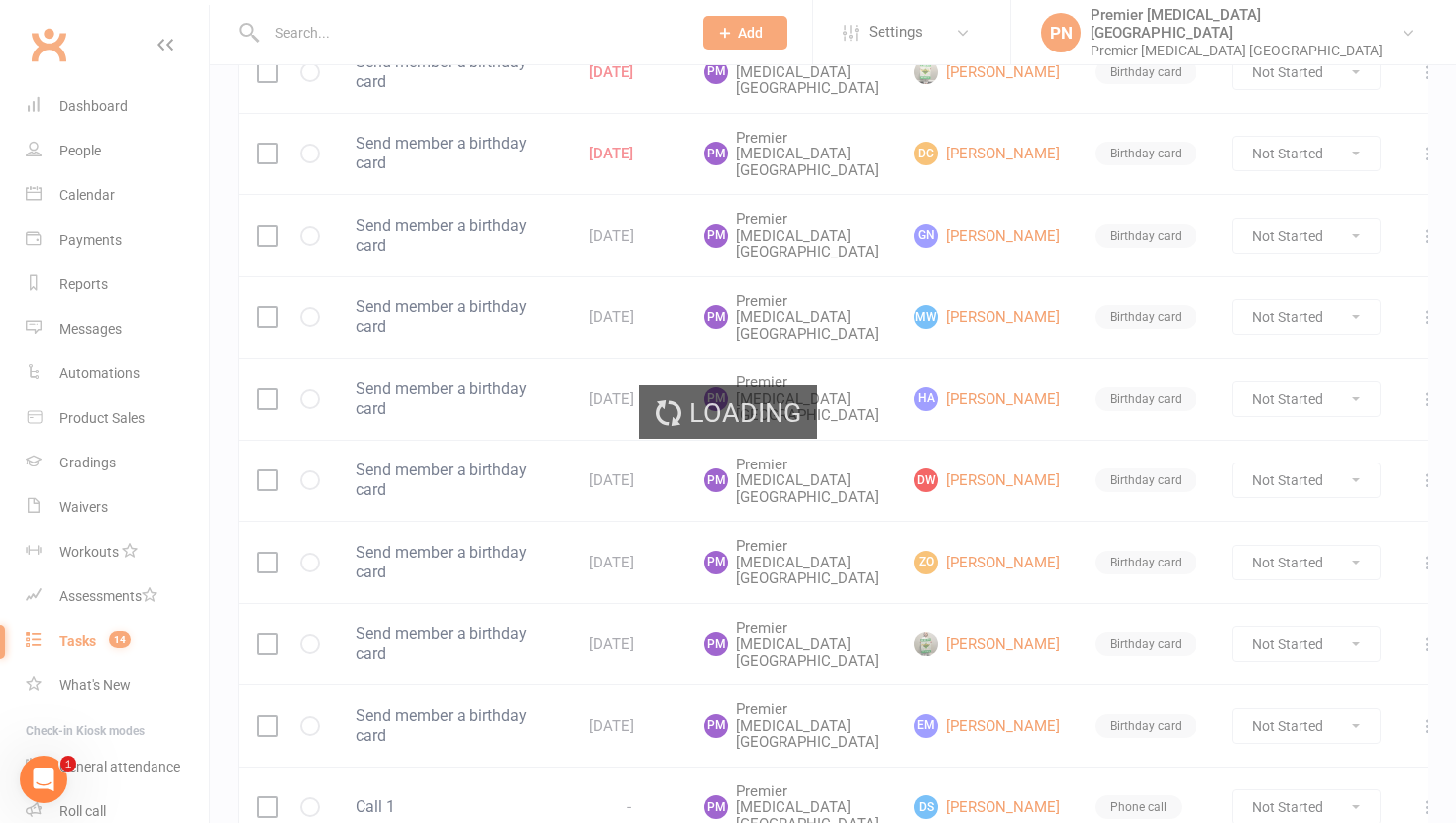 scroll, scrollTop: 0, scrollLeft: 0, axis: both 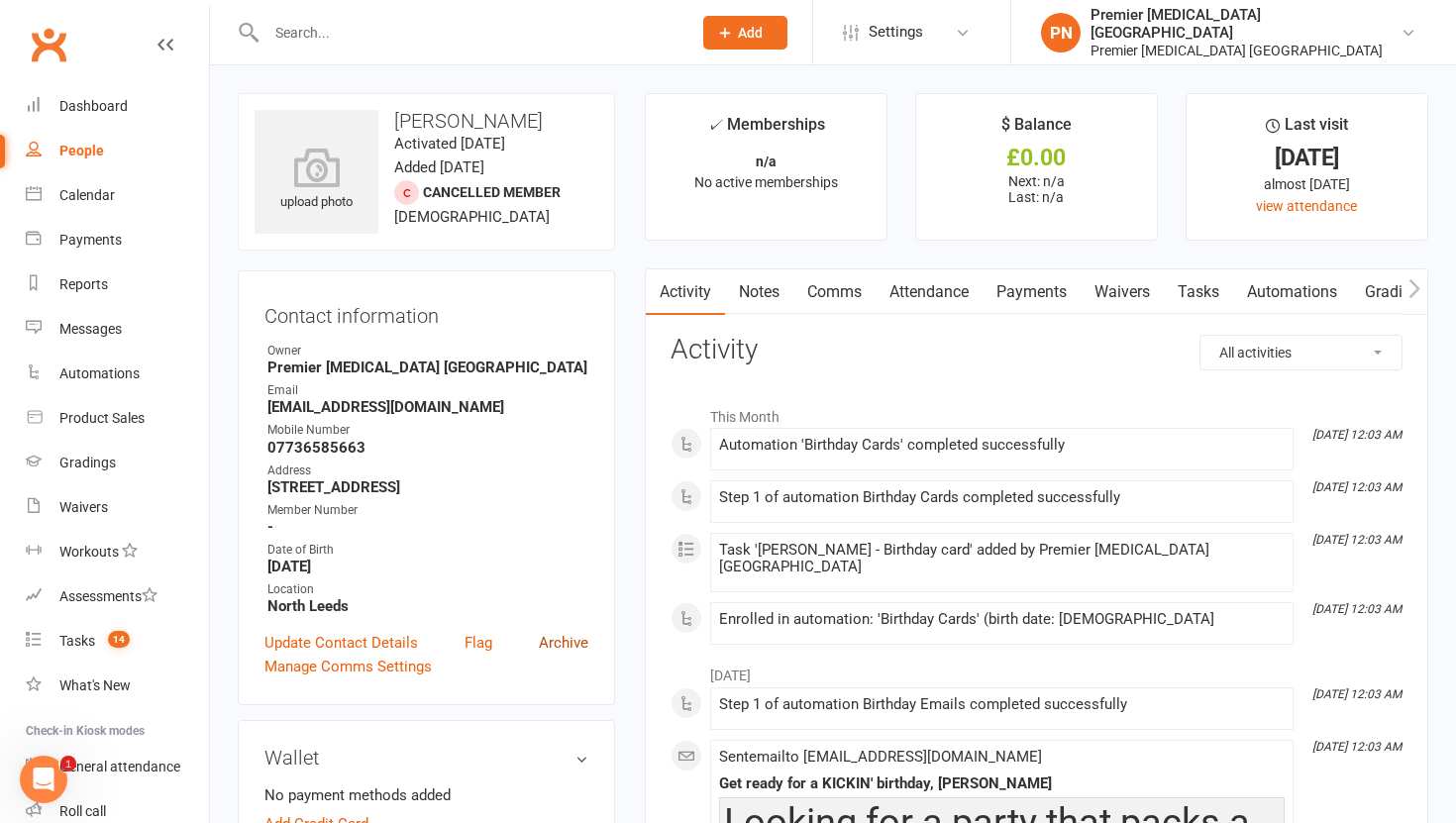 click on "Archive" at bounding box center [564, 643] 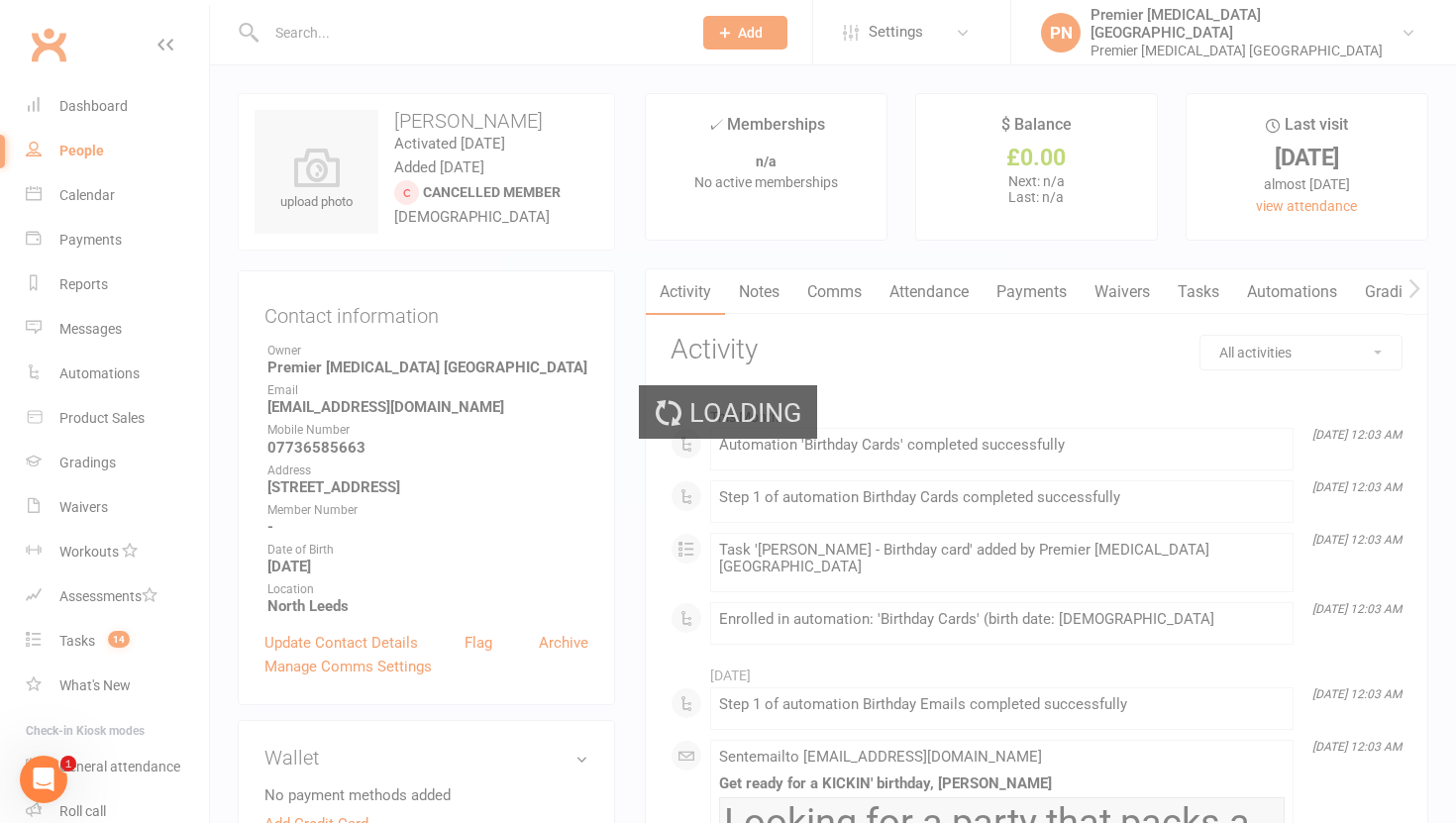 select on "100" 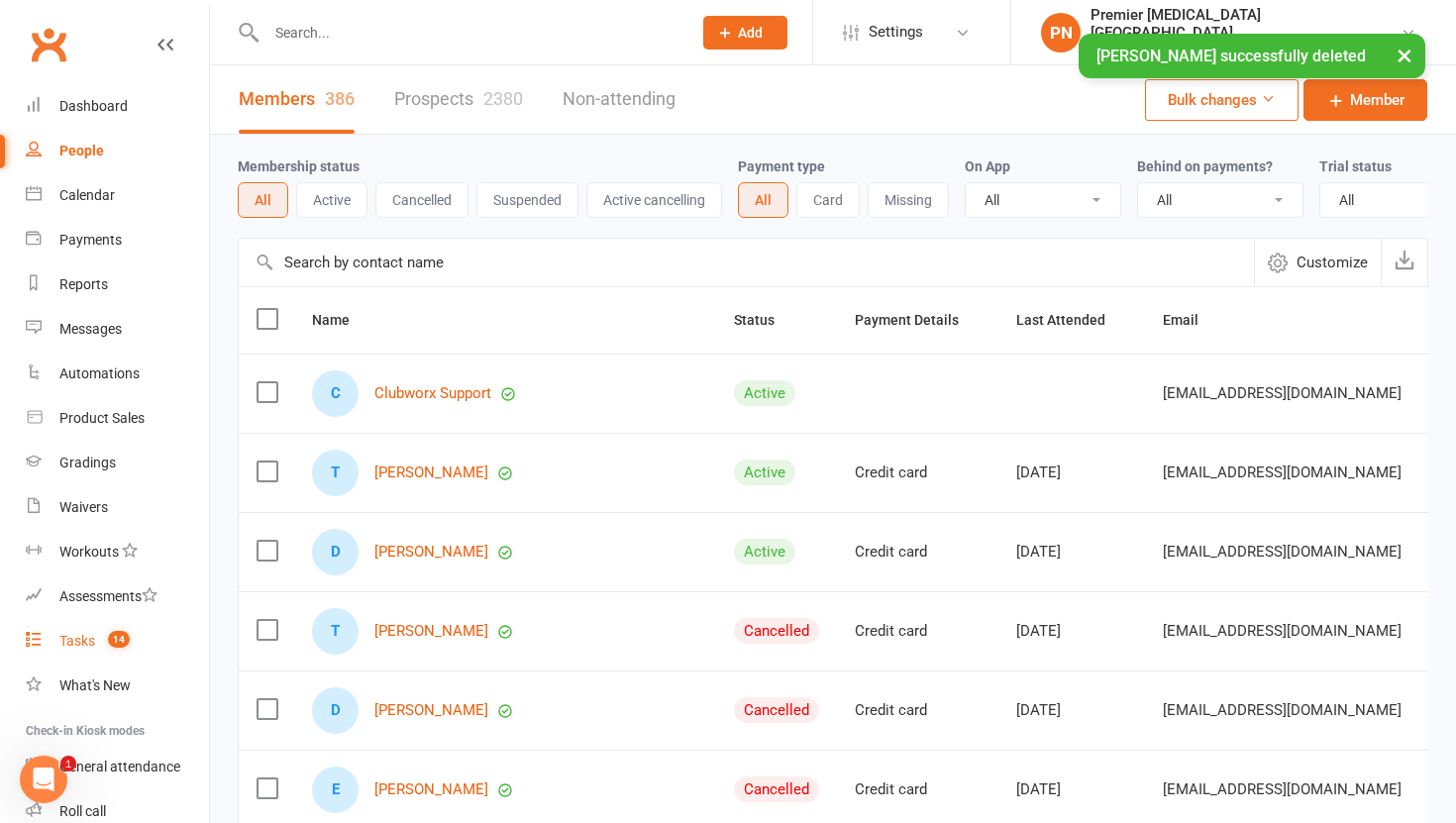 click on "Tasks" at bounding box center [77, 641] 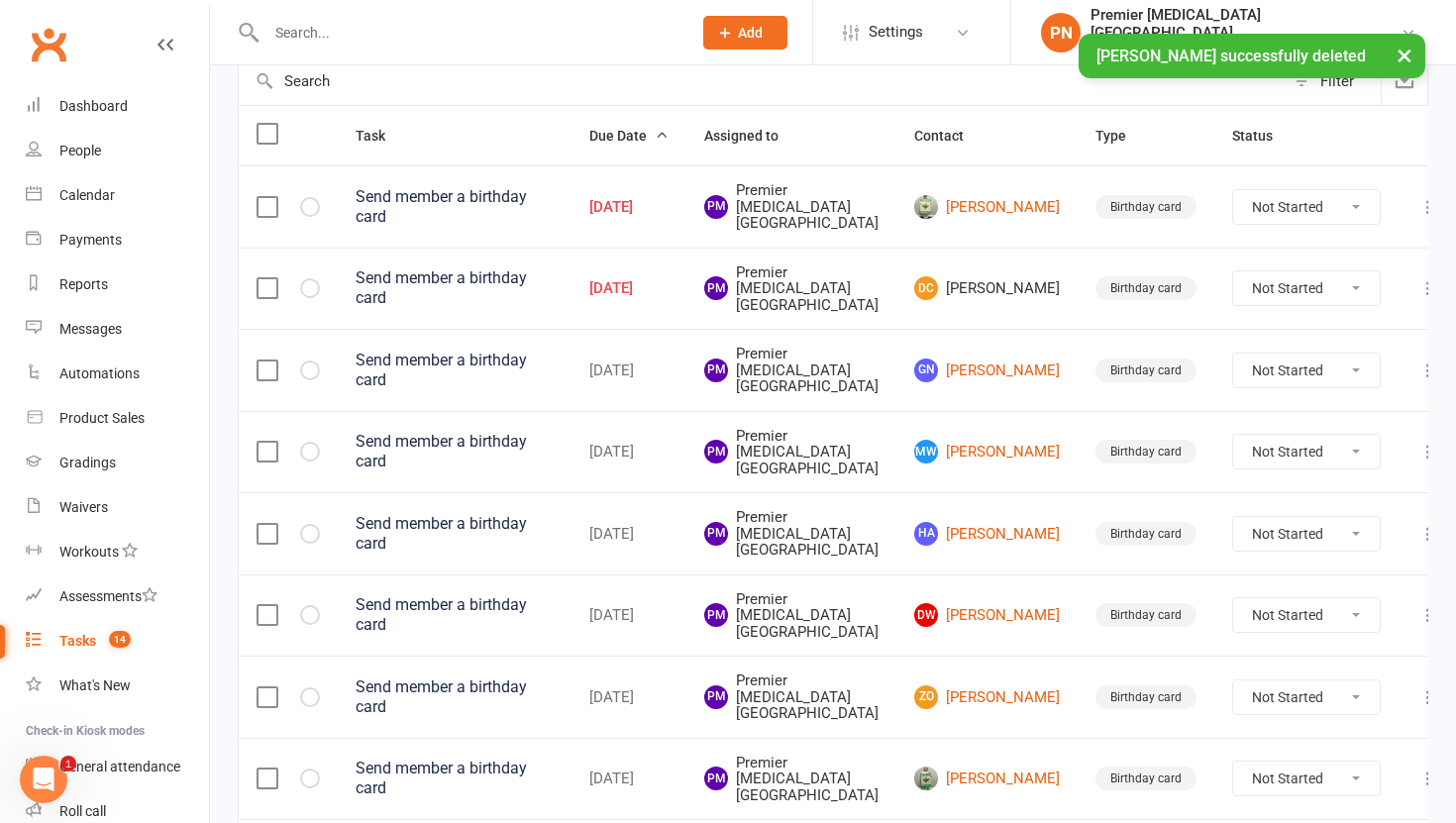 scroll, scrollTop: 208, scrollLeft: 0, axis: vertical 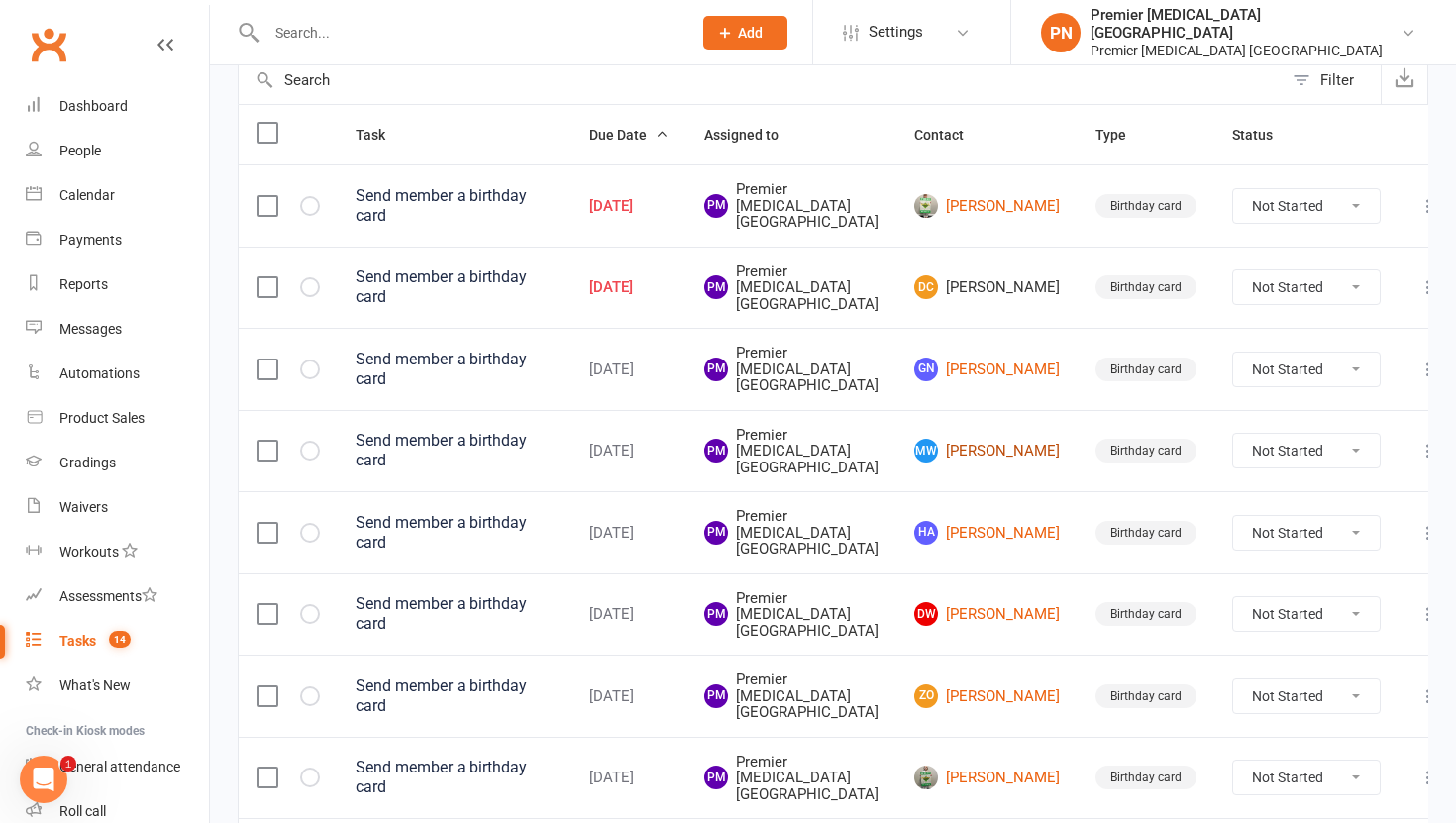 click on "MW [PERSON_NAME]" at bounding box center (987, 451) 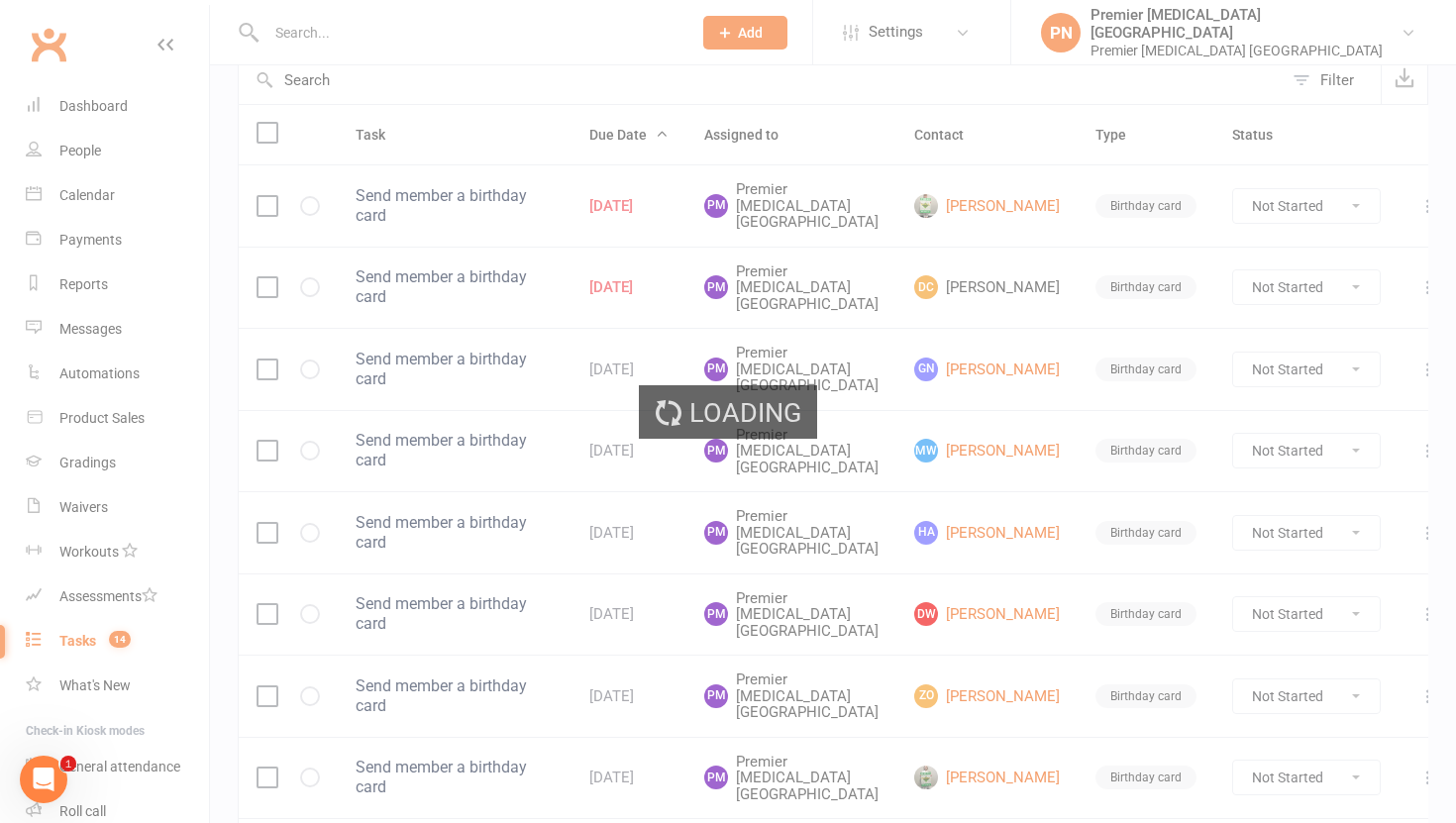 scroll, scrollTop: 0, scrollLeft: 0, axis: both 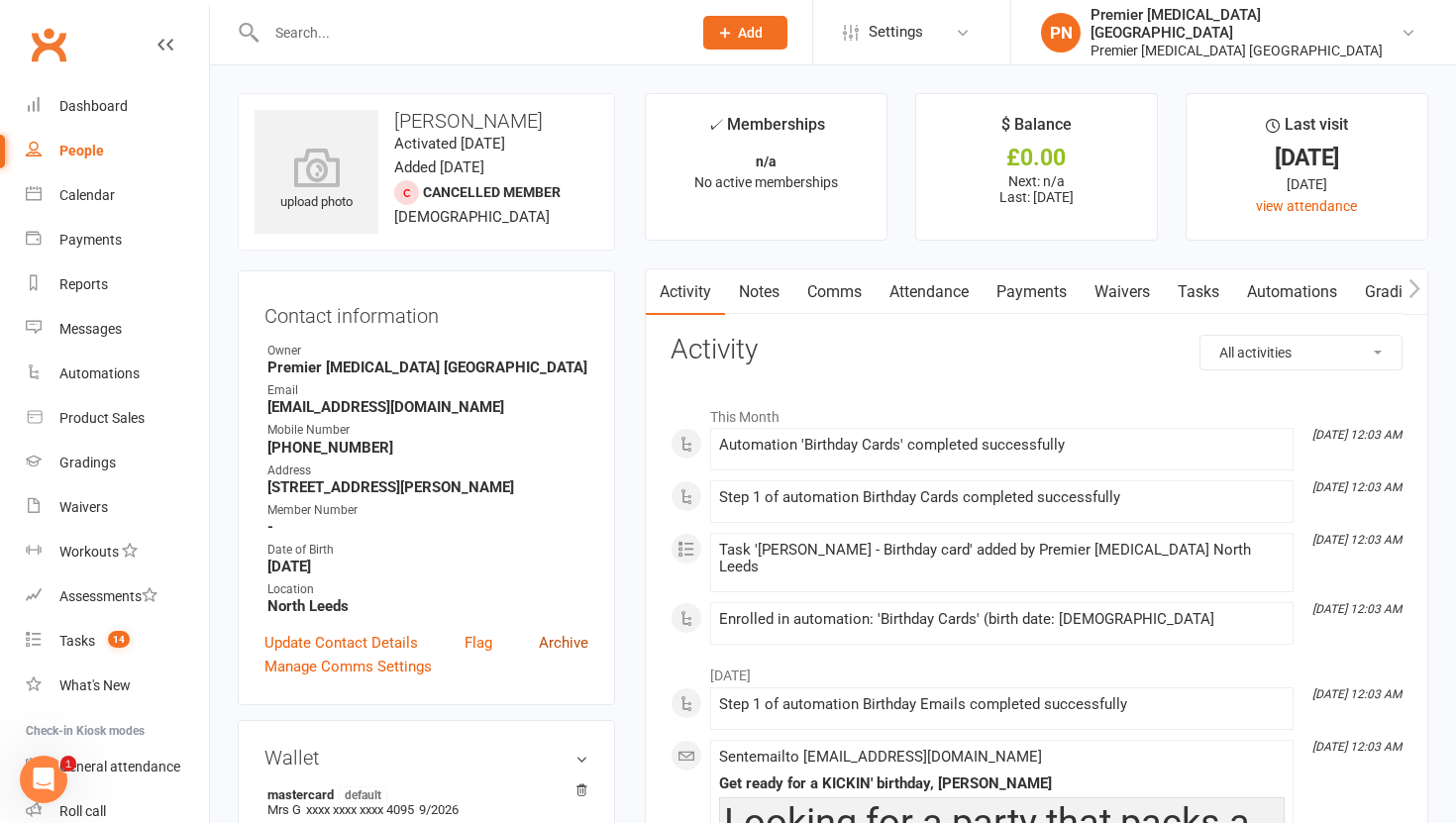 click on "Archive" at bounding box center (564, 643) 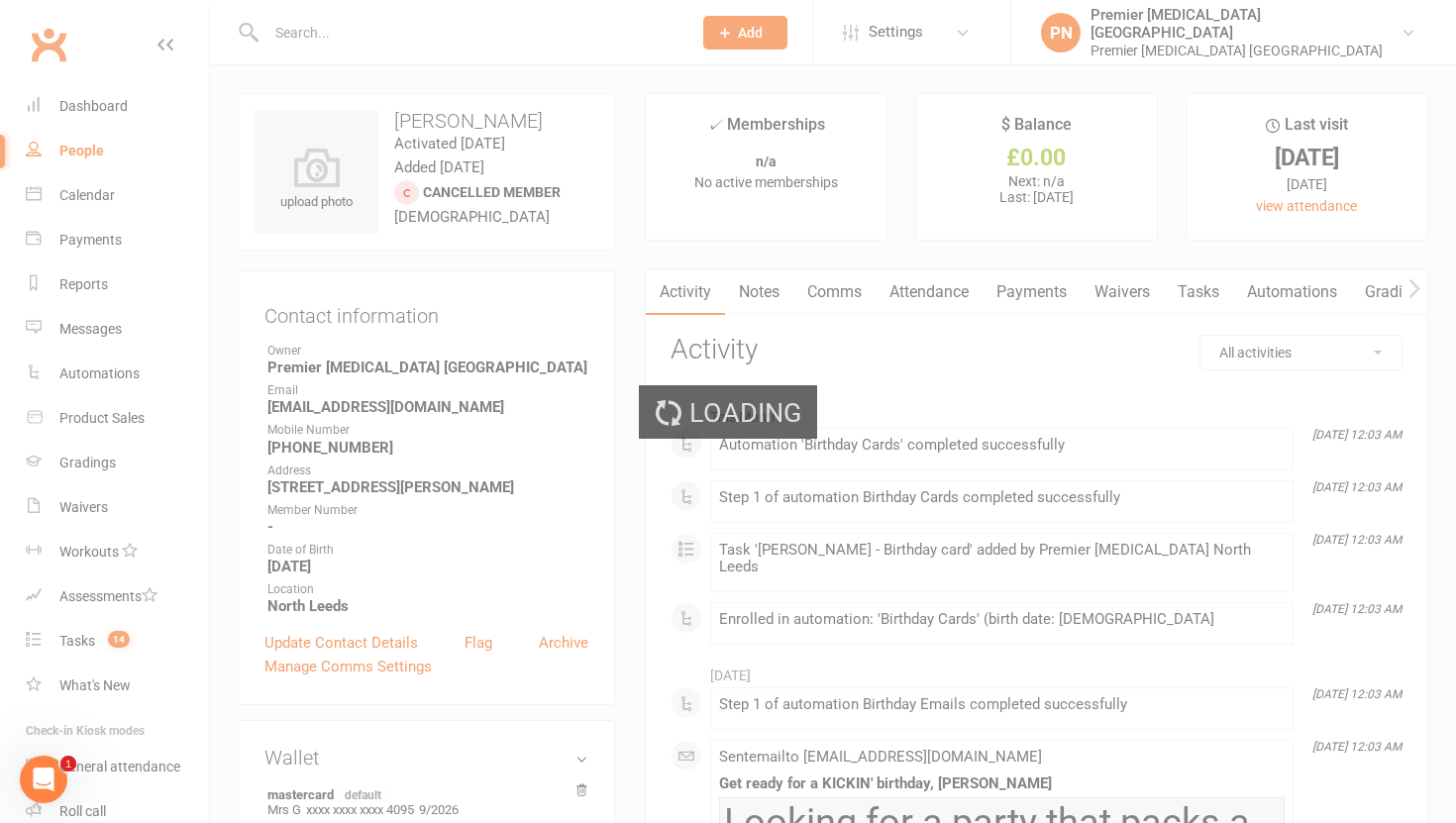 select on "100" 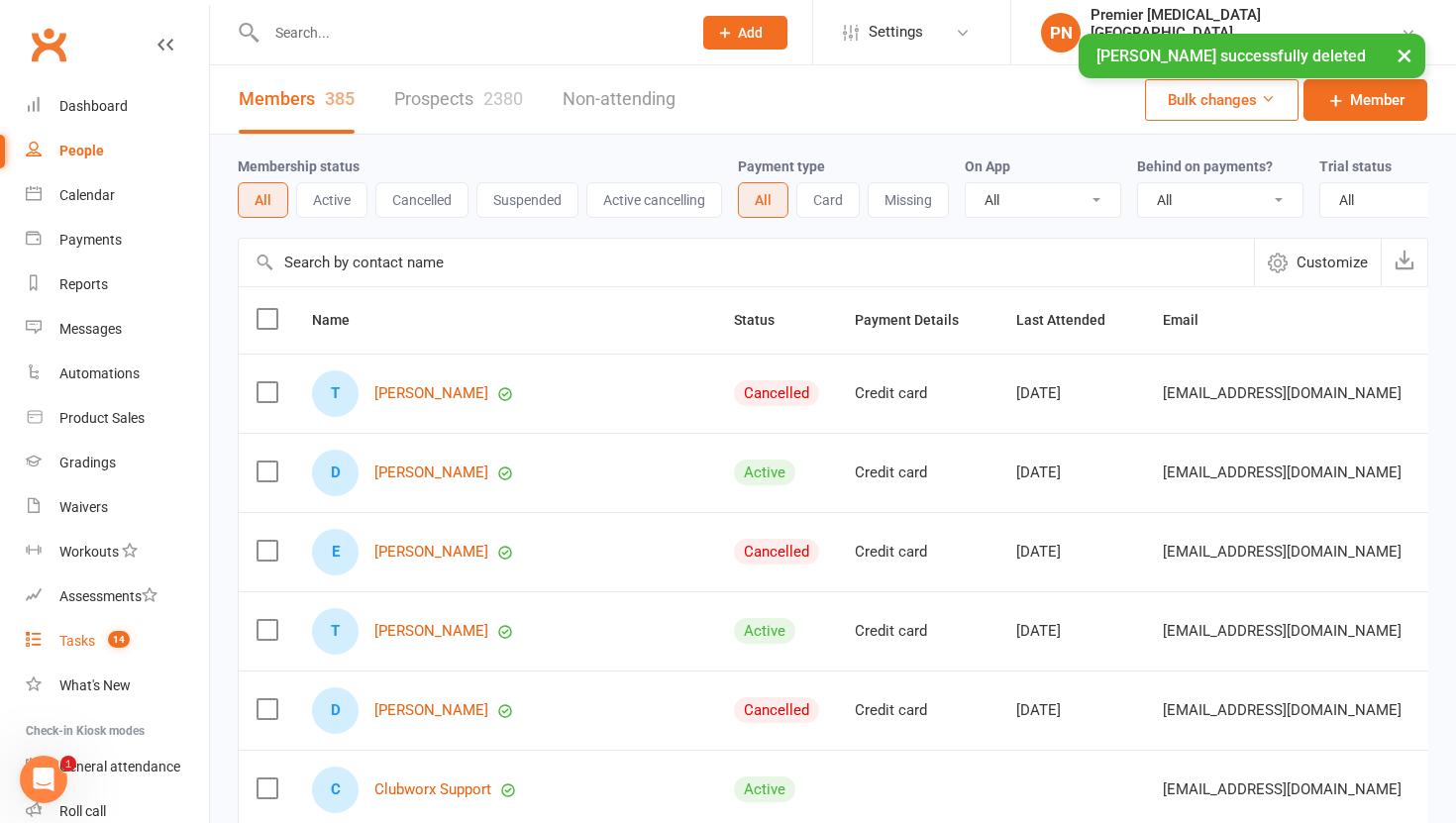 click on "Tasks" at bounding box center (77, 641) 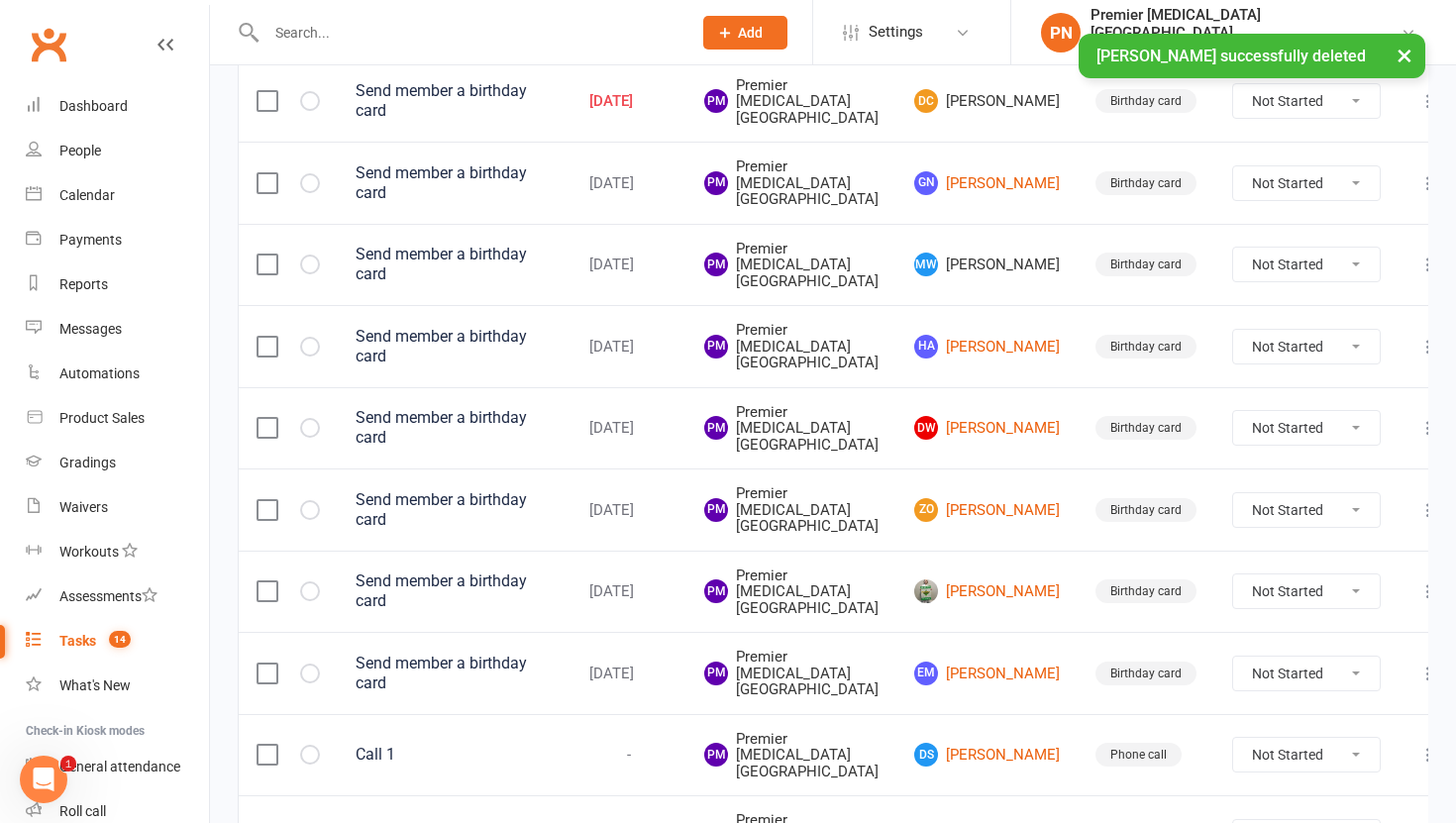 scroll, scrollTop: 429, scrollLeft: 0, axis: vertical 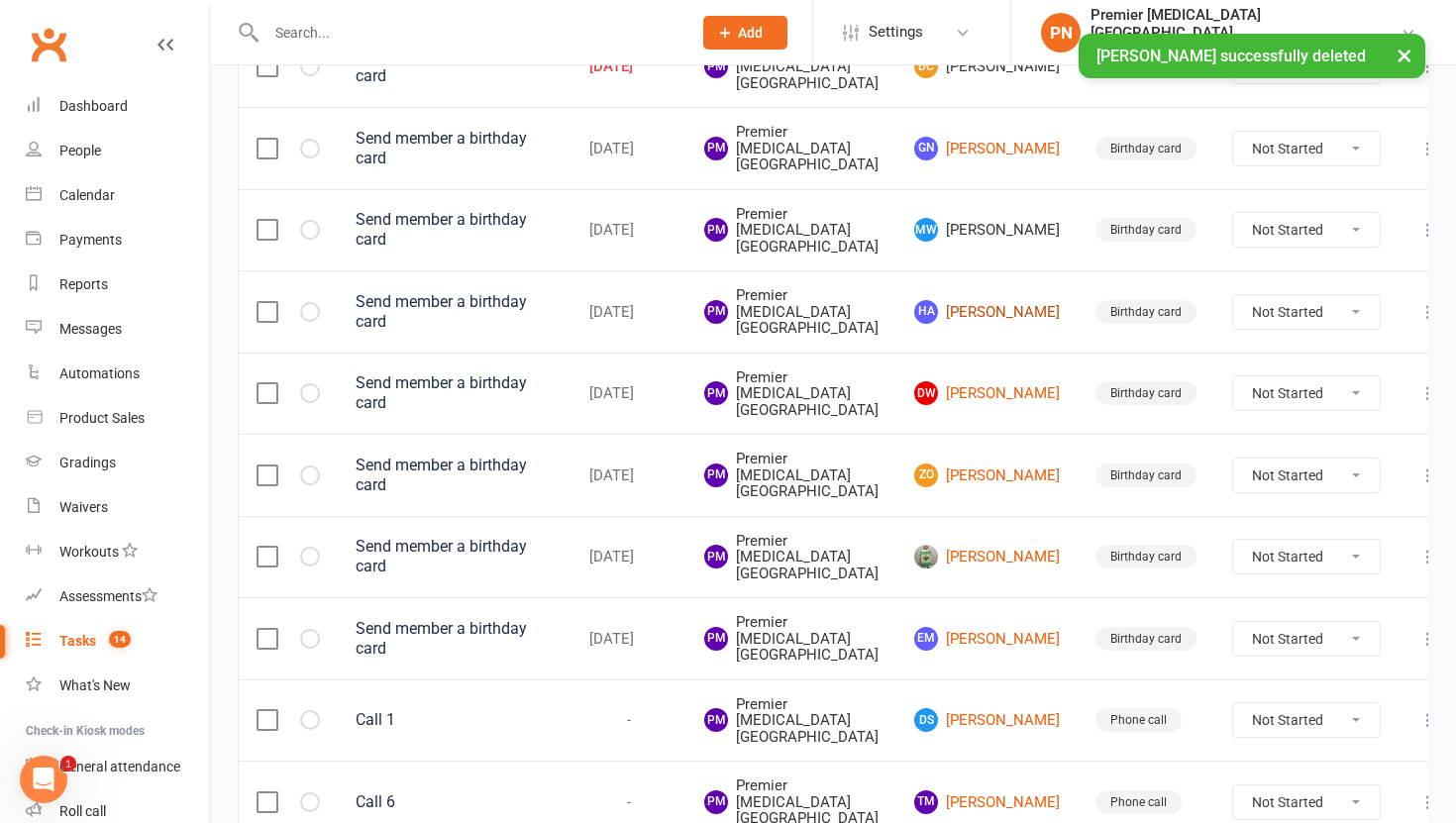 click on "[PERSON_NAME]" at bounding box center [987, 312] 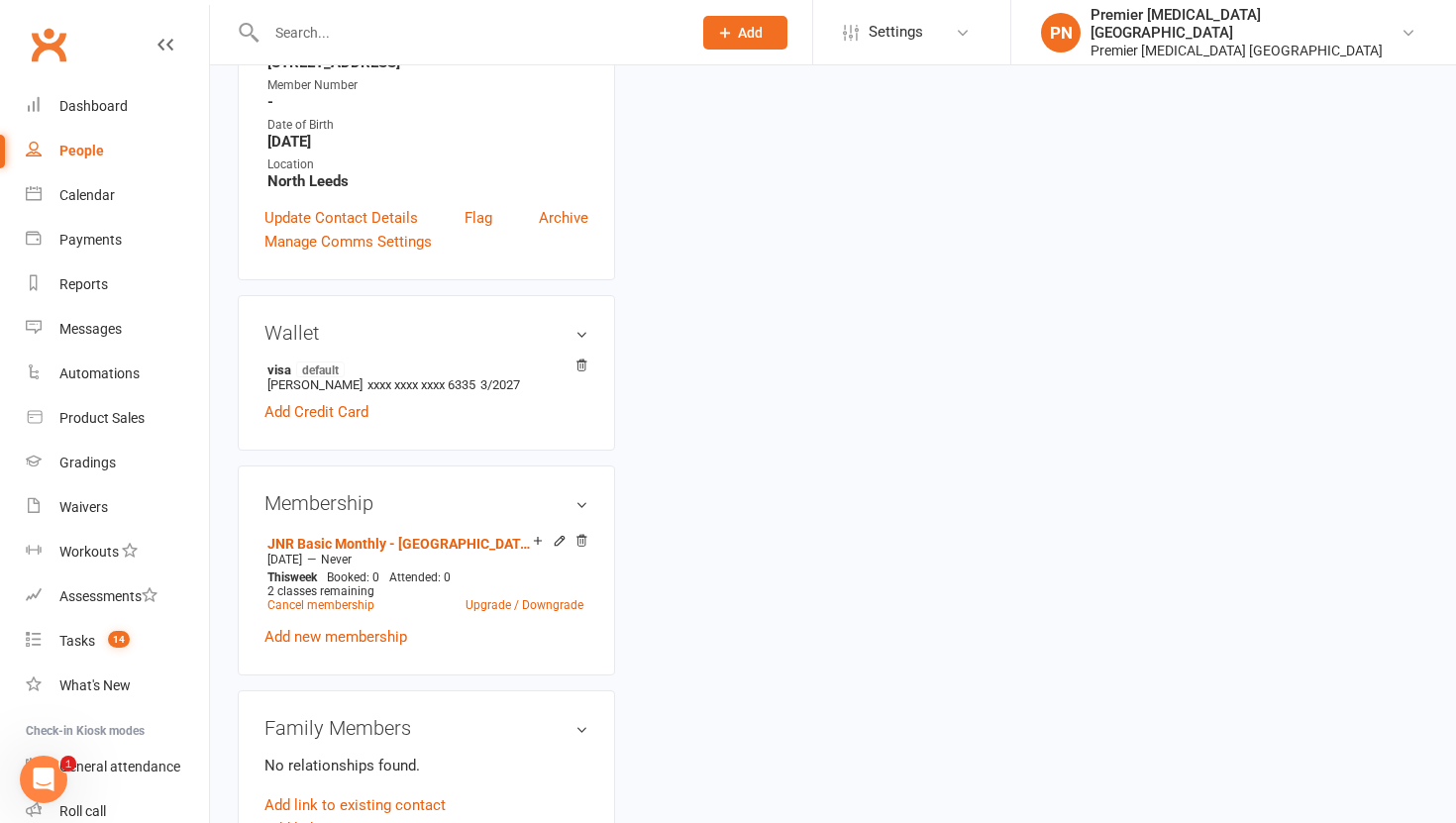 scroll, scrollTop: 0, scrollLeft: 0, axis: both 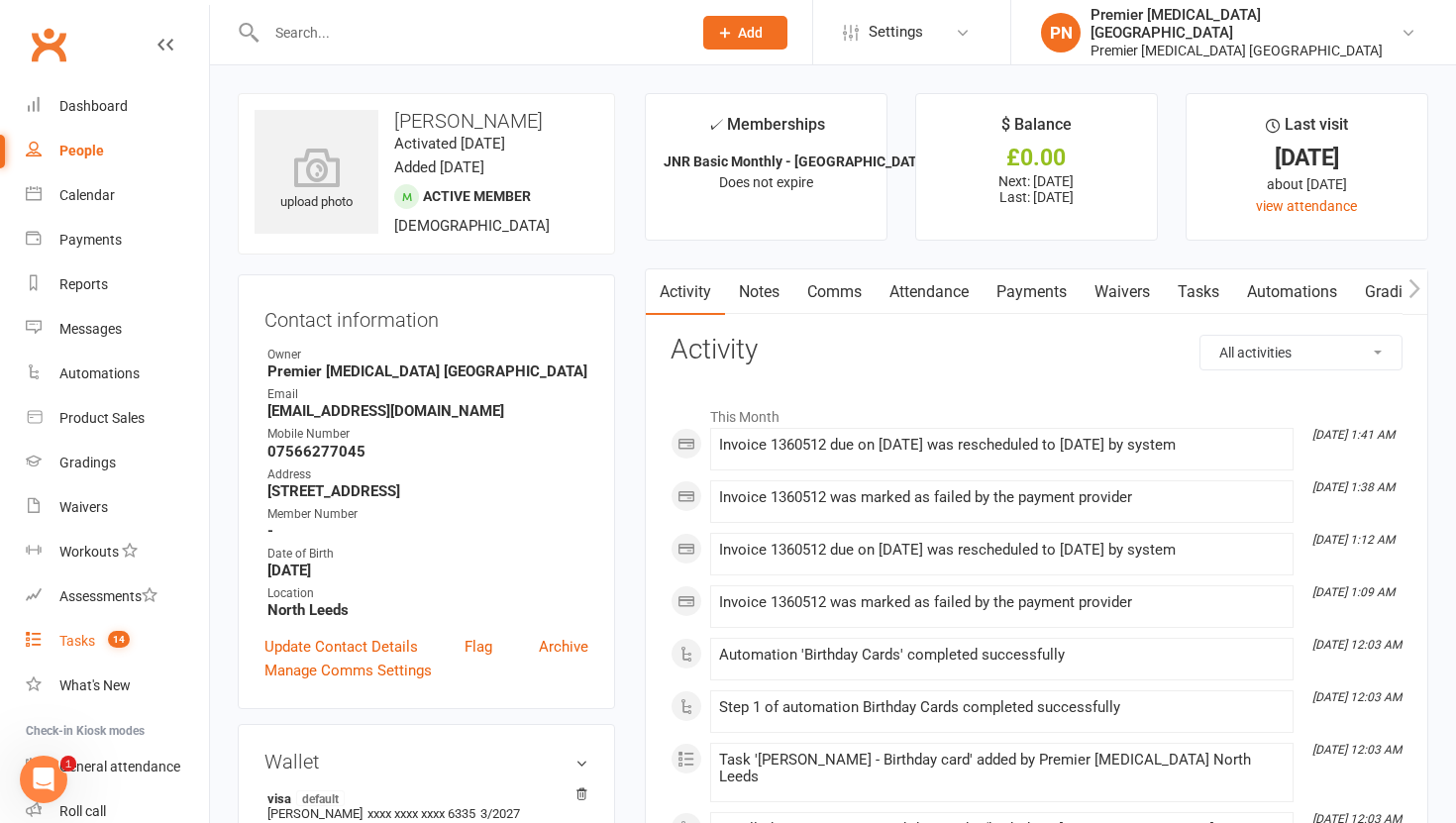 click on "Tasks" at bounding box center (77, 641) 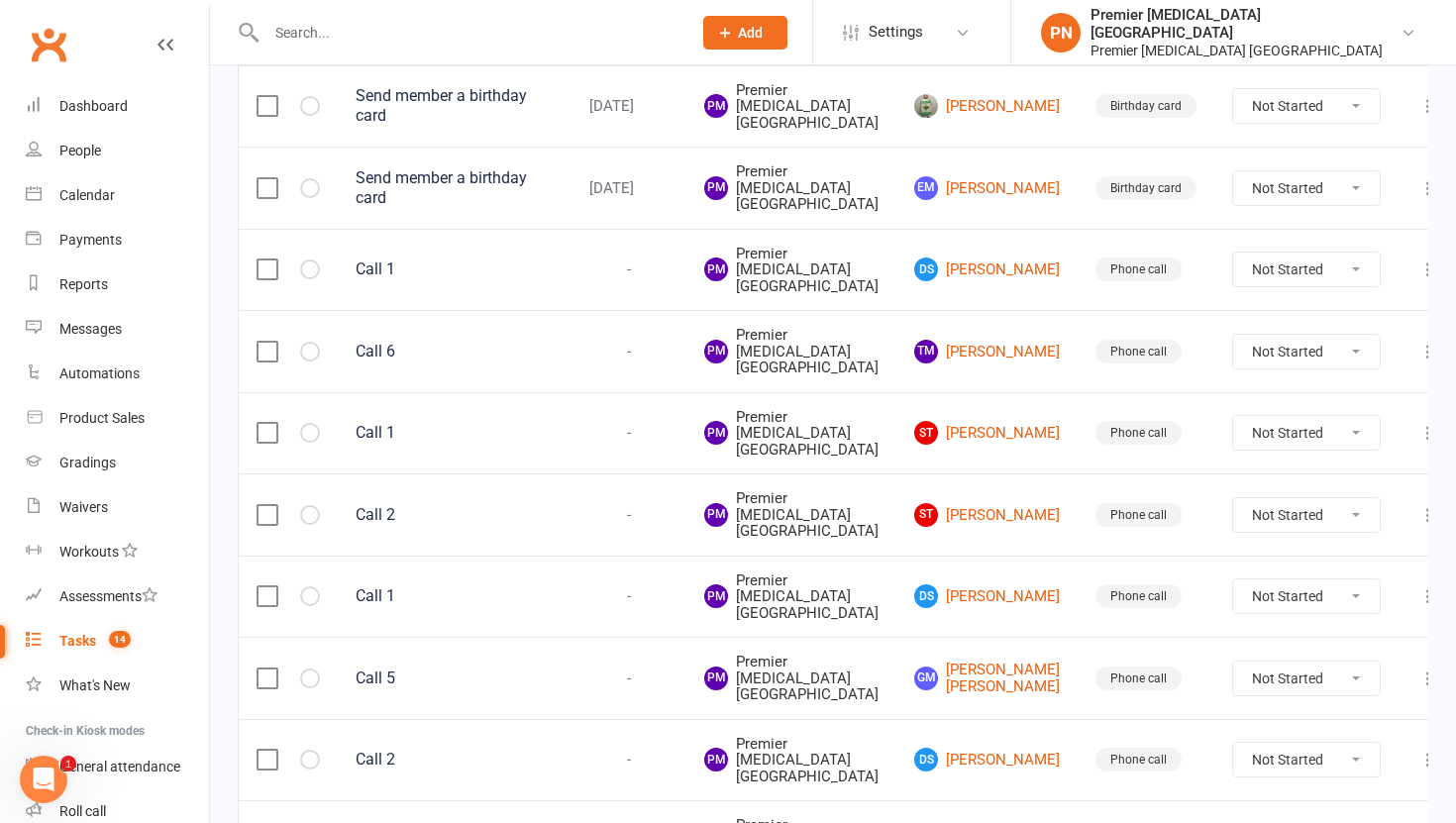 scroll, scrollTop: 899, scrollLeft: 0, axis: vertical 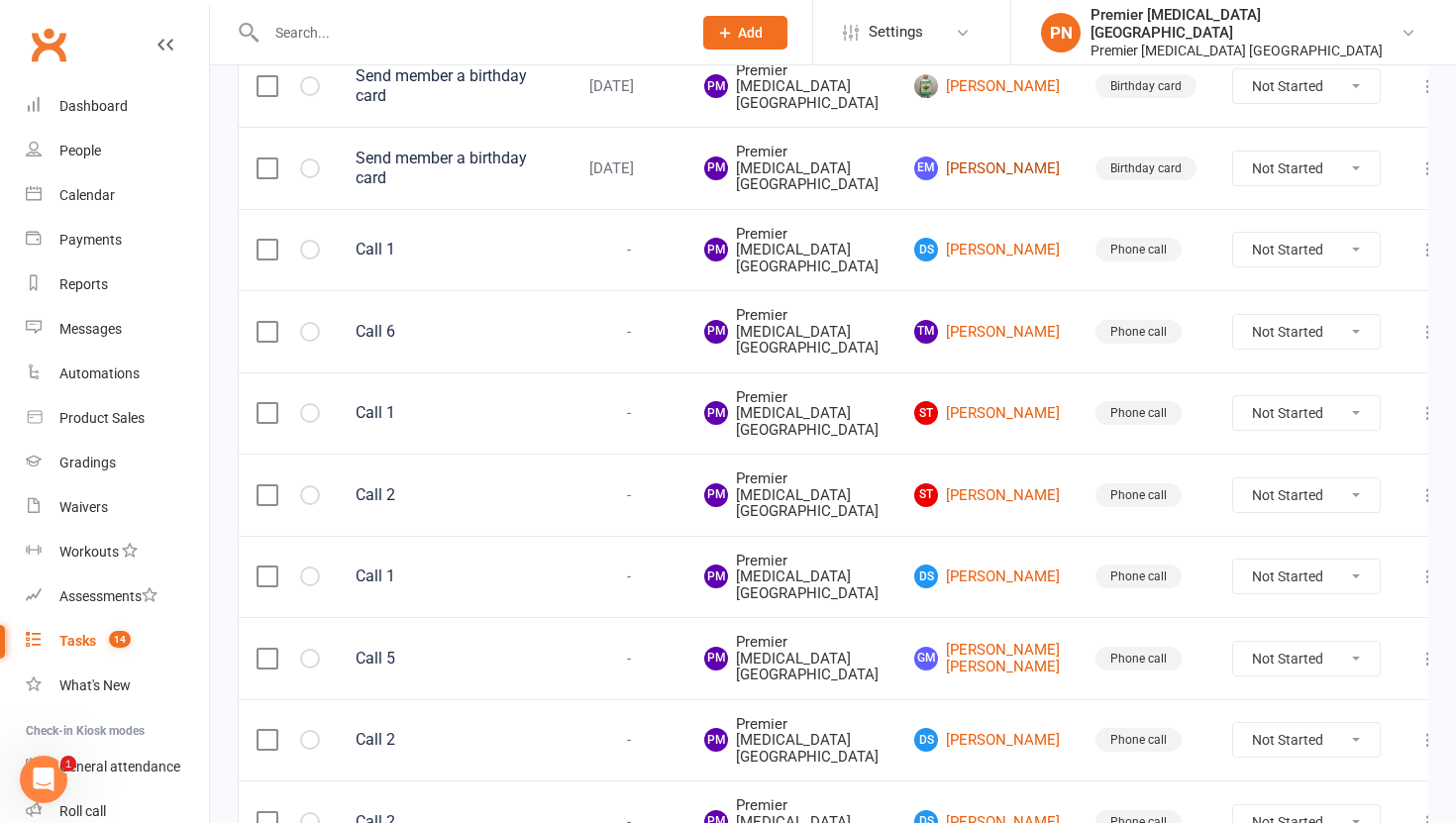 click on "[PERSON_NAME] [PERSON_NAME]" at bounding box center (987, 168) 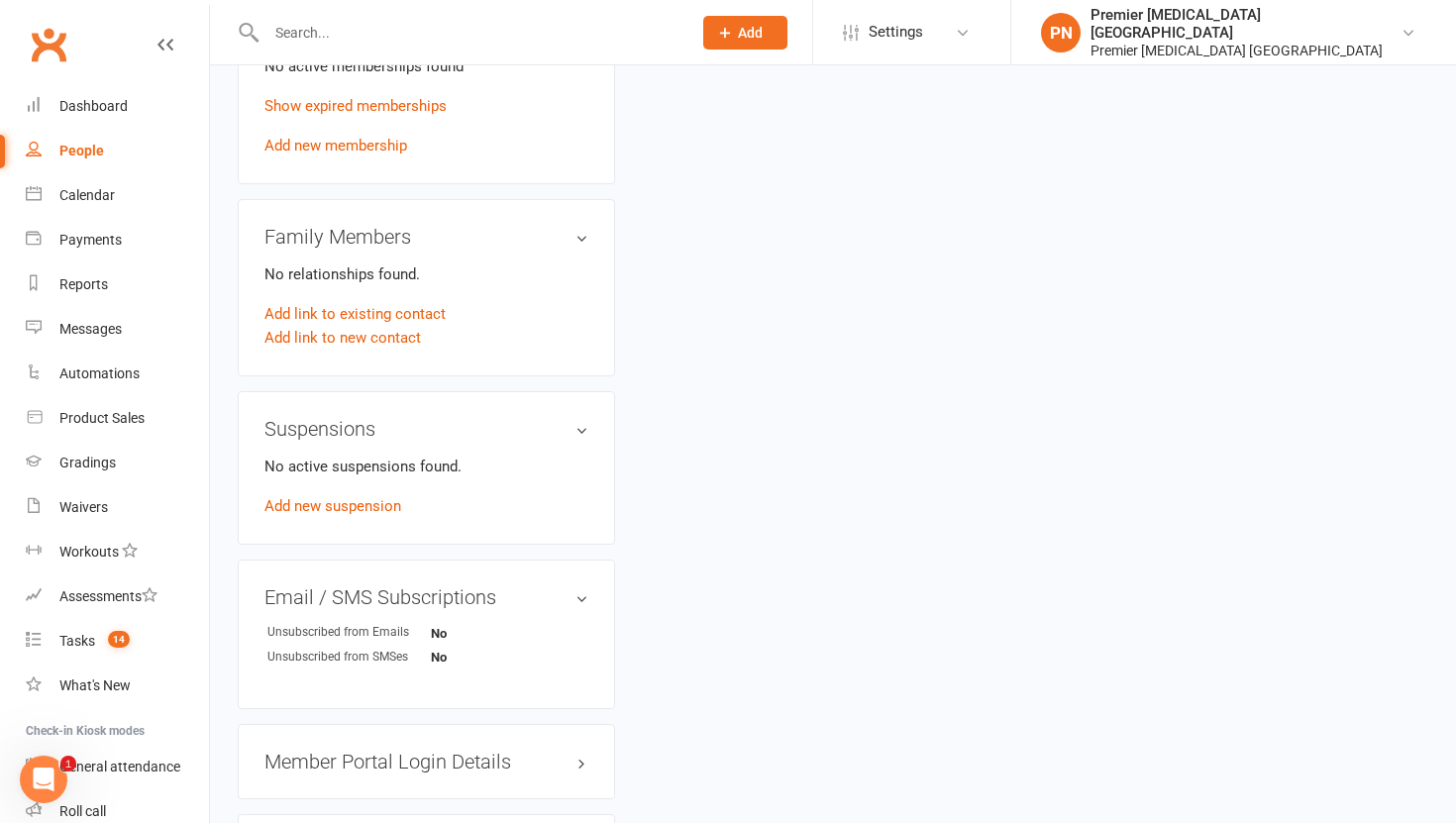 scroll, scrollTop: 0, scrollLeft: 0, axis: both 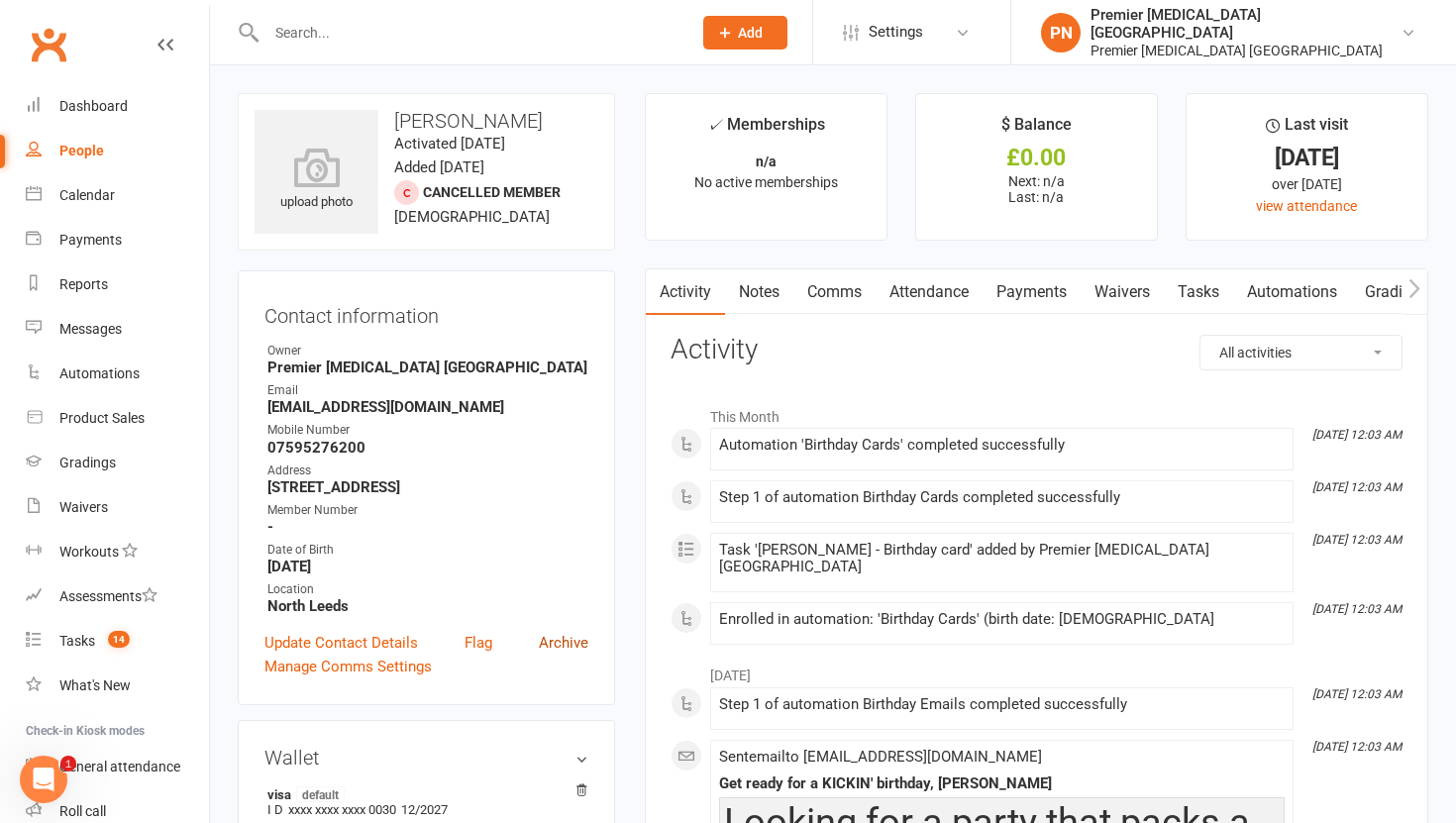 click on "Archive" at bounding box center (564, 643) 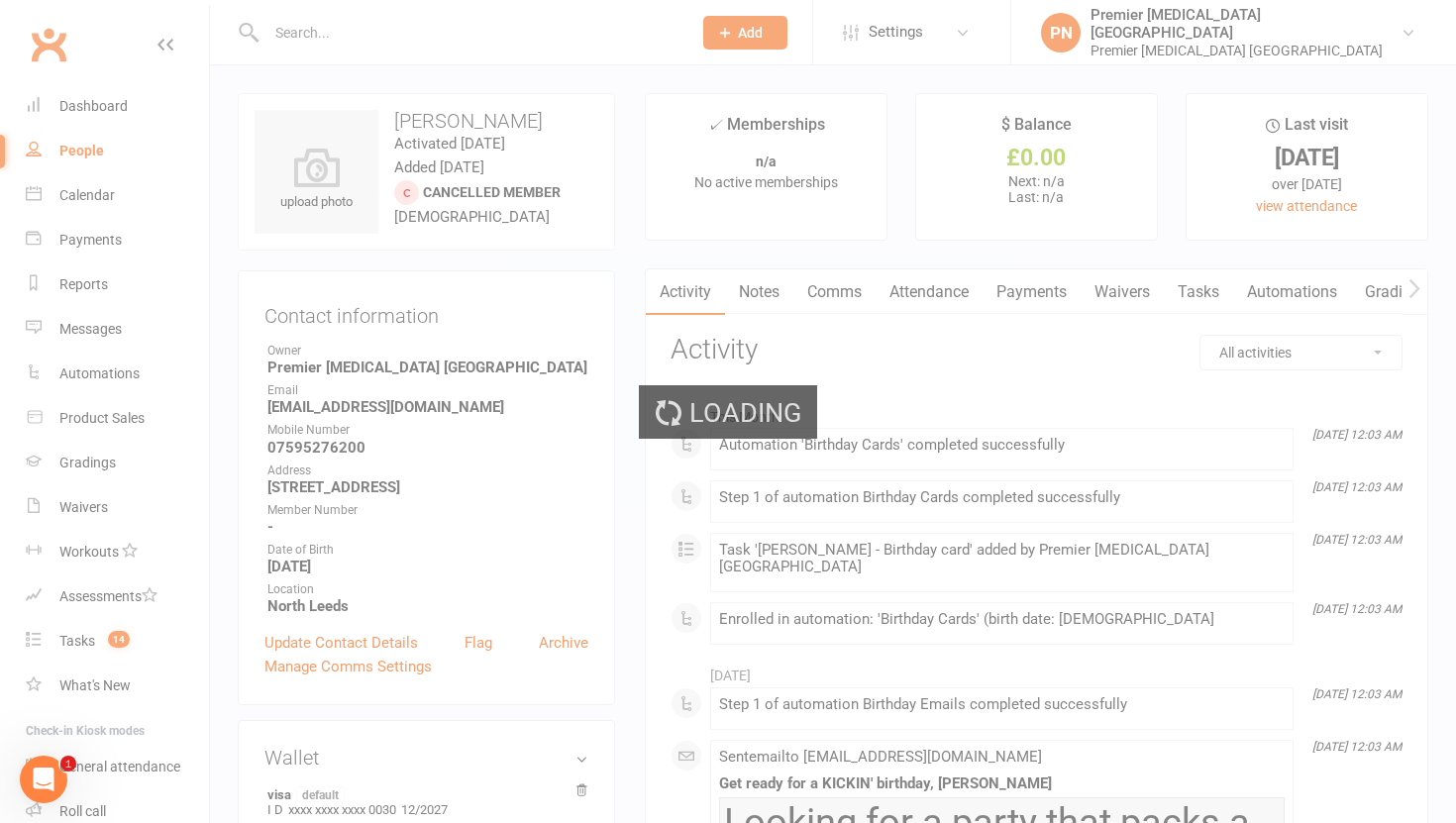 select on "100" 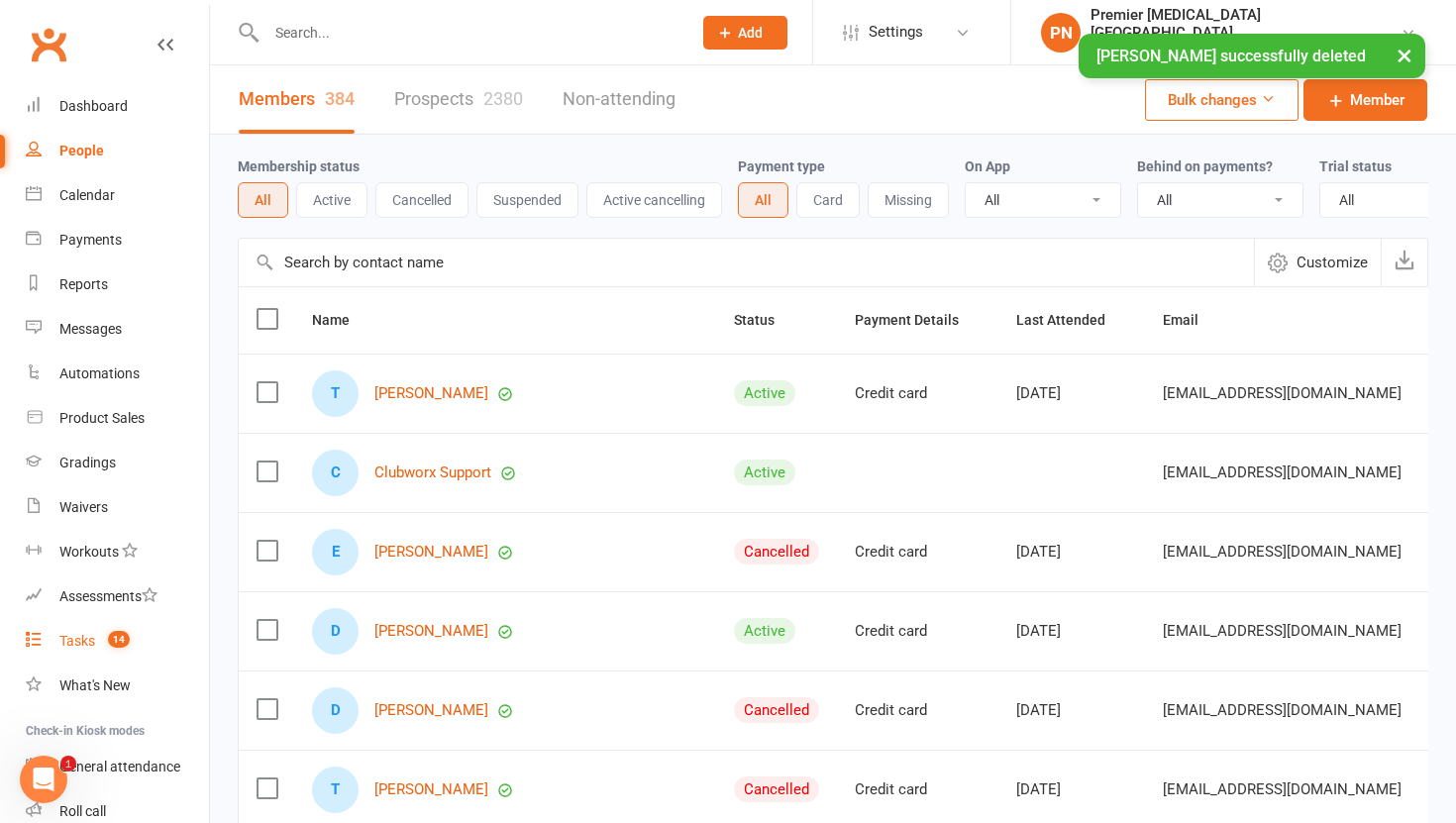 click on "Tasks" at bounding box center (77, 641) 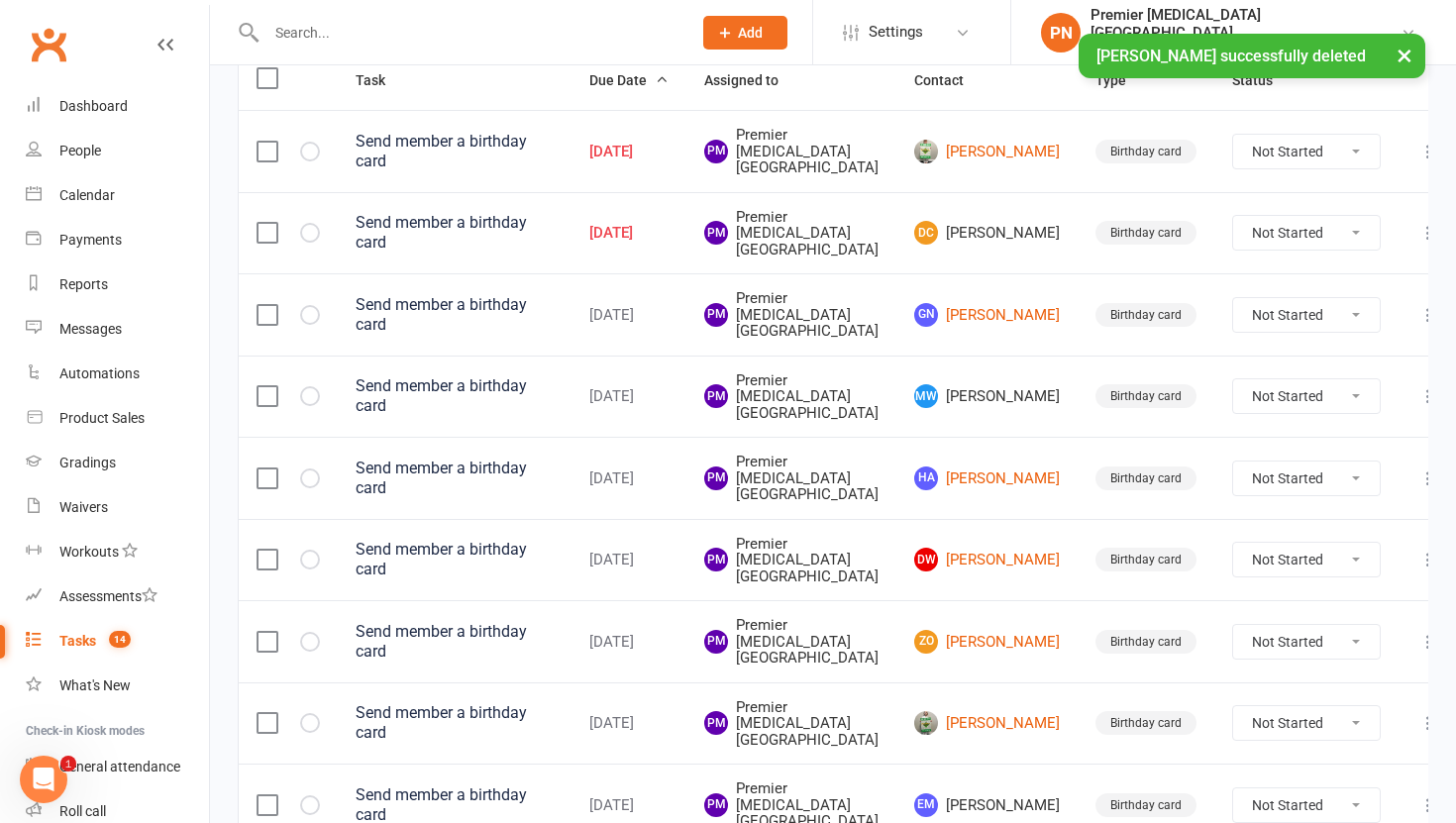 scroll, scrollTop: 264, scrollLeft: 0, axis: vertical 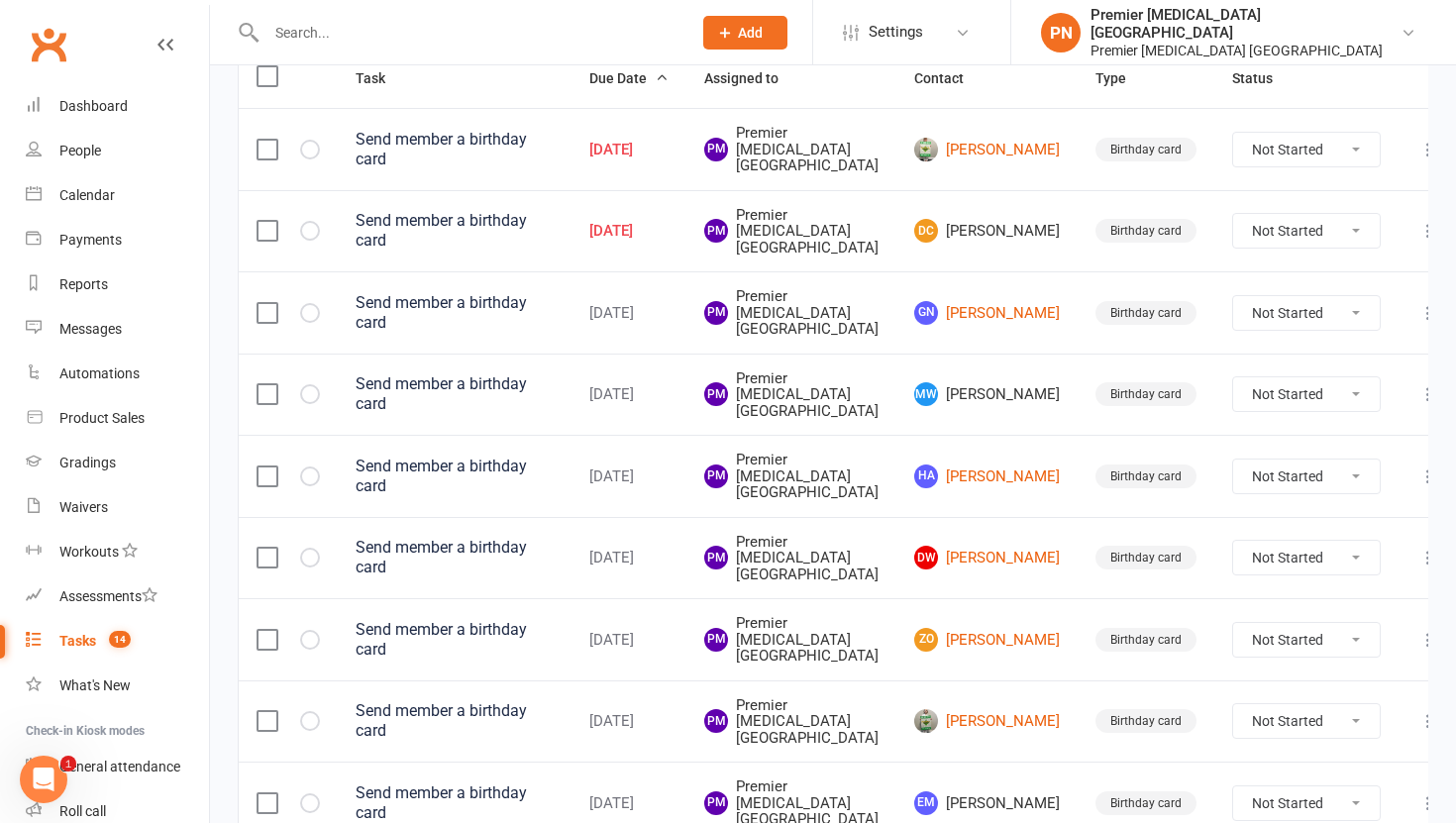 click at bounding box center [1428, 231] 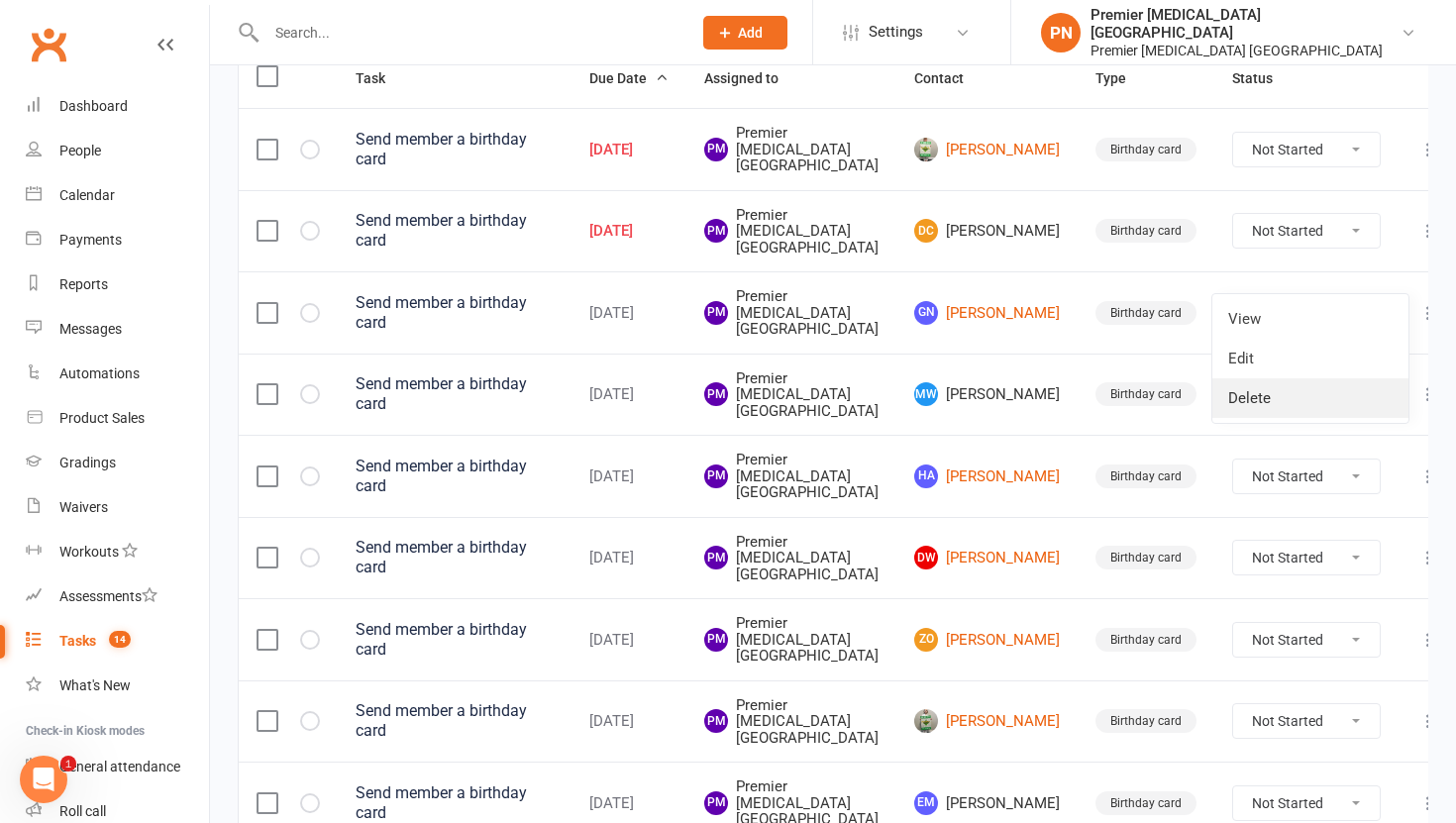 click on "Delete" at bounding box center (1310, 398) 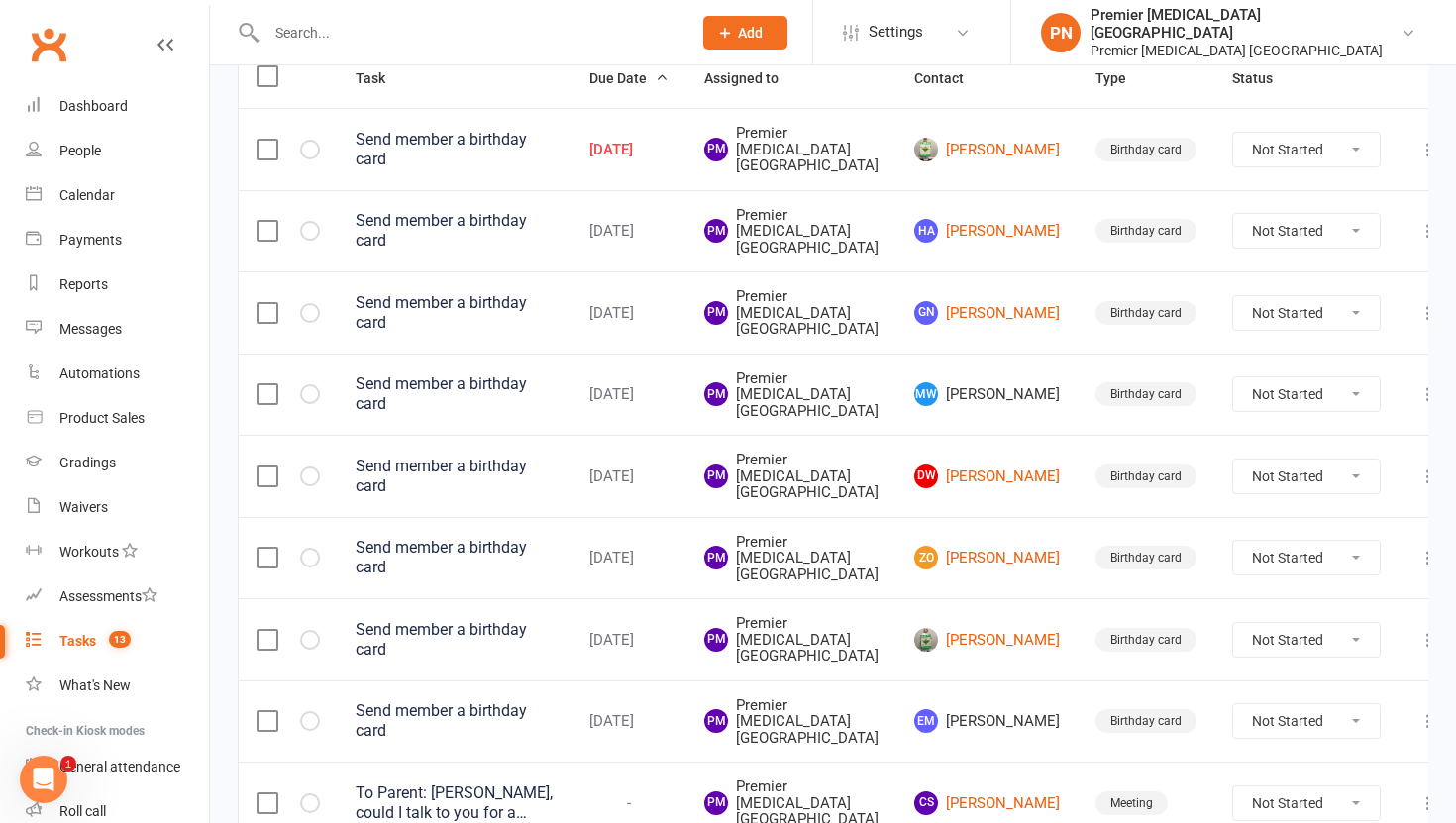 click at bounding box center (1428, 394) 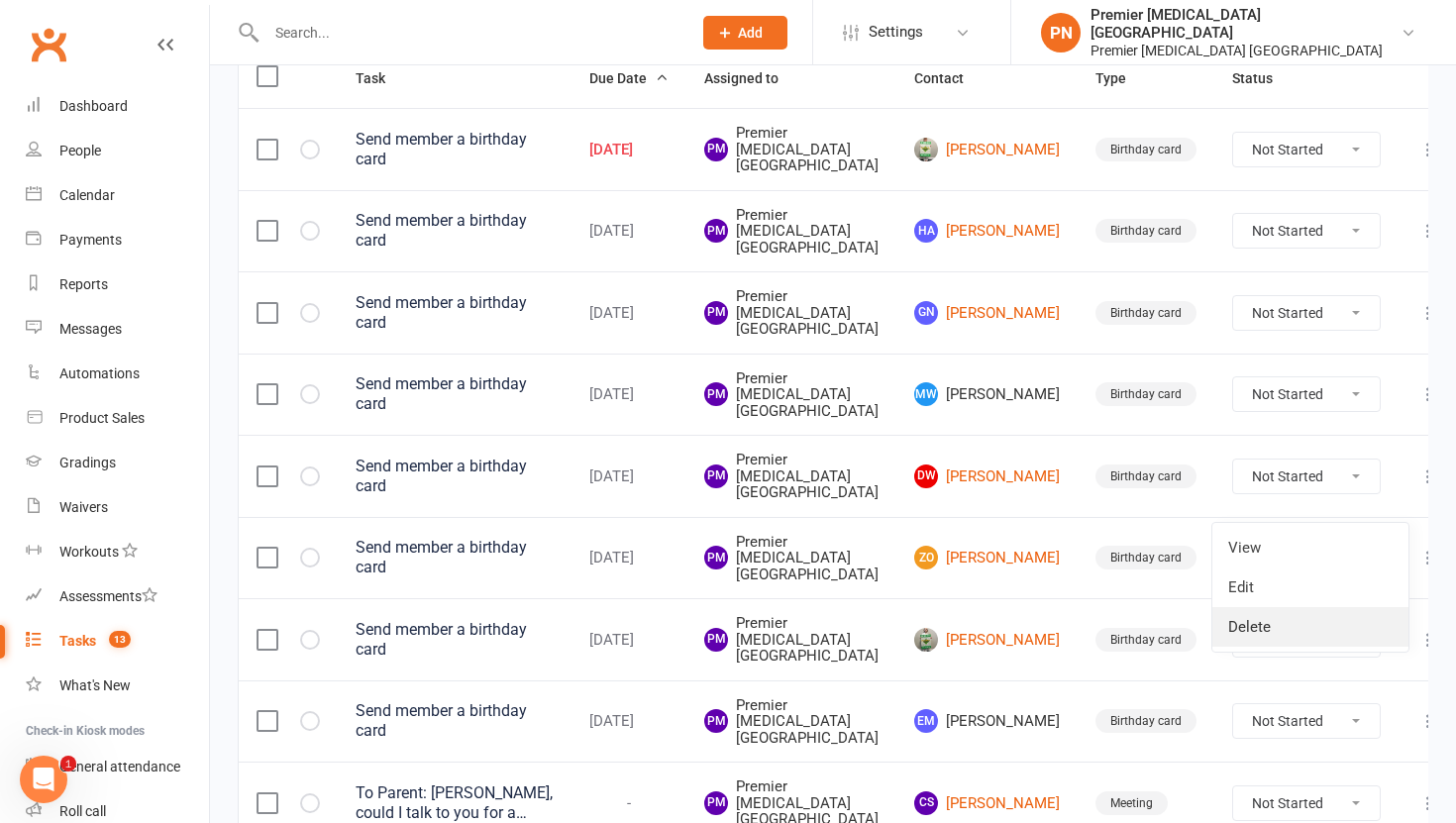 click on "Delete" at bounding box center (1310, 627) 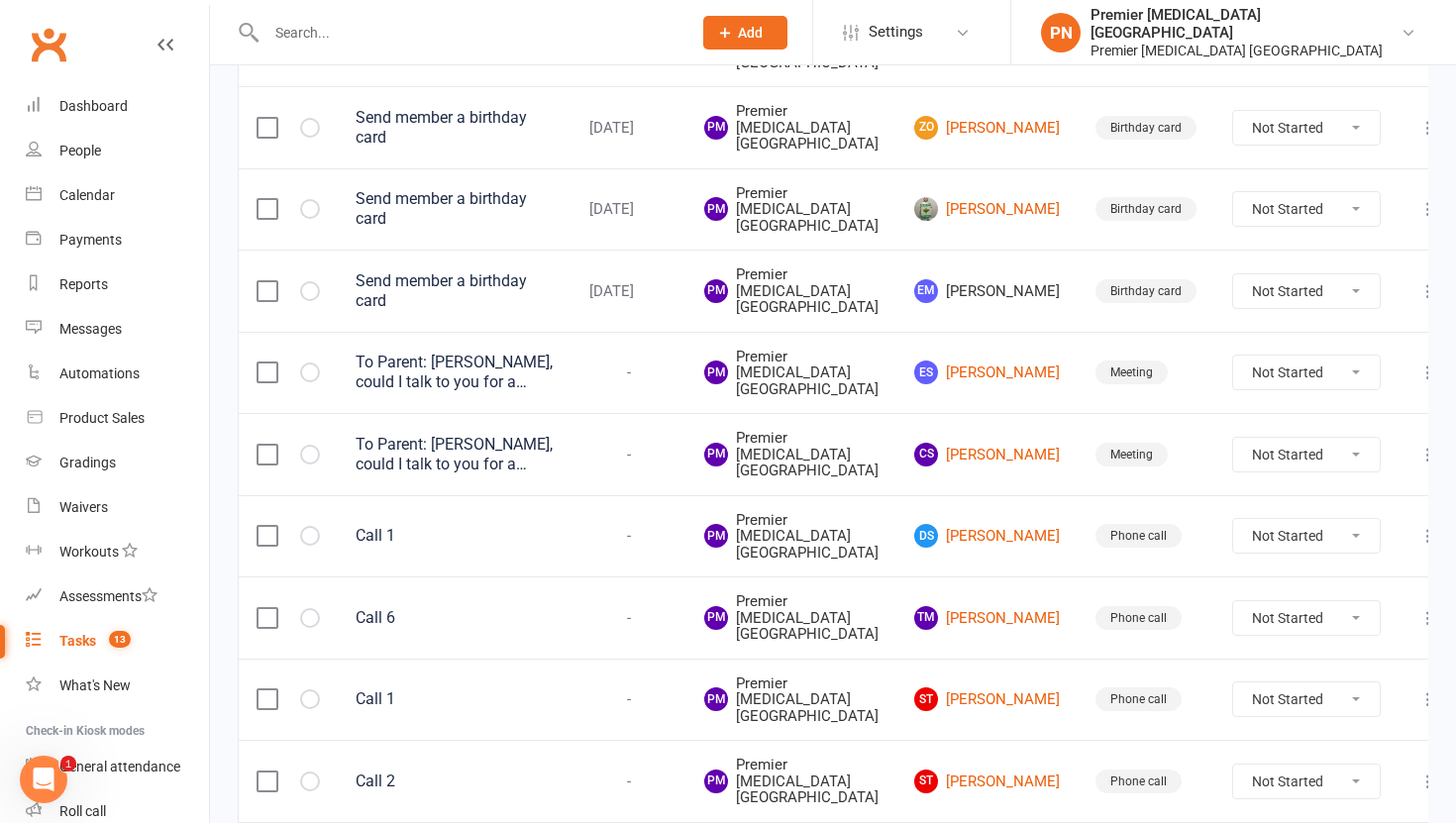 scroll, scrollTop: 657, scrollLeft: 0, axis: vertical 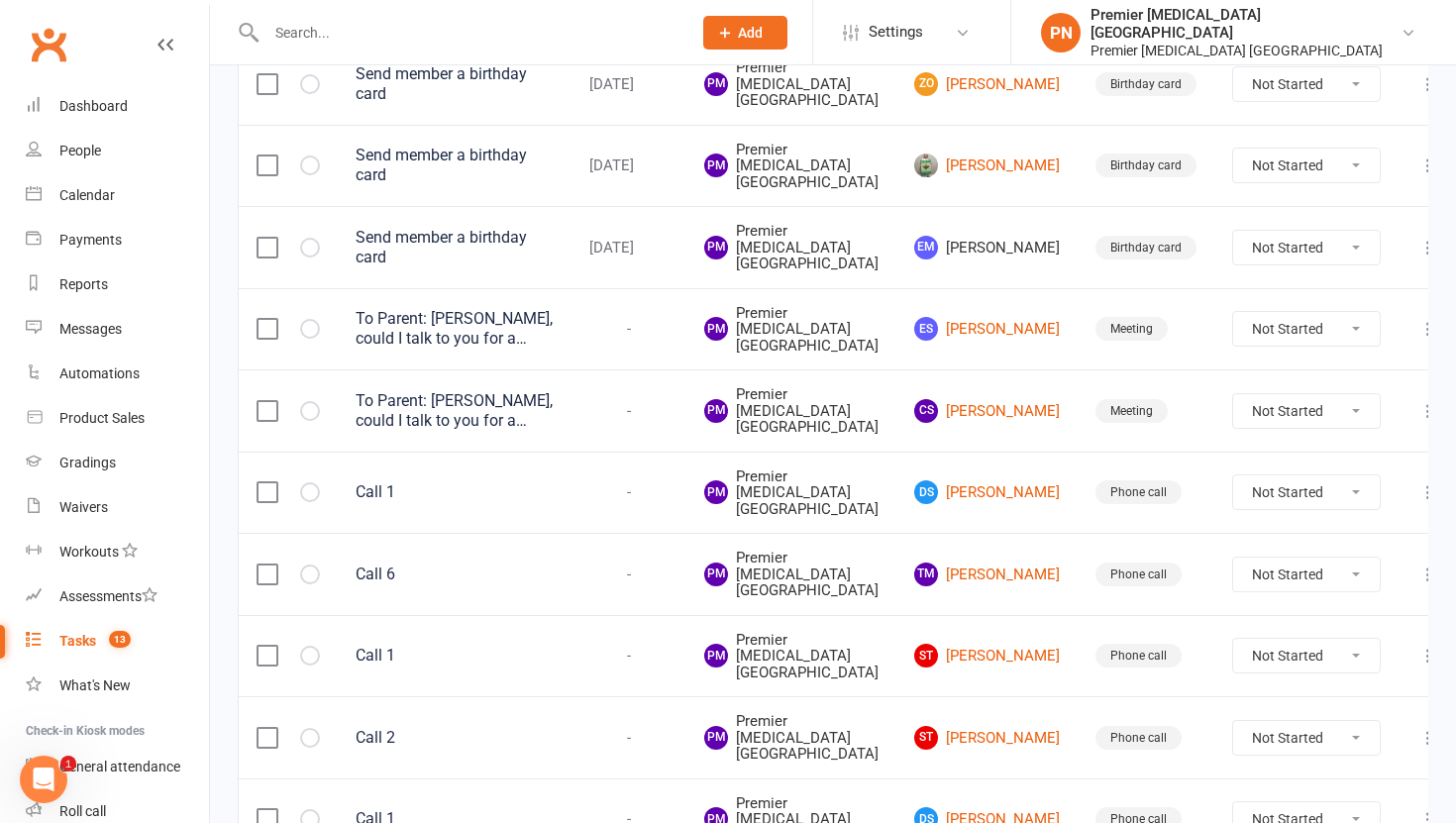click at bounding box center [1428, 248] 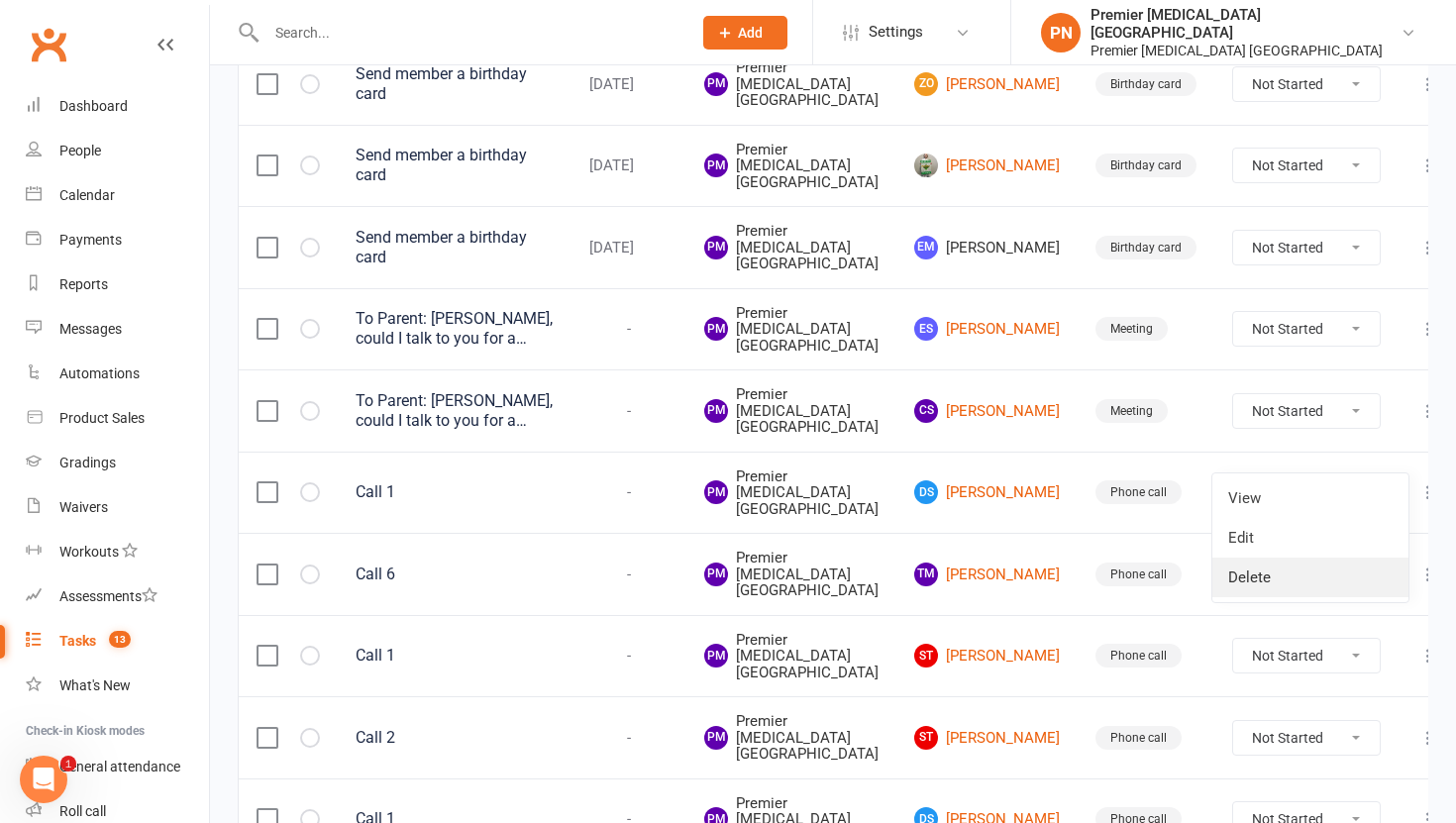 click on "Delete" at bounding box center [1310, 577] 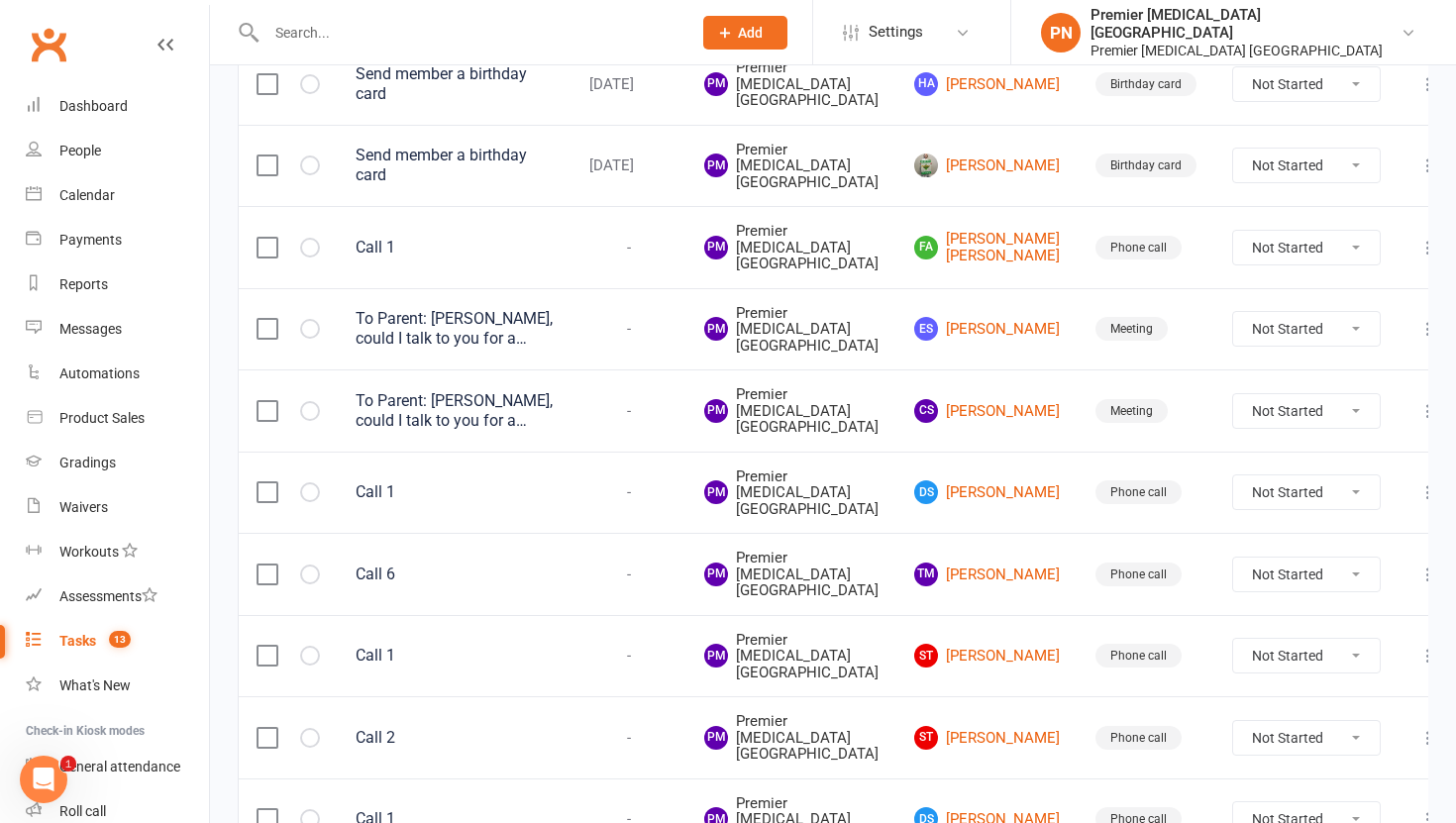 click on "Not Started In Progress Waiting Complete" at bounding box center [1306, 329] 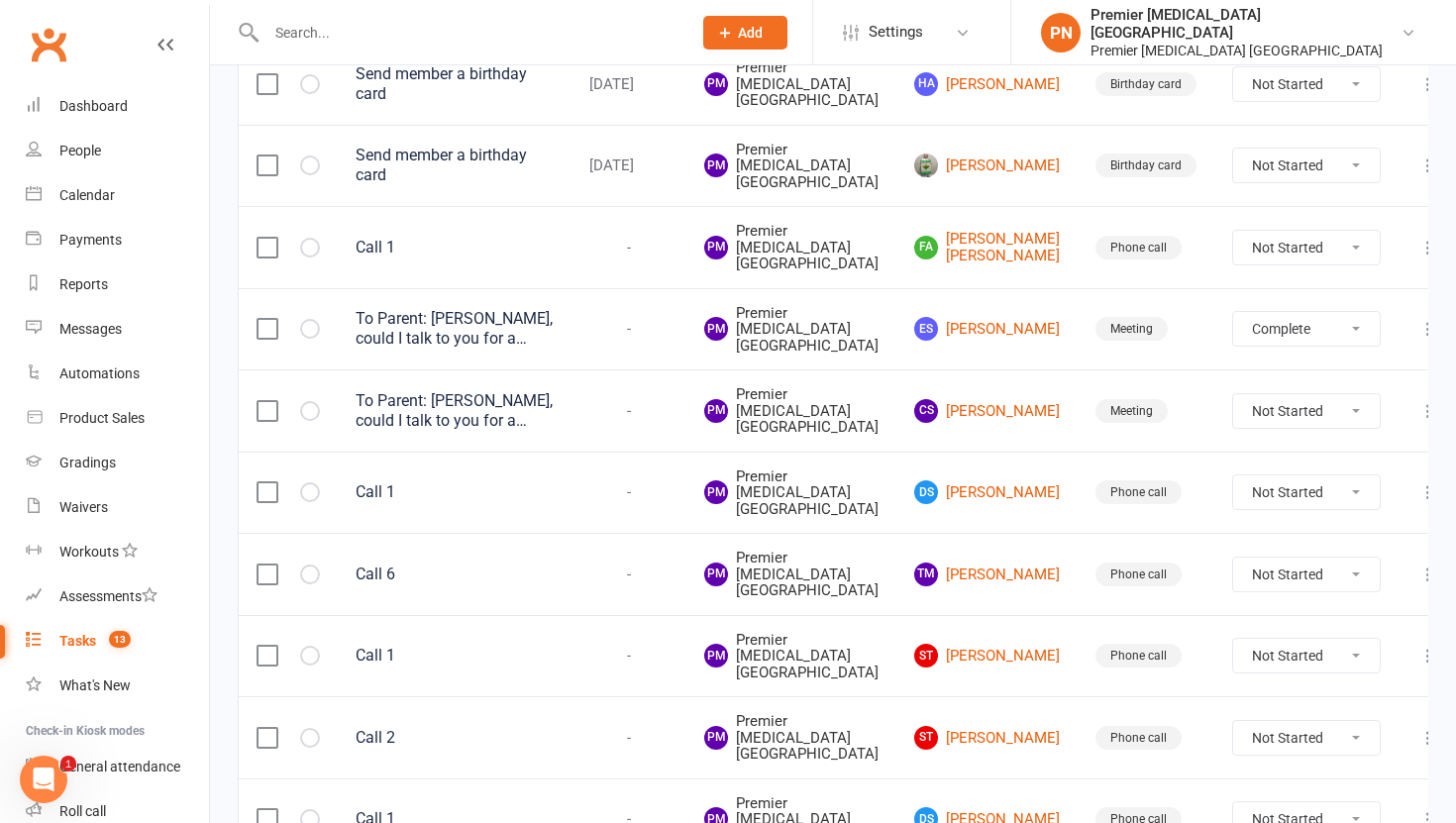 select on "unstarted" 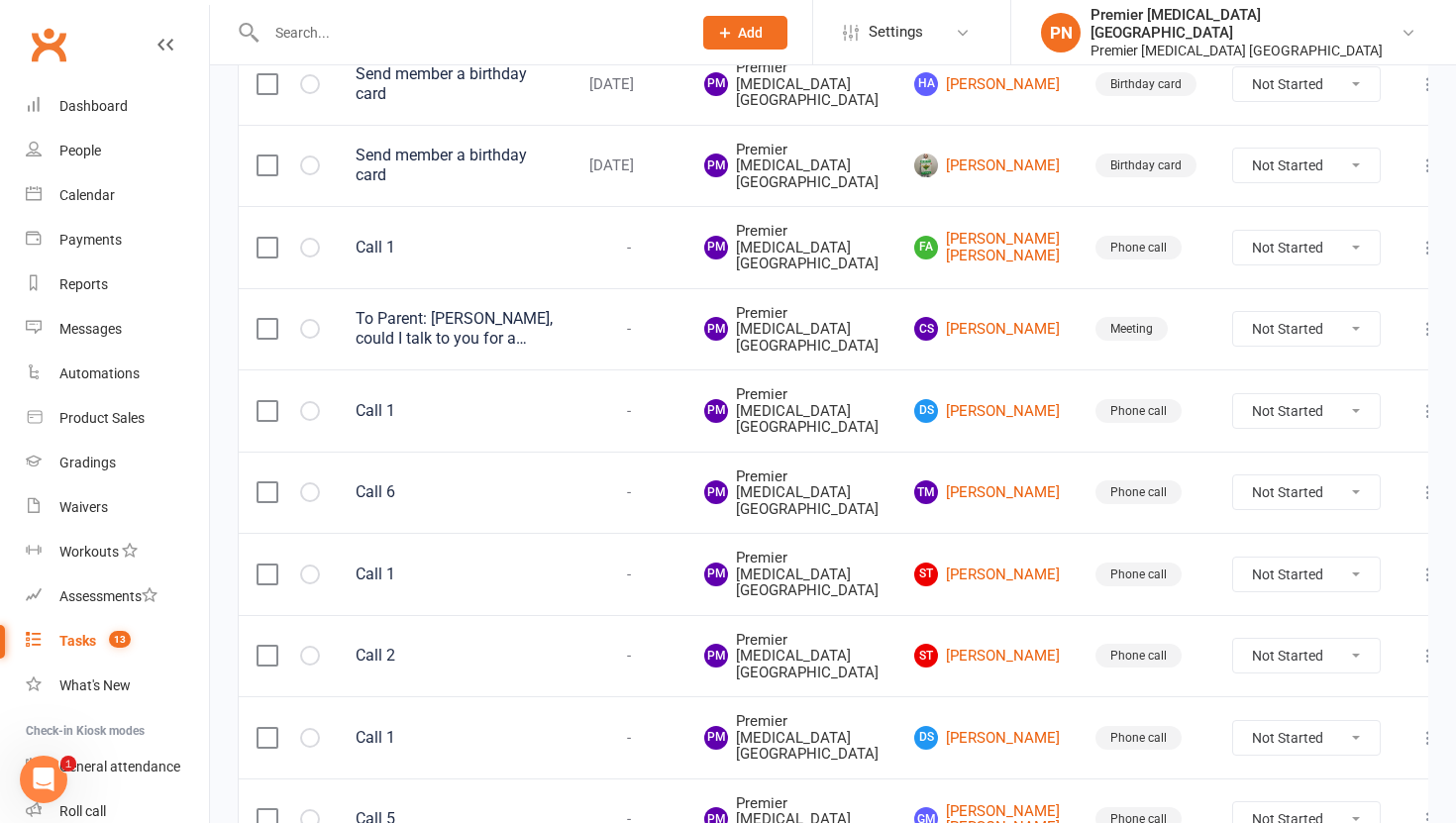 click on "Not Started In Progress Waiting Complete" at bounding box center [1306, 329] 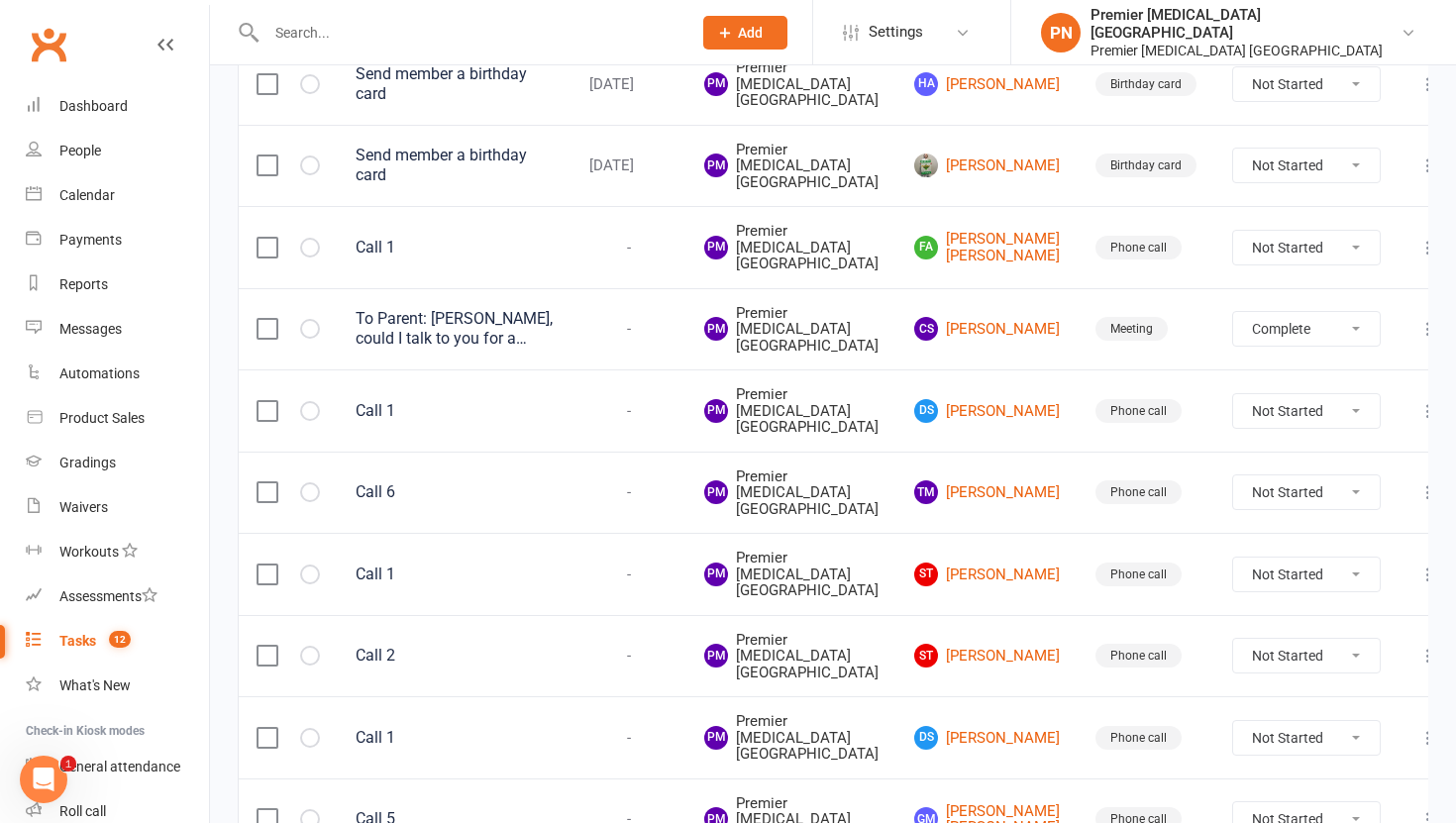 select on "unstarted" 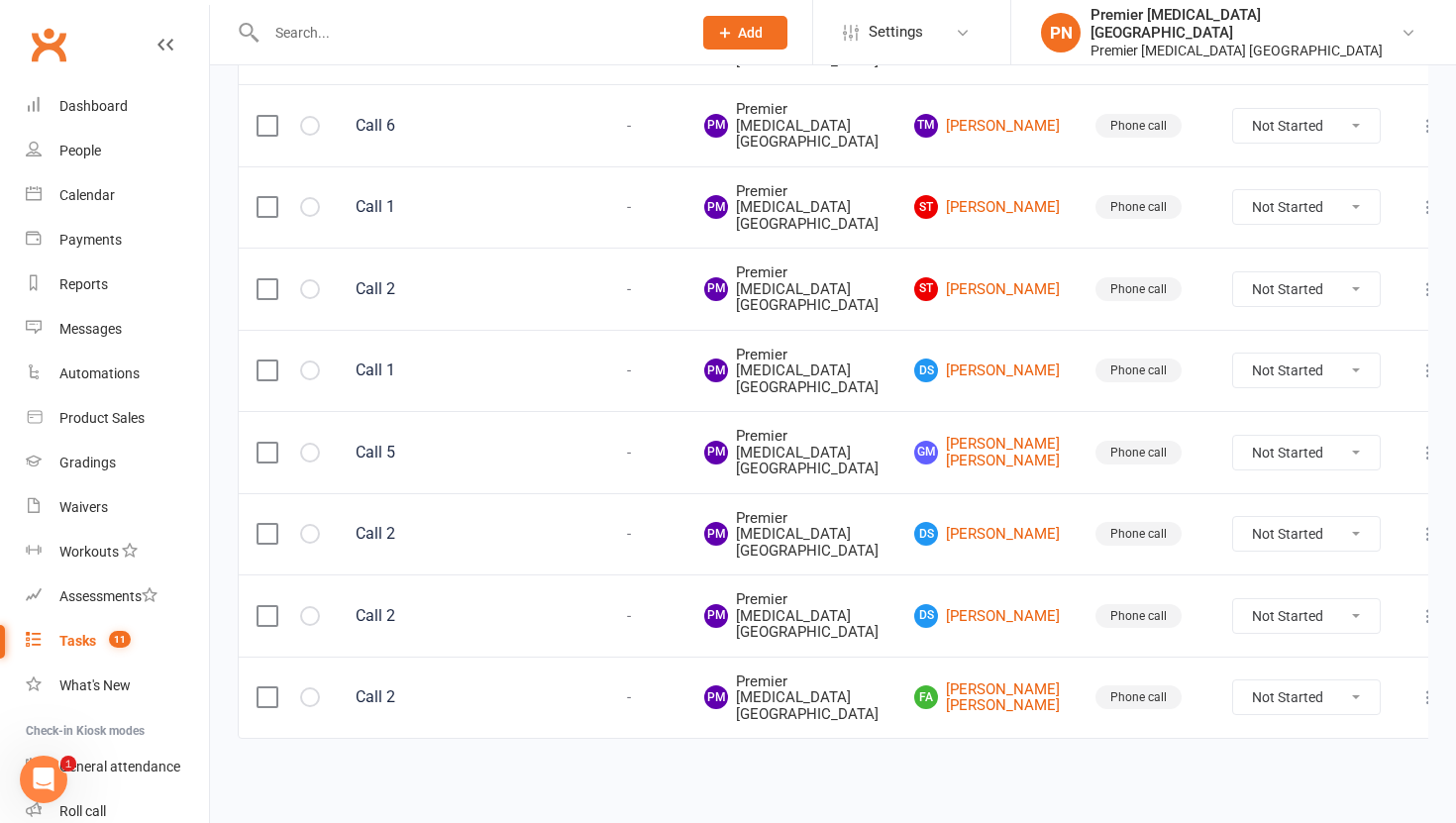 scroll, scrollTop: 0, scrollLeft: 0, axis: both 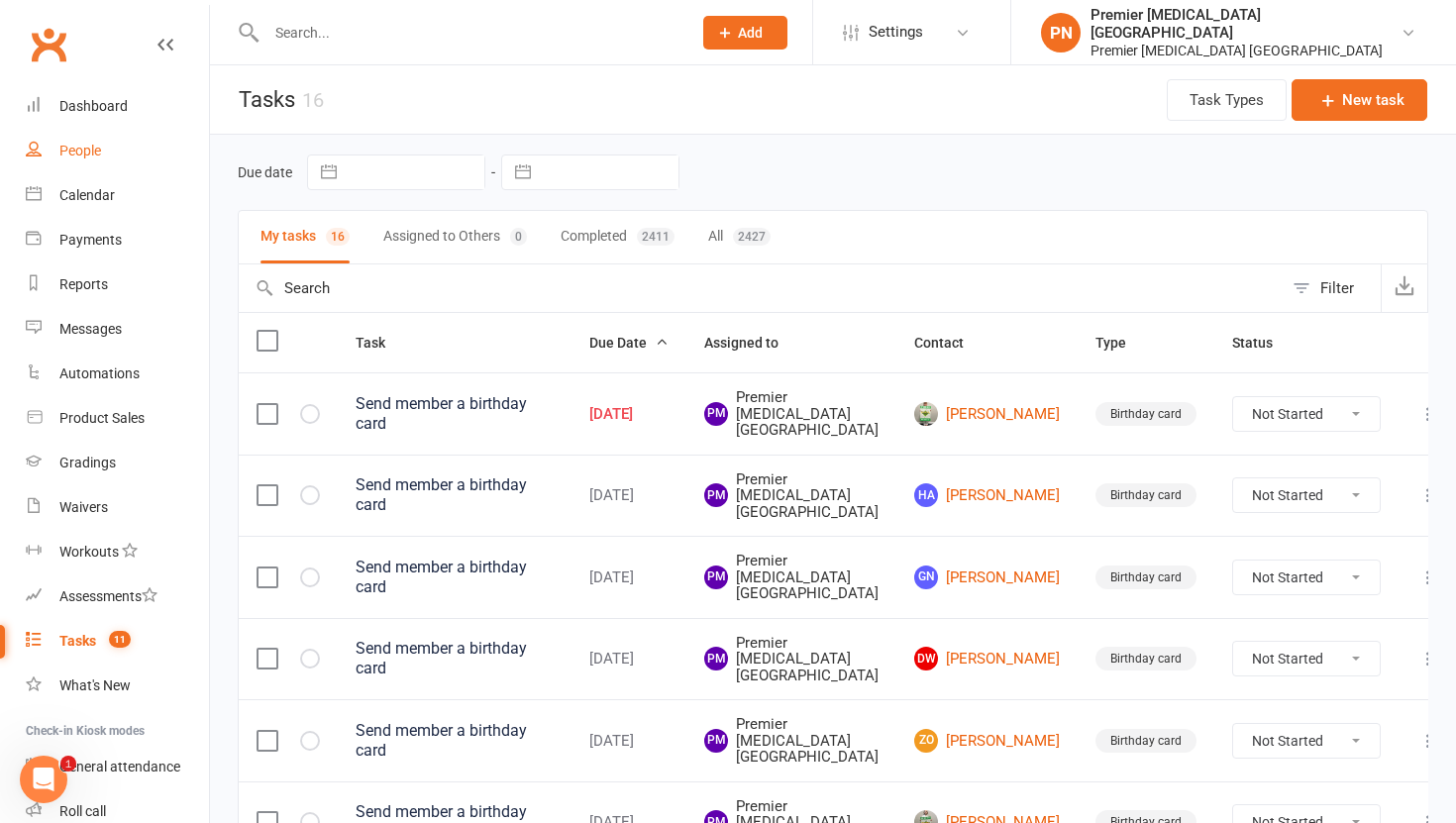 click on "People" at bounding box center [80, 151] 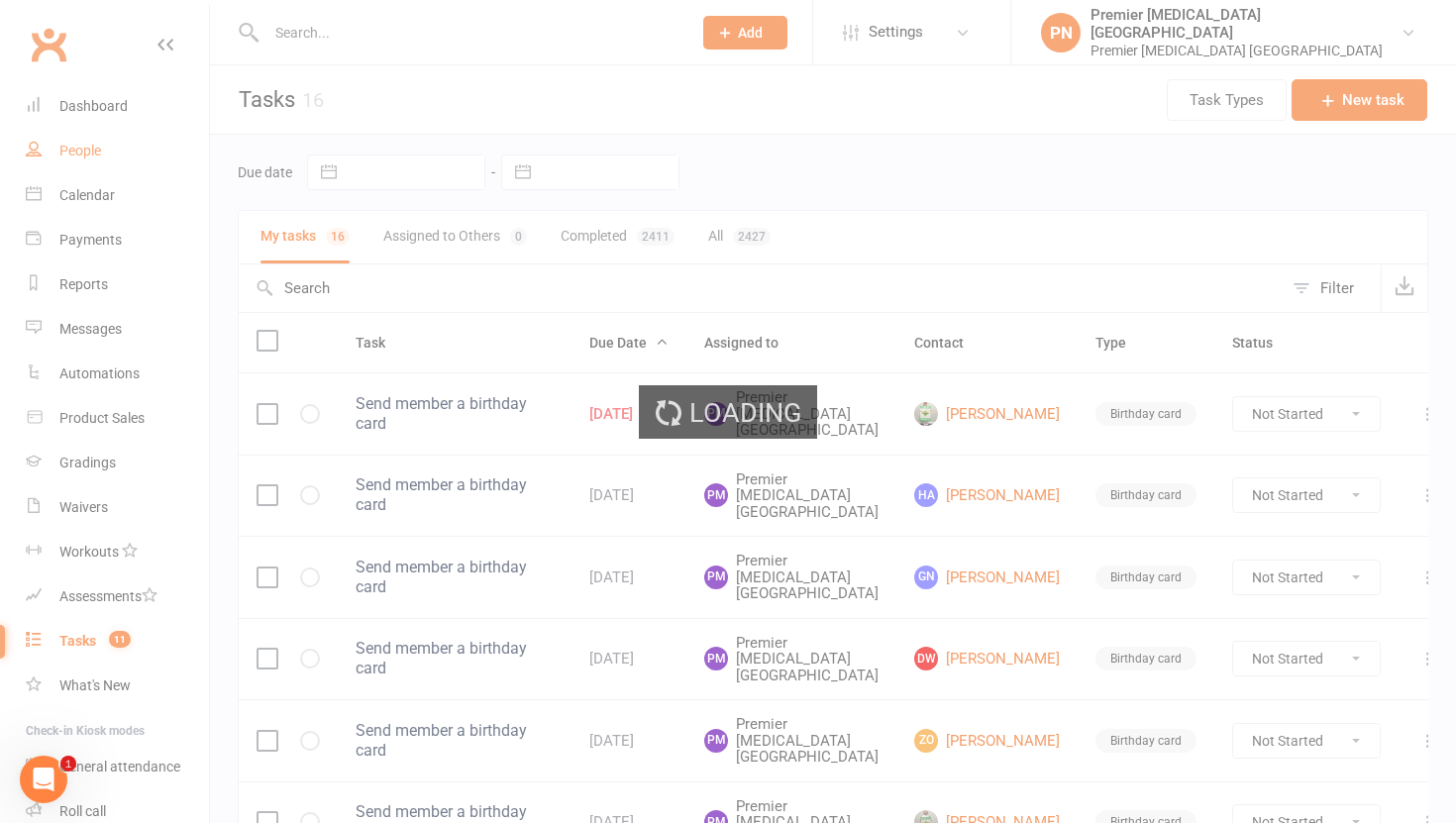 select on "100" 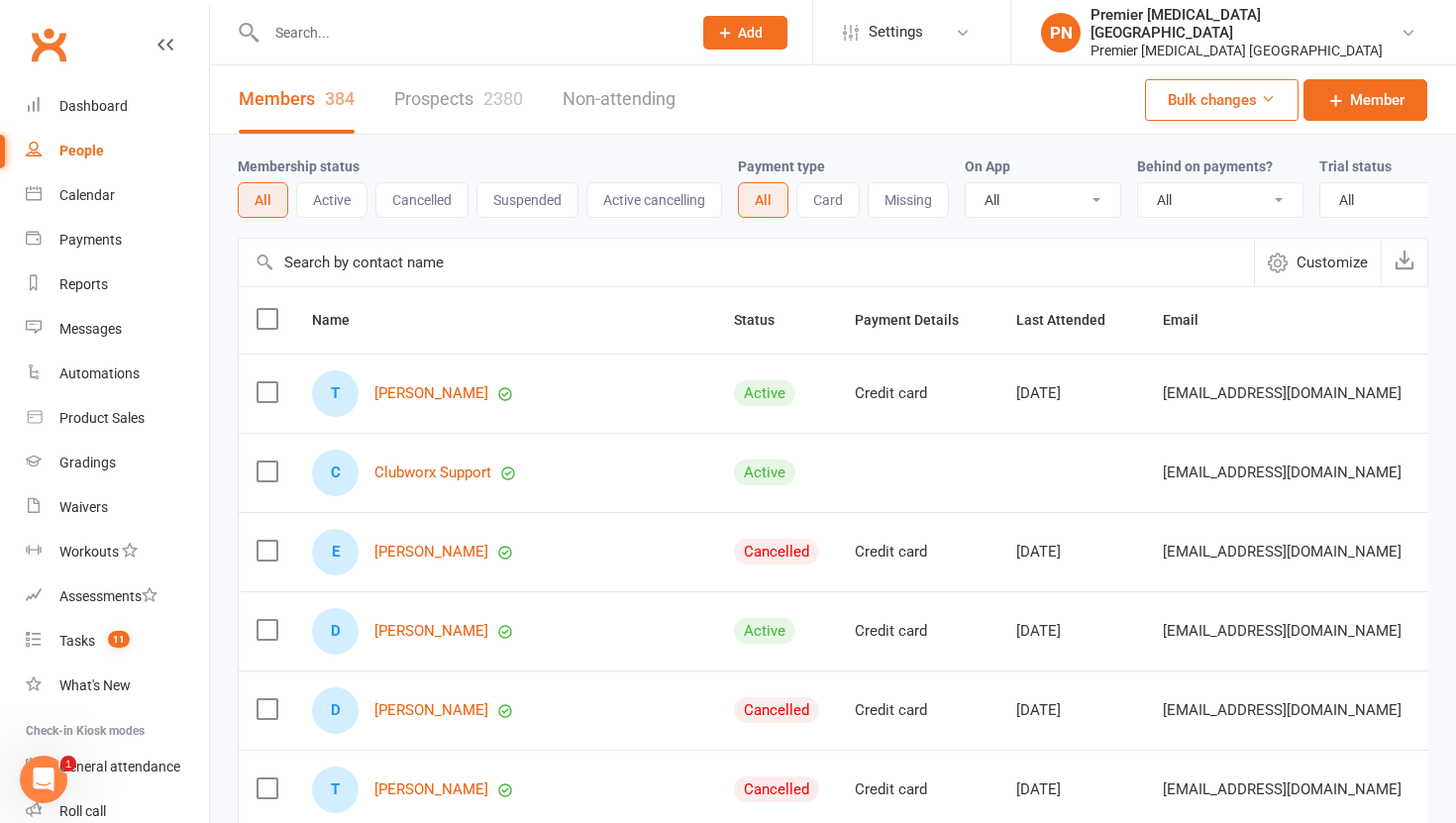 click on "Prospects 2380" at bounding box center (459, 99) 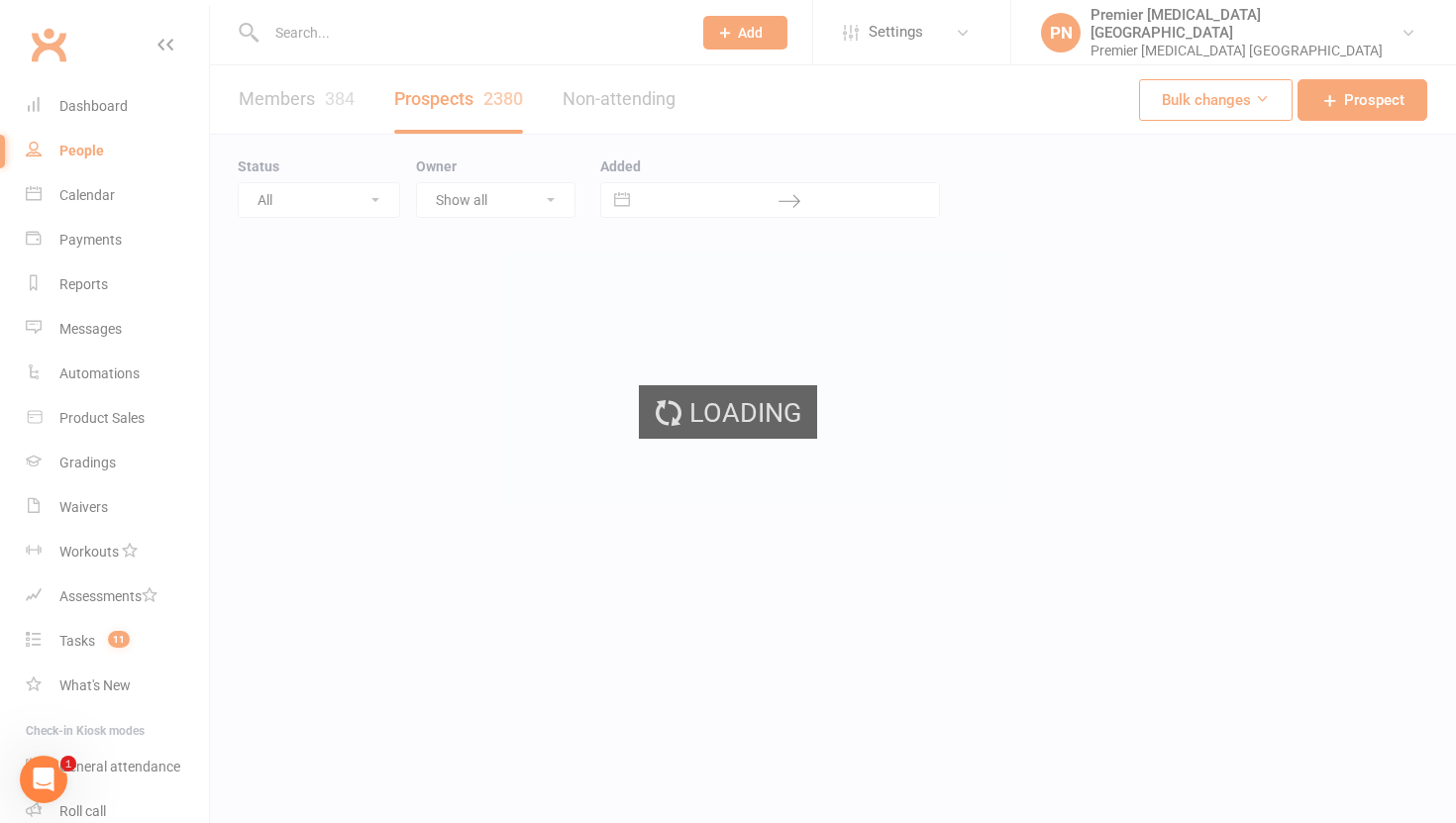 select on "100" 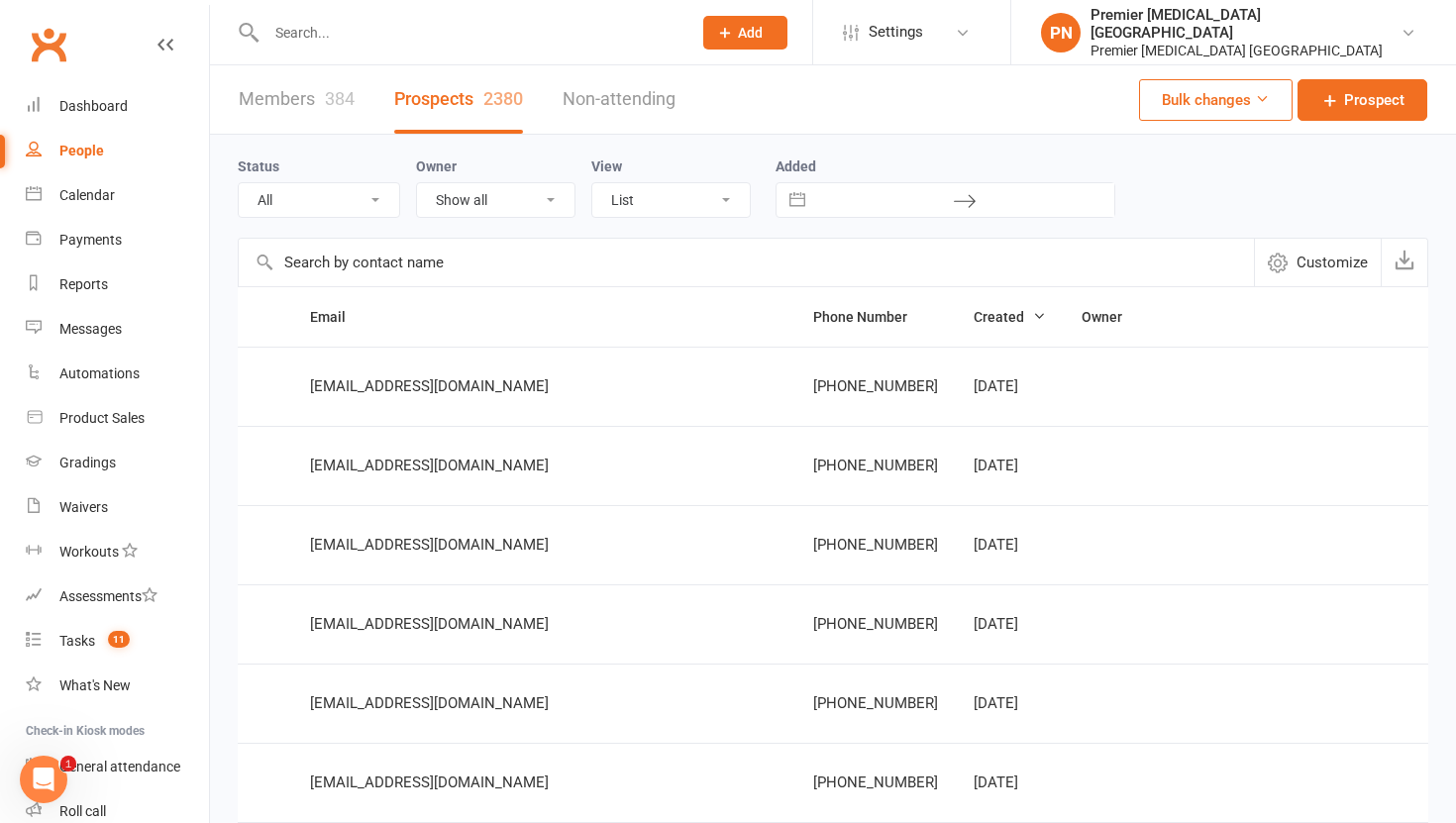 scroll, scrollTop: 0, scrollLeft: 0, axis: both 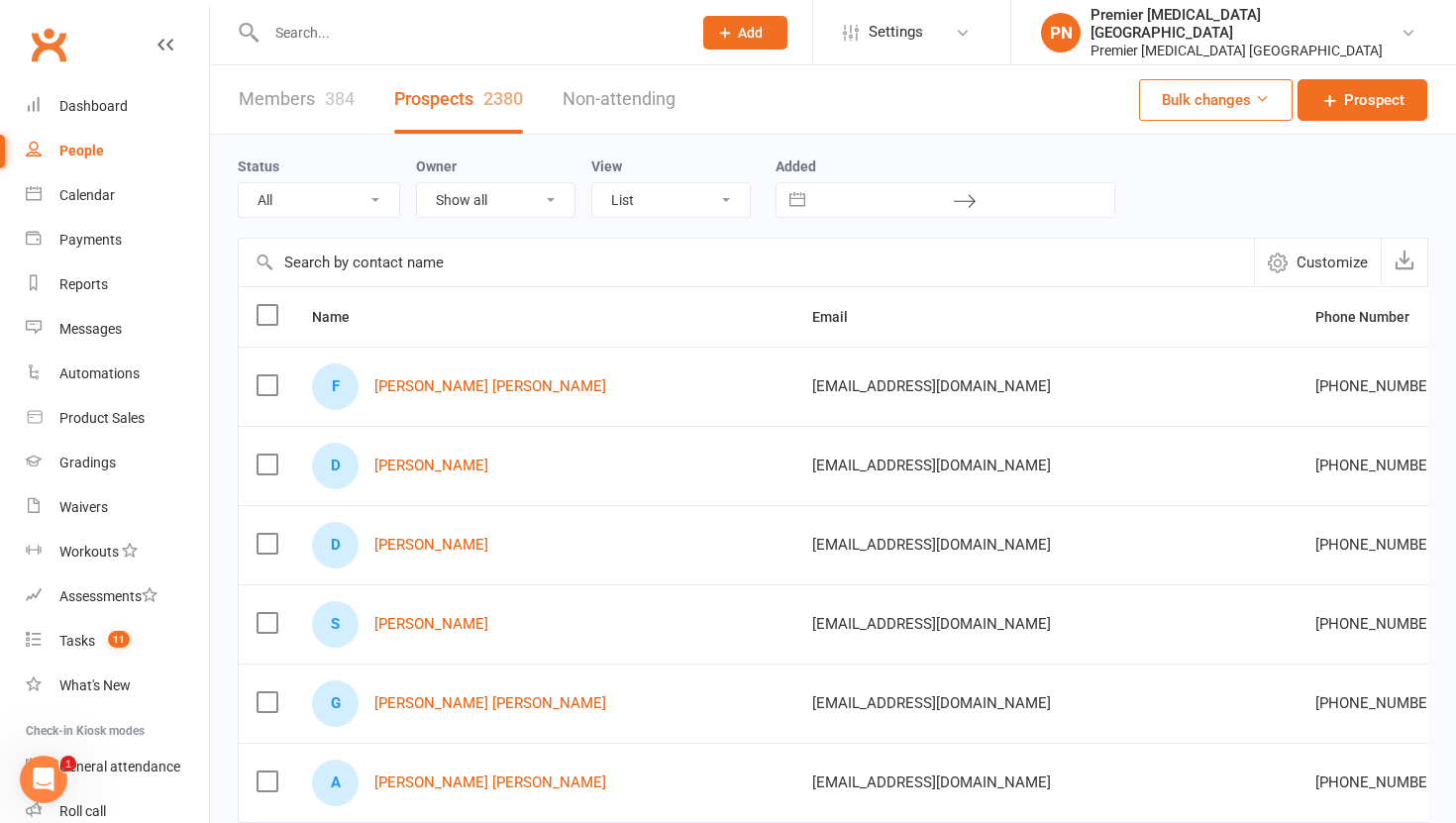 click at bounding box center (266, 464) 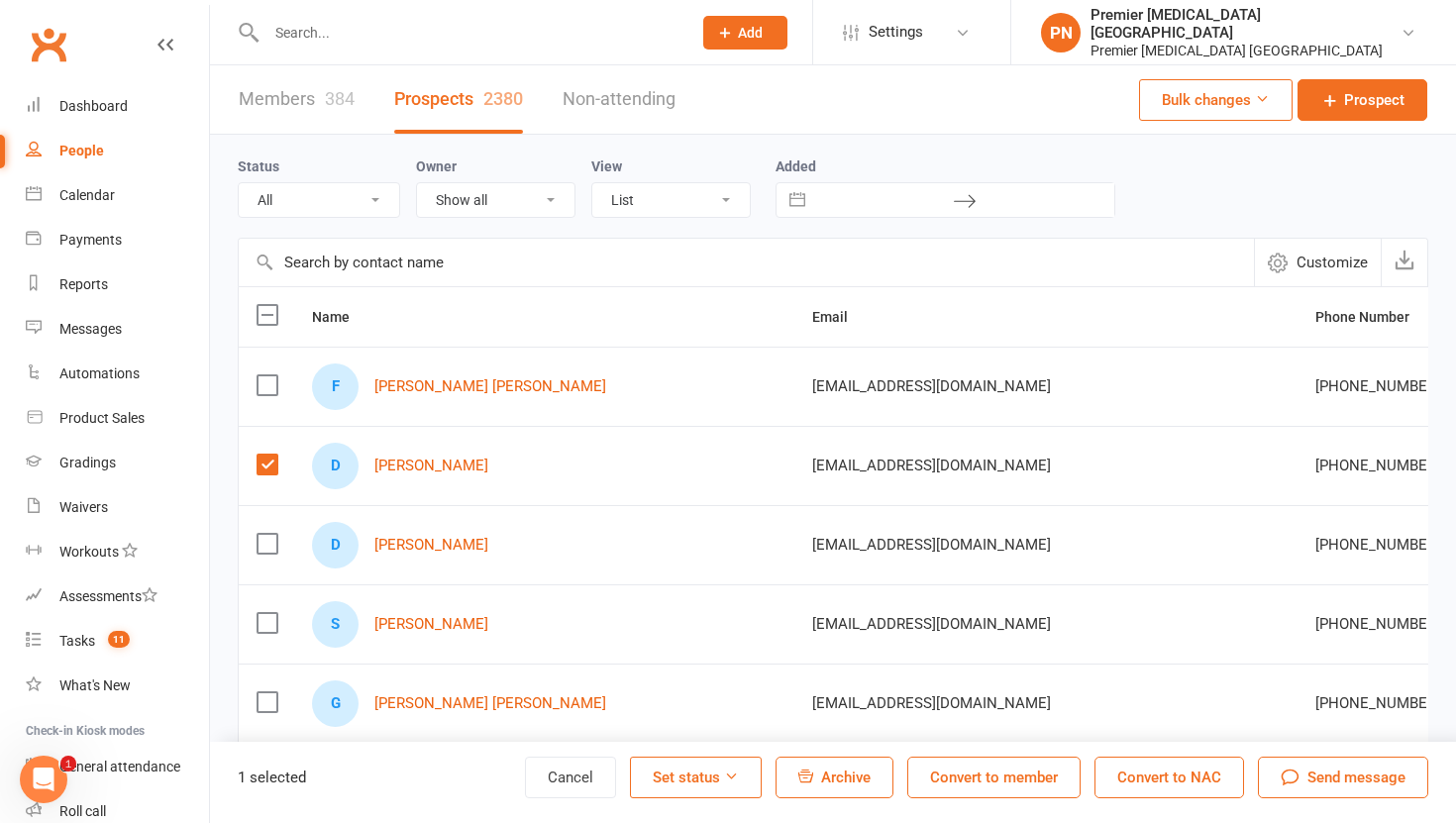 click on "Archive" at bounding box center (846, 777) 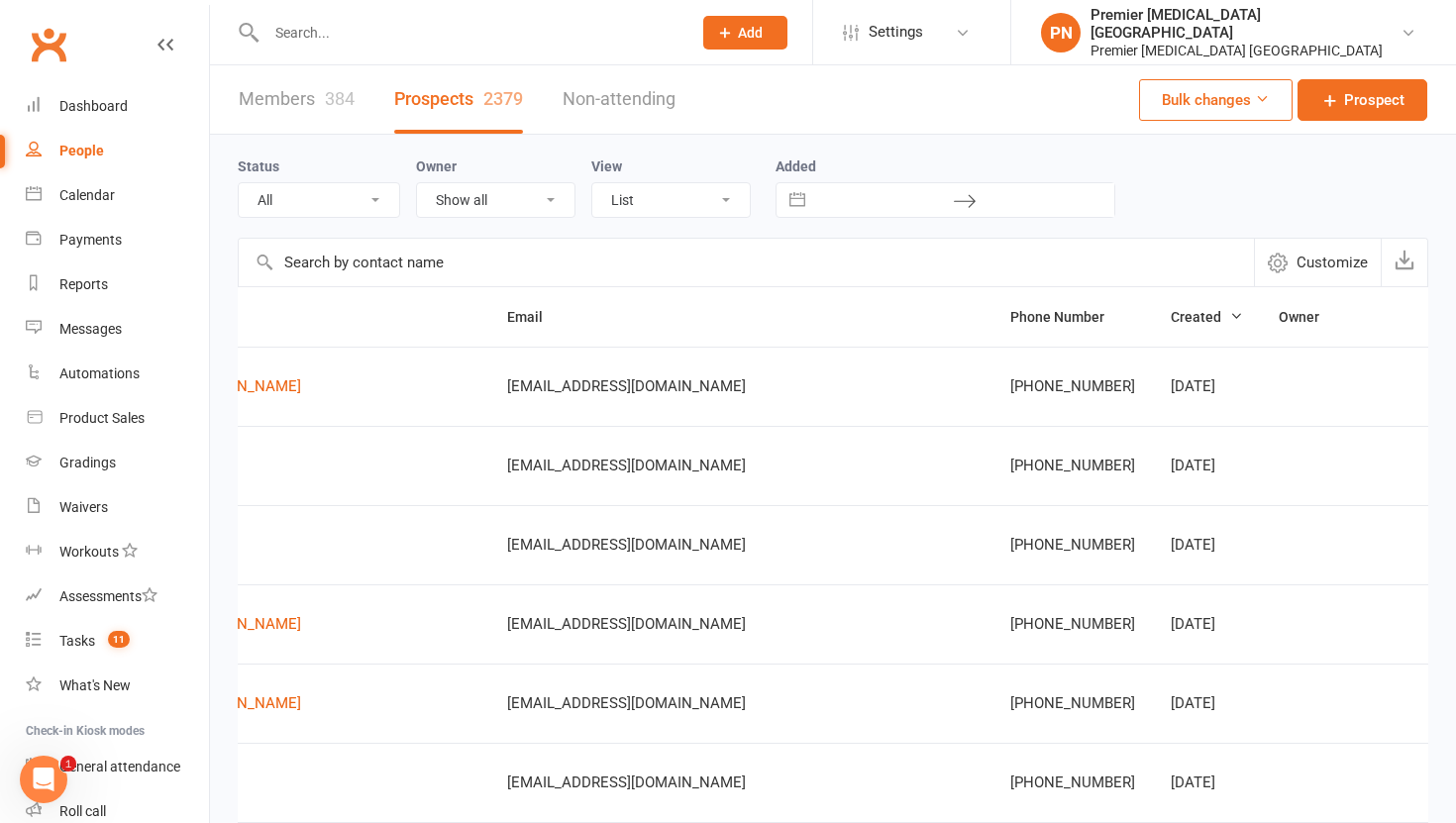 scroll, scrollTop: 0, scrollLeft: 502, axis: horizontal 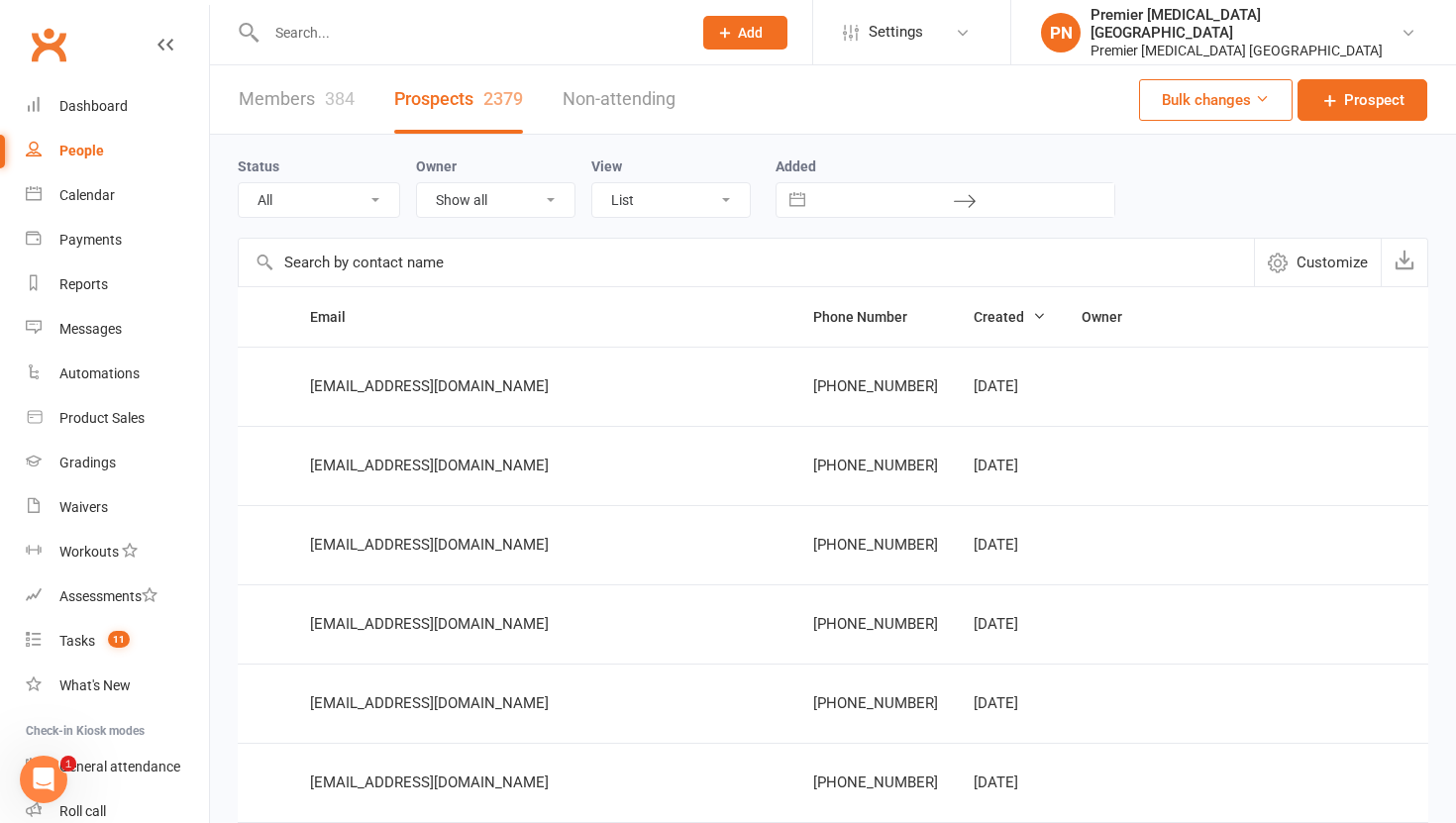 click on "Select status" at bounding box center [1501, 546] 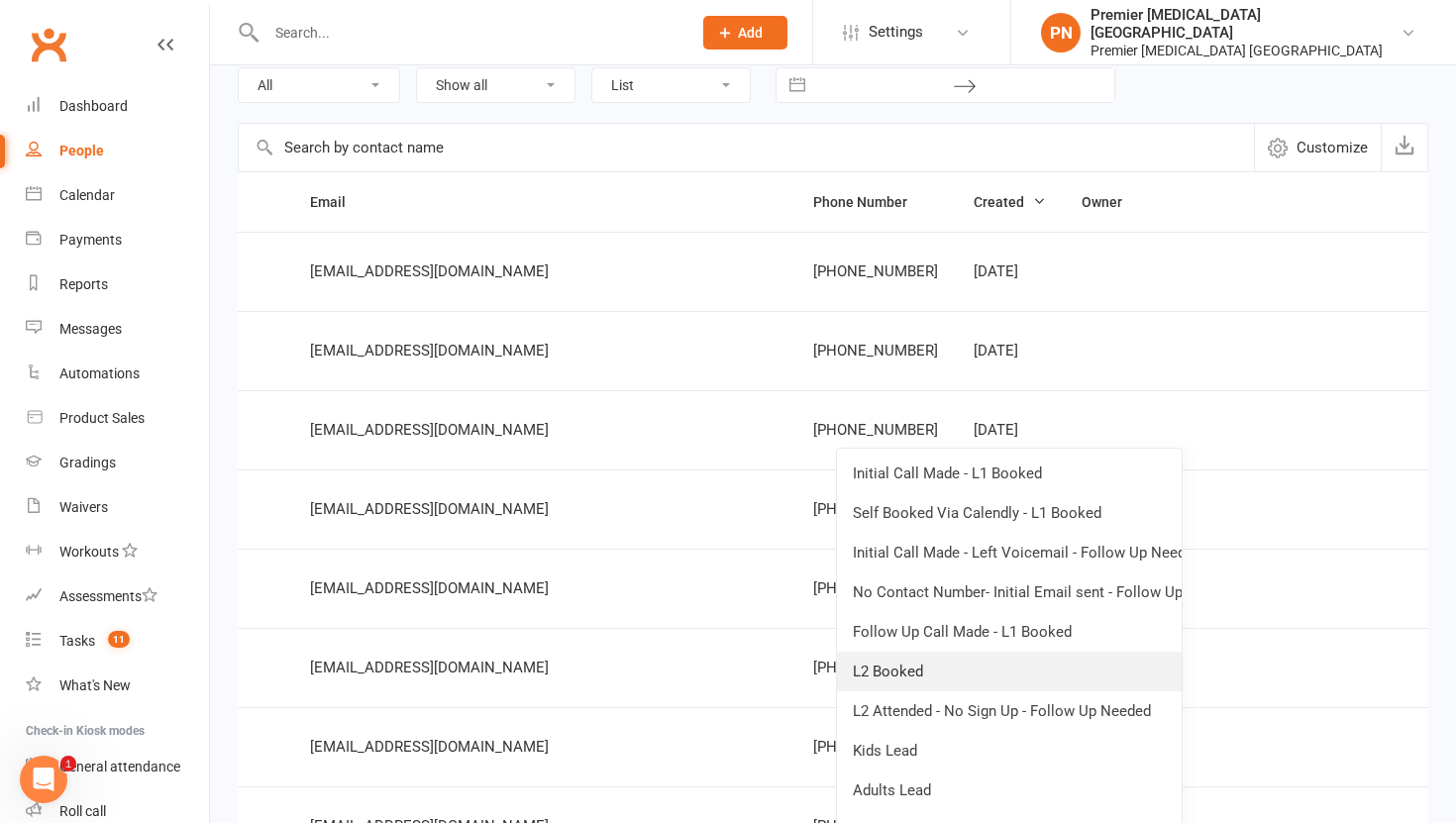 scroll, scrollTop: 122, scrollLeft: 0, axis: vertical 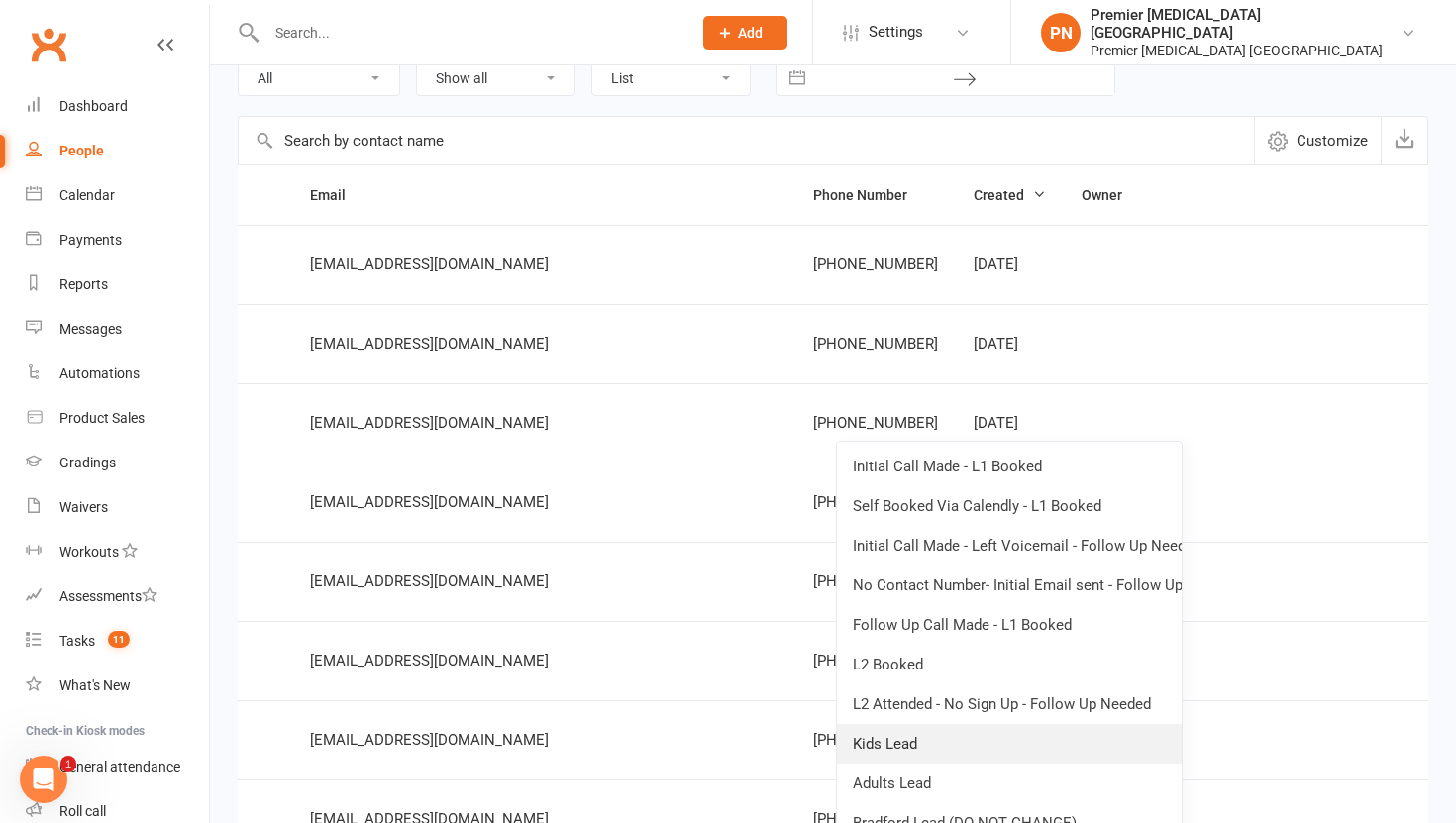 click on "Kids Lead" at bounding box center [1009, 744] 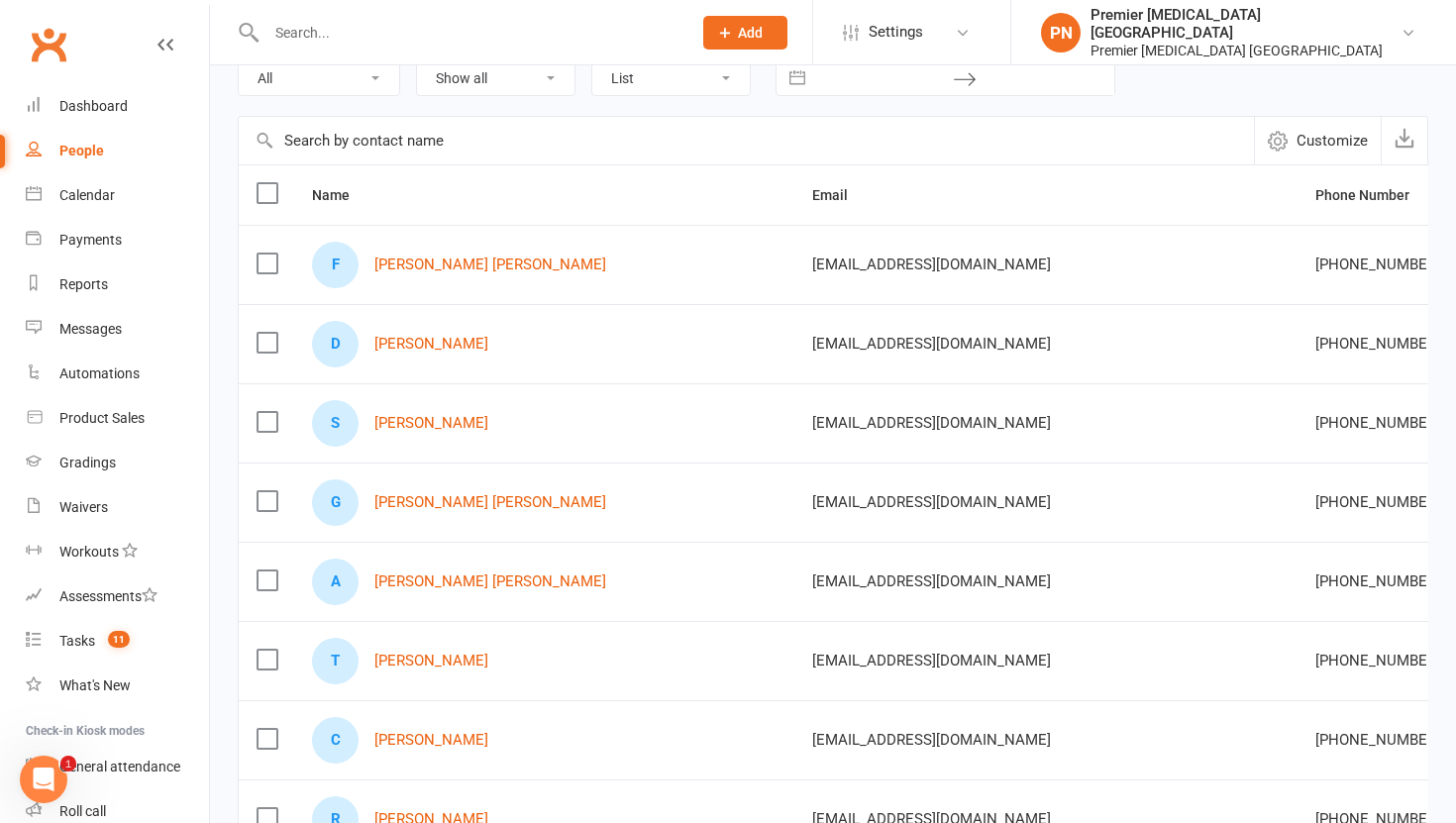 scroll, scrollTop: 0, scrollLeft: 502, axis: horizontal 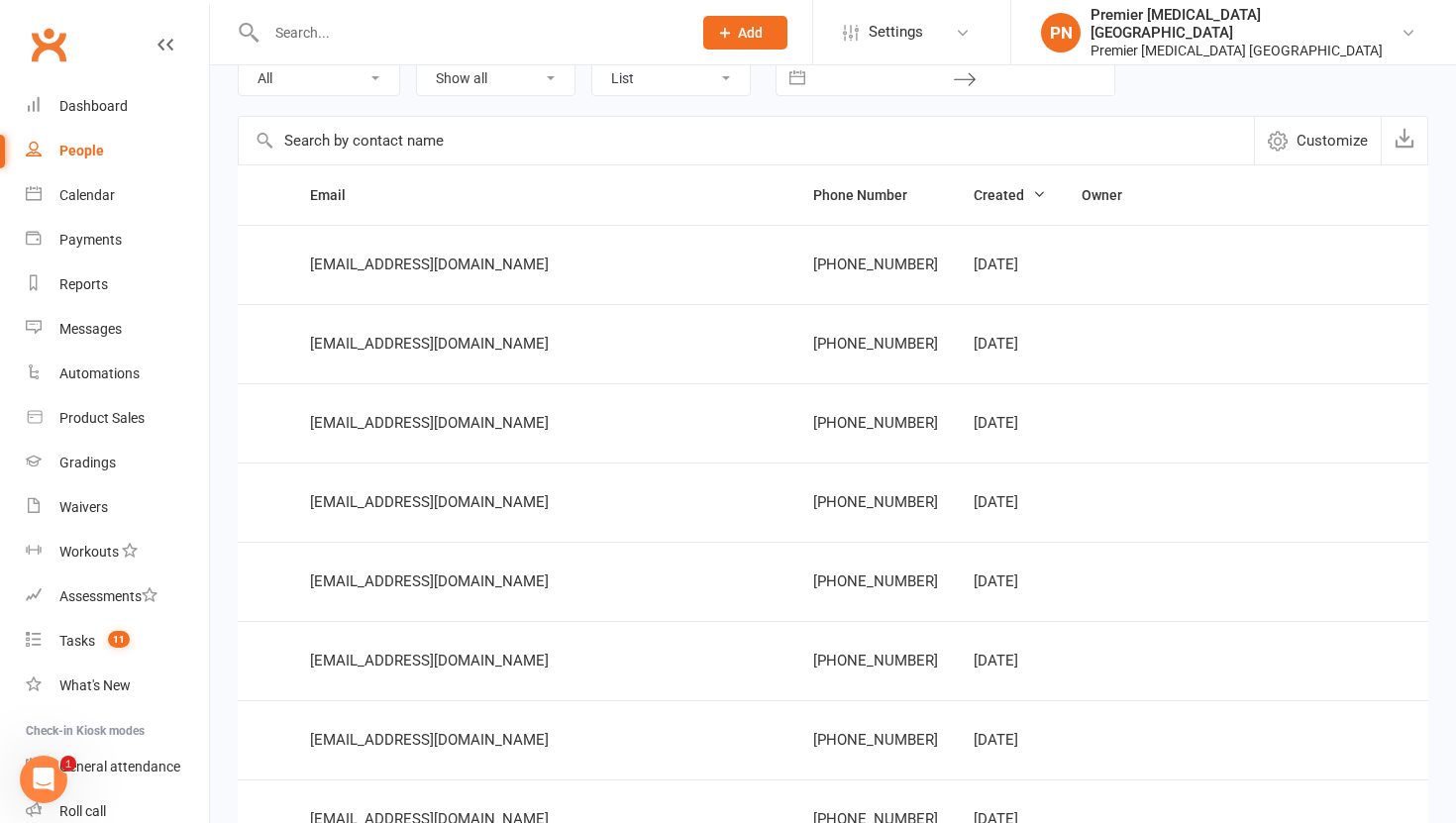 click on "Select status" at bounding box center (1501, 345) 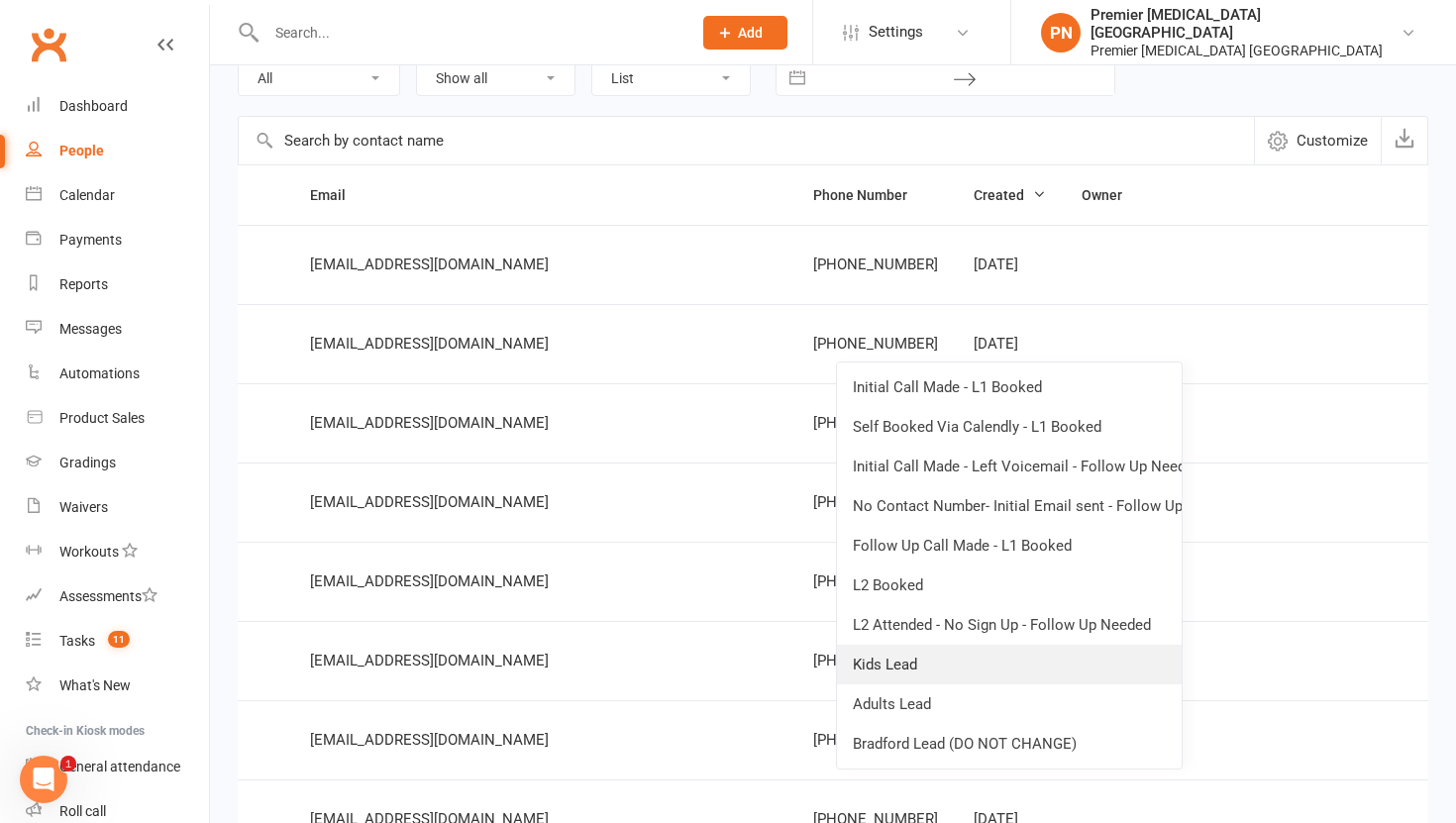 click on "Kids Lead" at bounding box center (1009, 665) 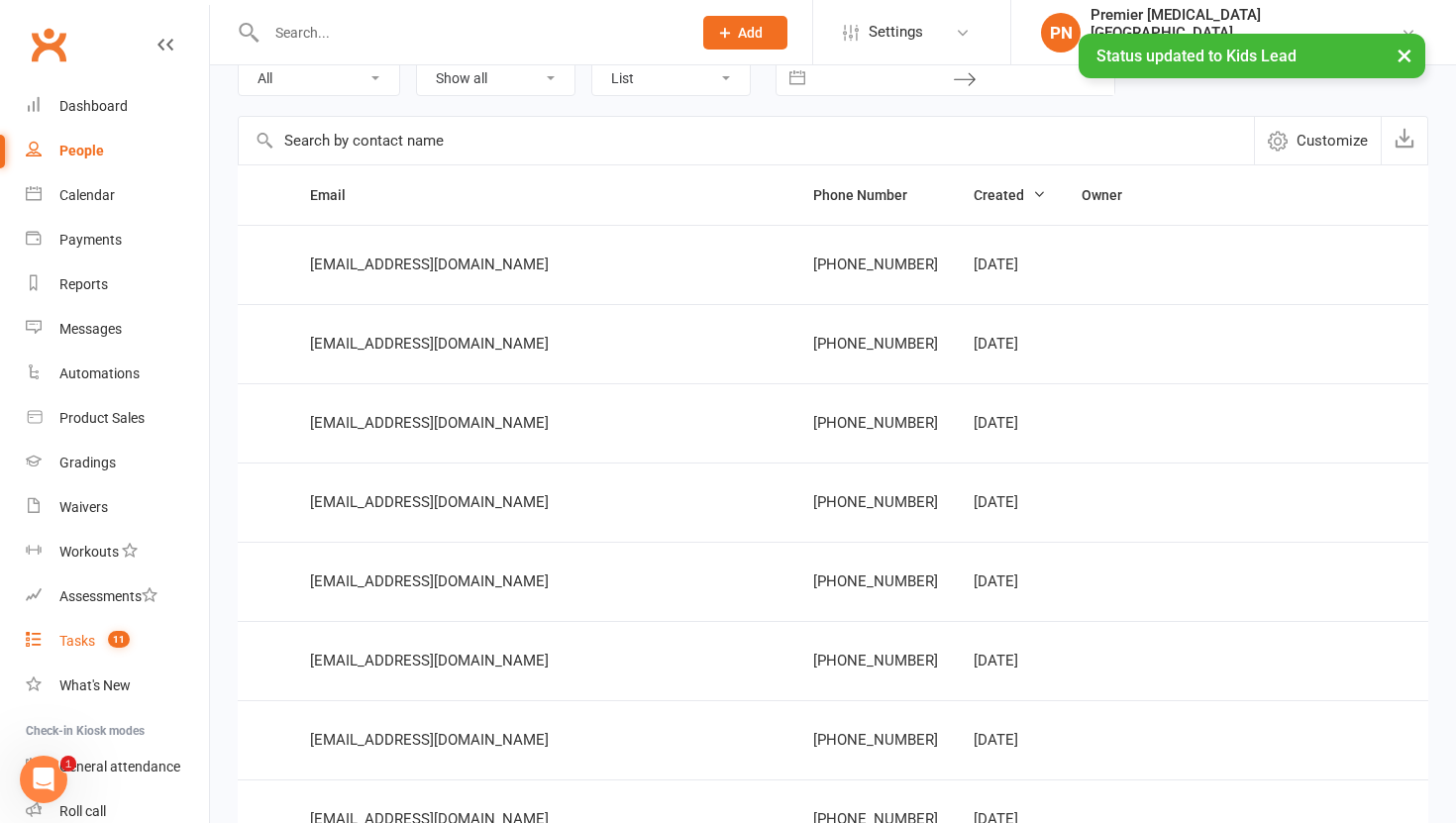 click on "Tasks" at bounding box center (77, 641) 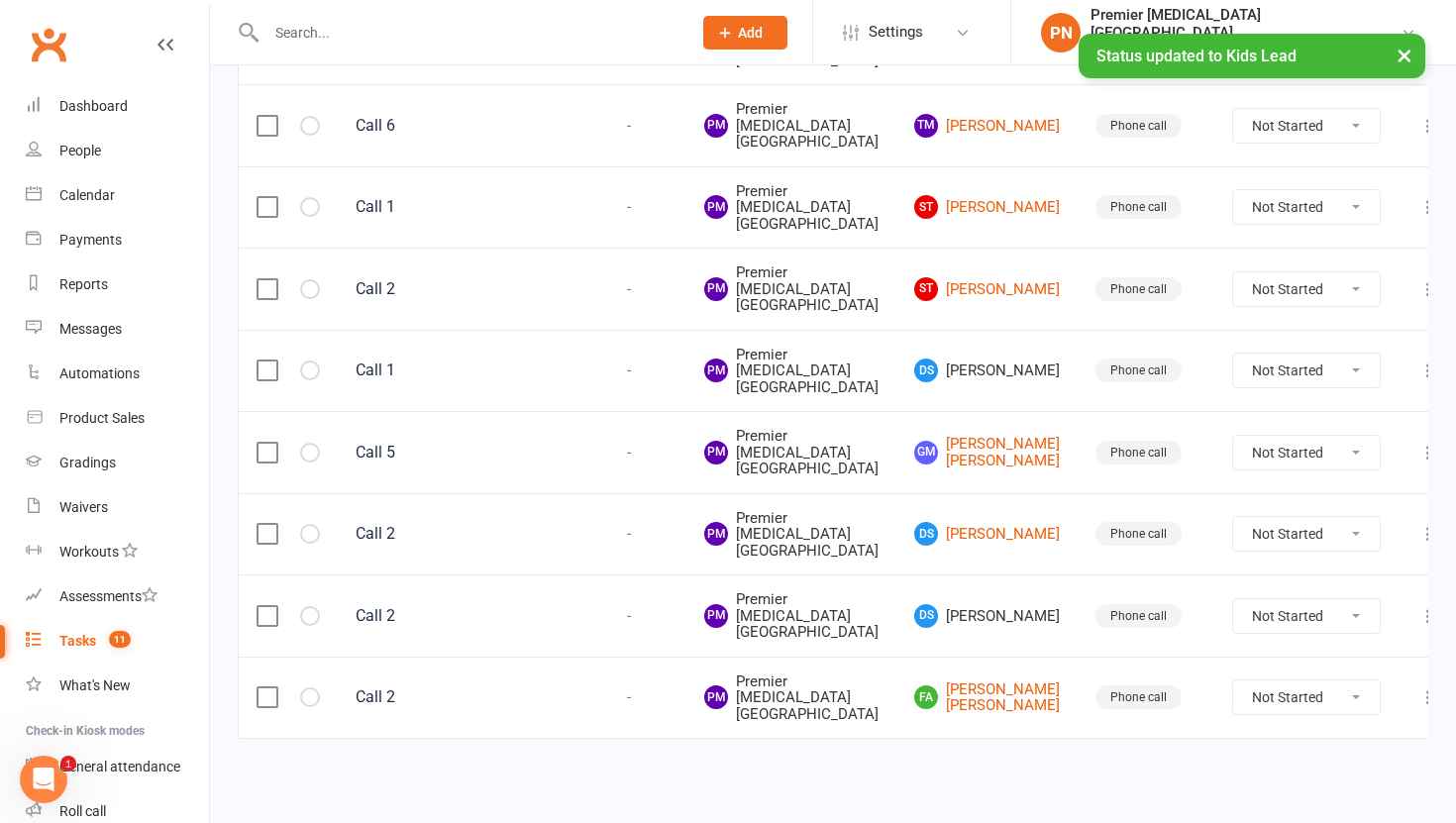 scroll, scrollTop: 1457, scrollLeft: 0, axis: vertical 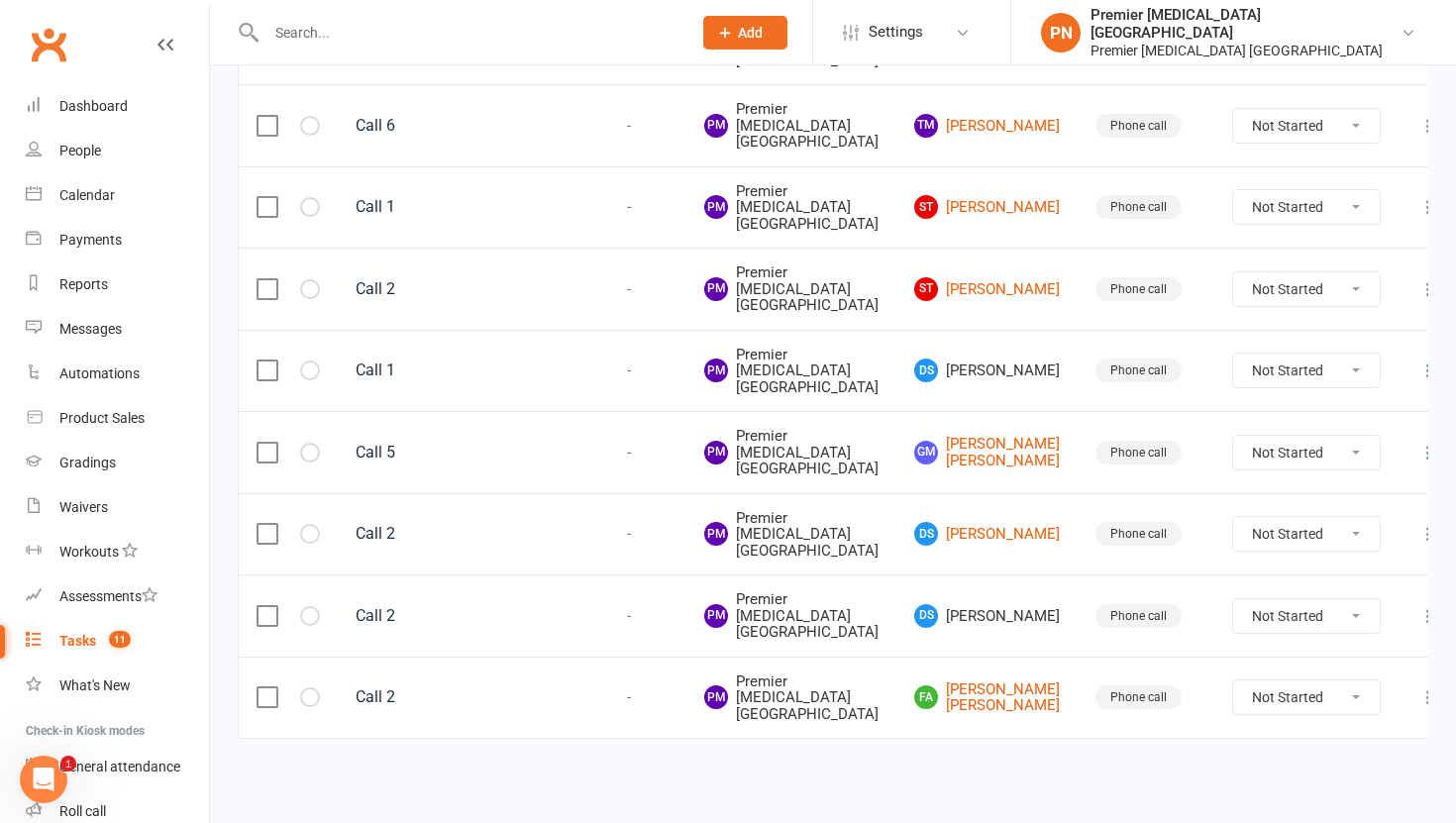 click at bounding box center [266, 370] 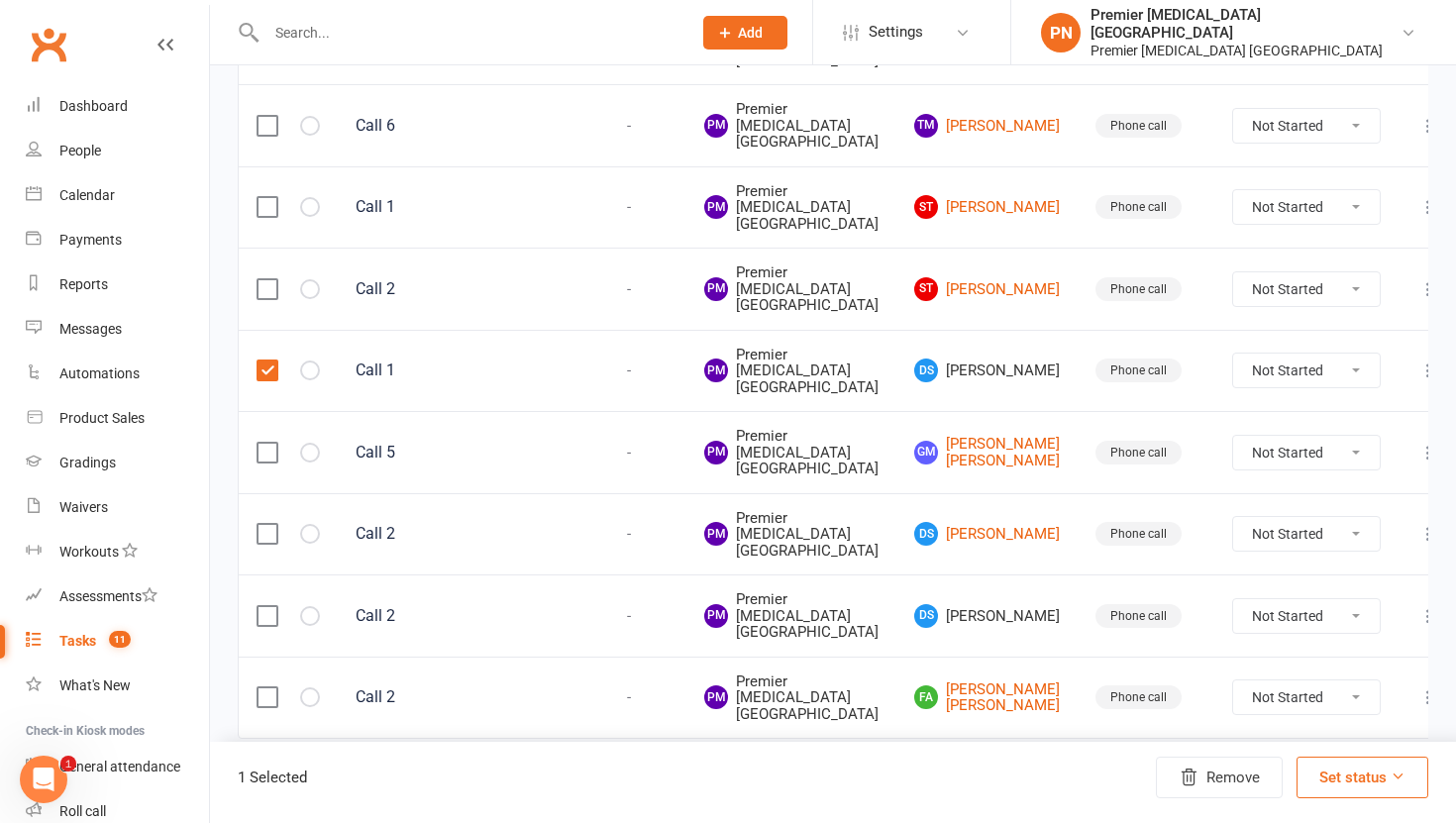 click at bounding box center [266, 616] 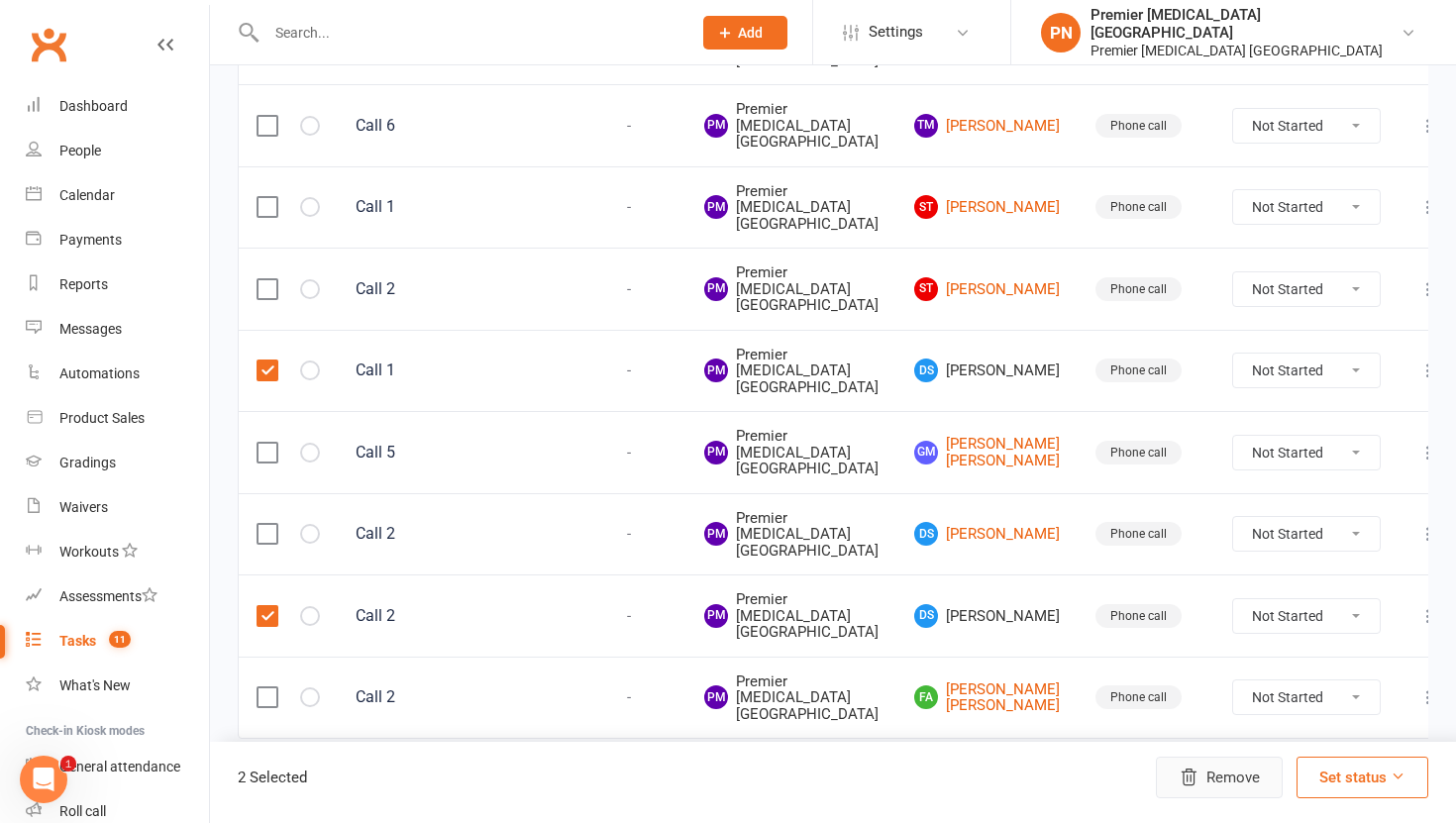 click on "Remove" at bounding box center [1219, 777] 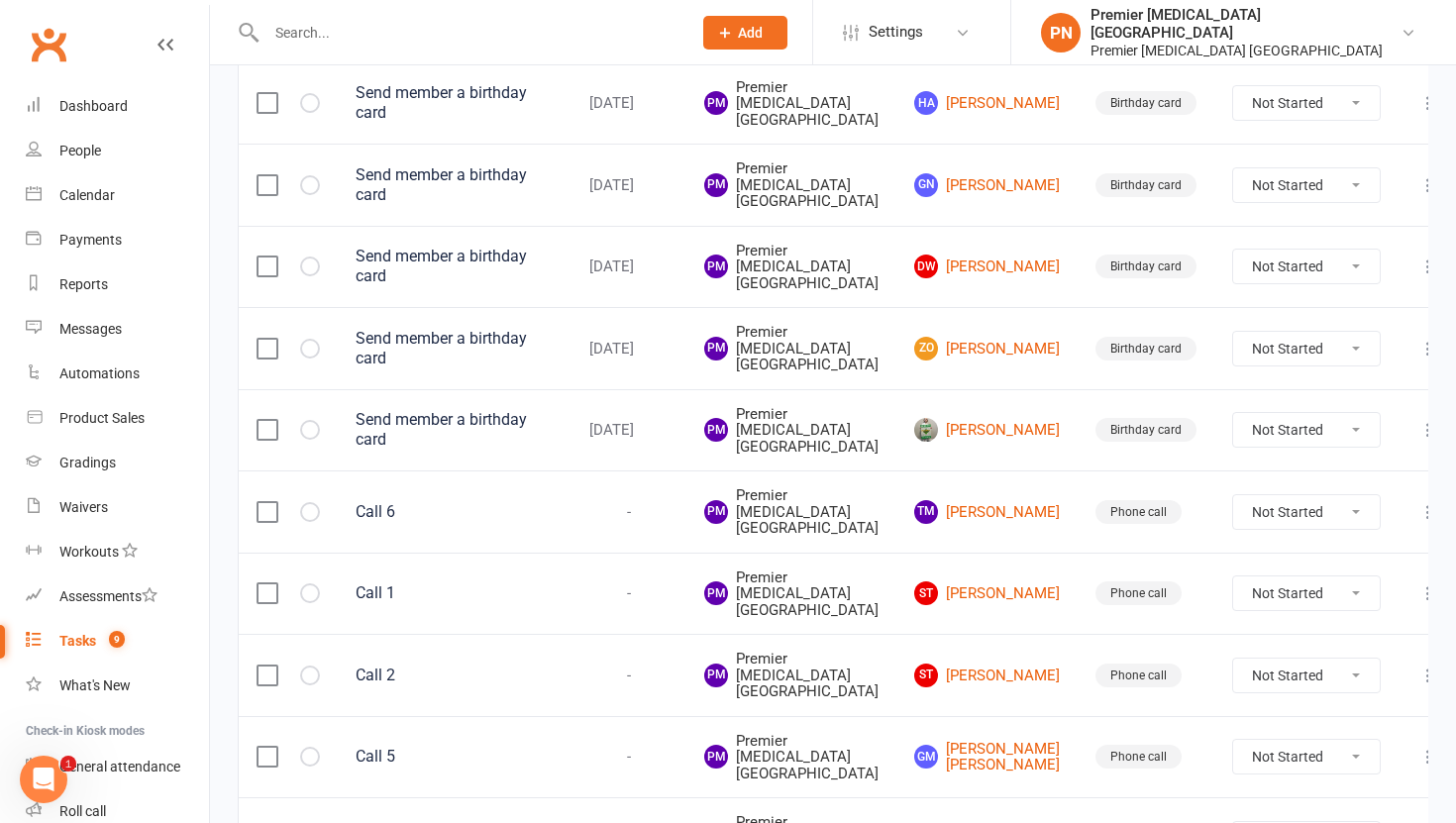 scroll, scrollTop: 0, scrollLeft: 0, axis: both 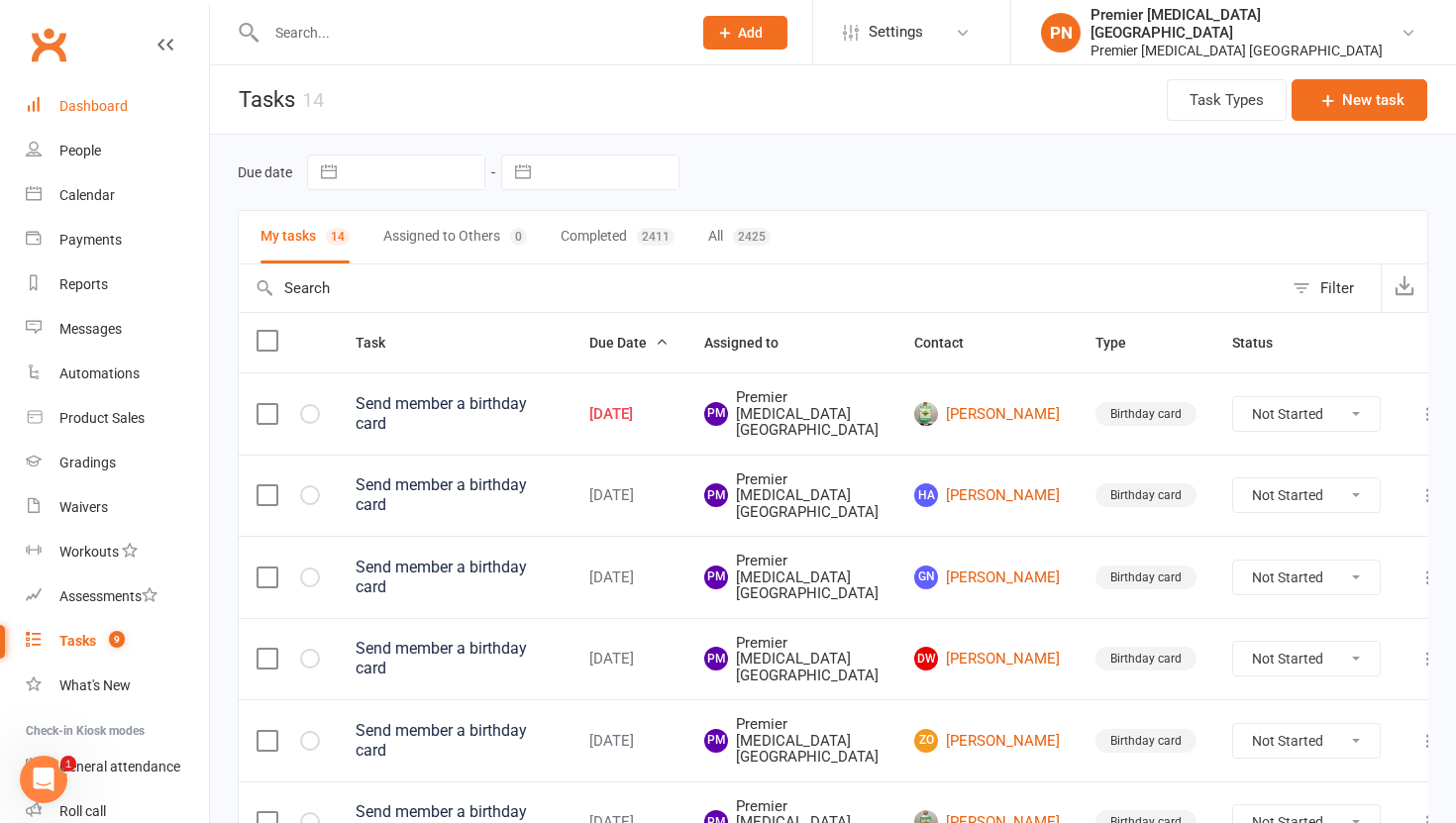 click on "Dashboard" at bounding box center (93, 106) 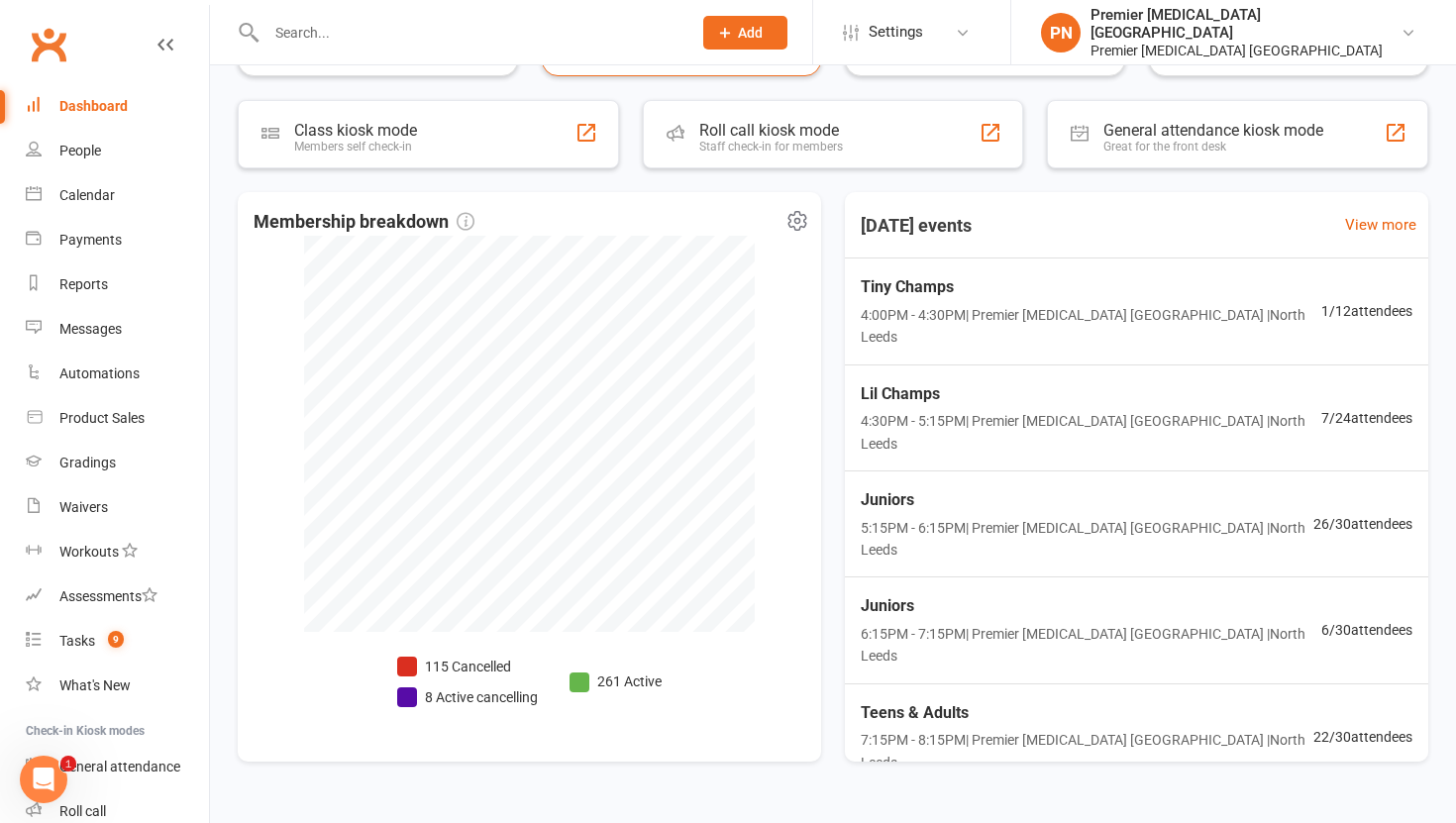 scroll, scrollTop: 430, scrollLeft: 0, axis: vertical 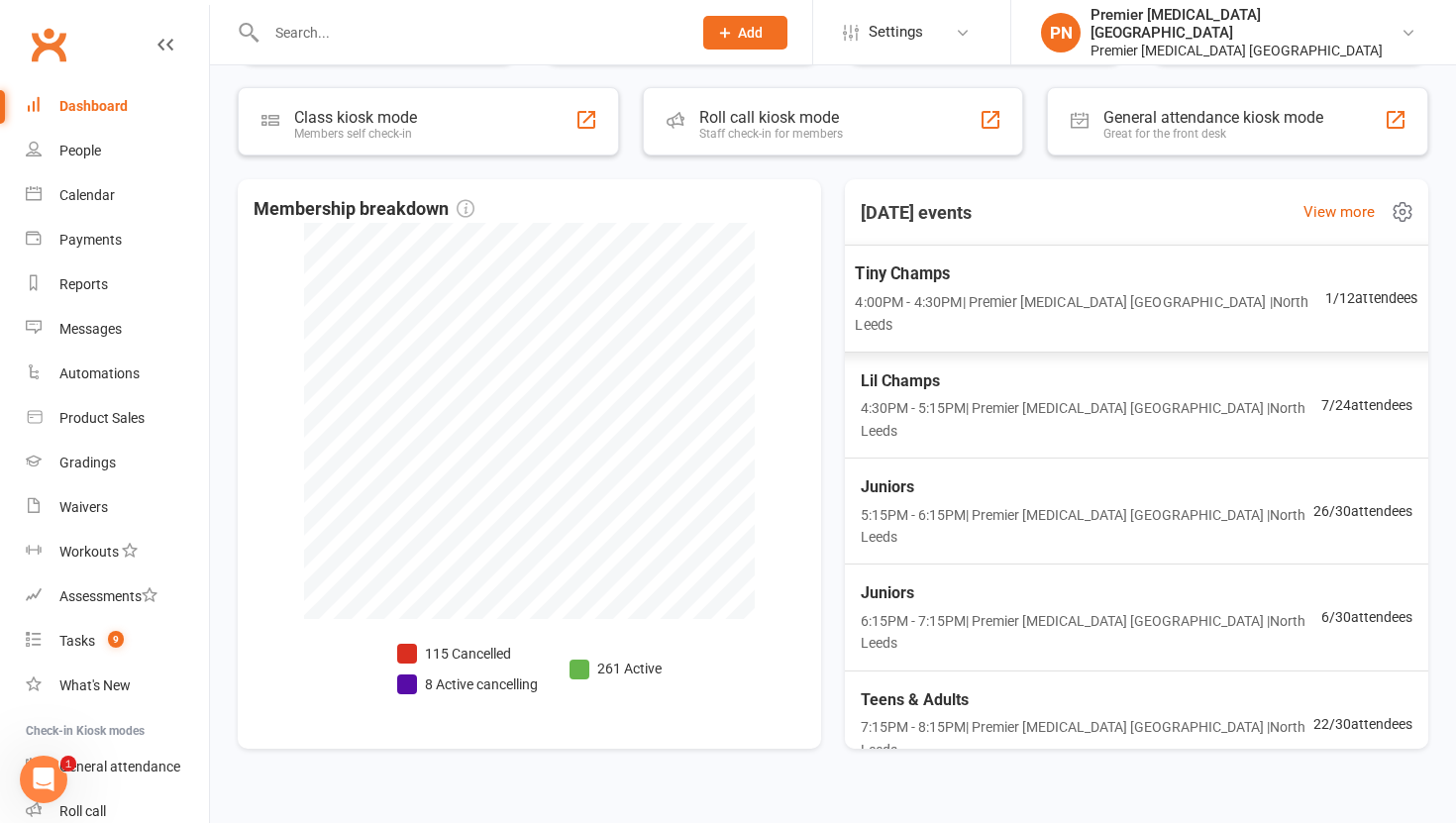 click on "4:00PM - 4:30PM  |   Premier [MEDICAL_DATA] [GEOGRAPHIC_DATA] |  [GEOGRAPHIC_DATA]" at bounding box center (1090, 314) 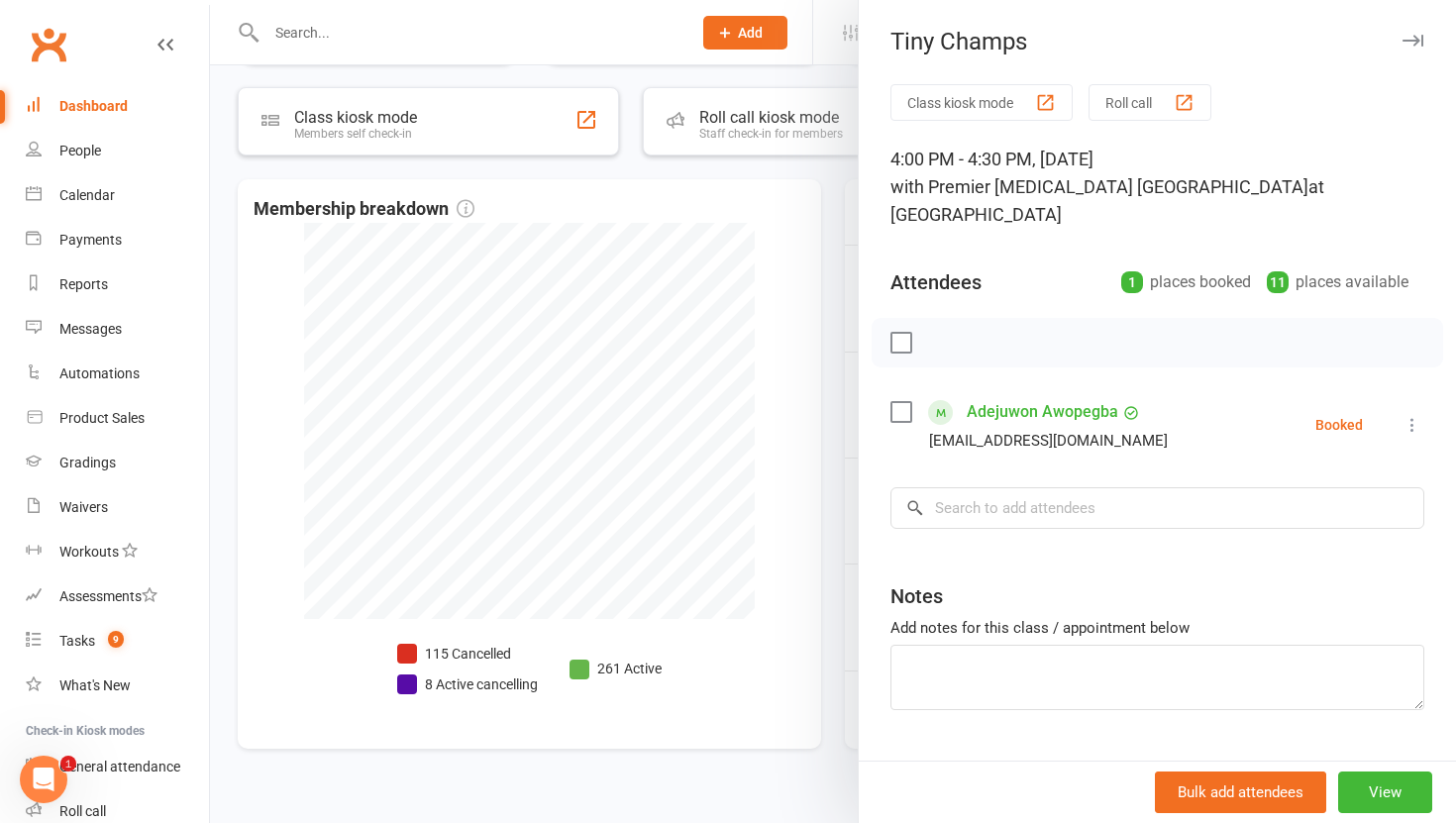 click at bounding box center [1412, 41] 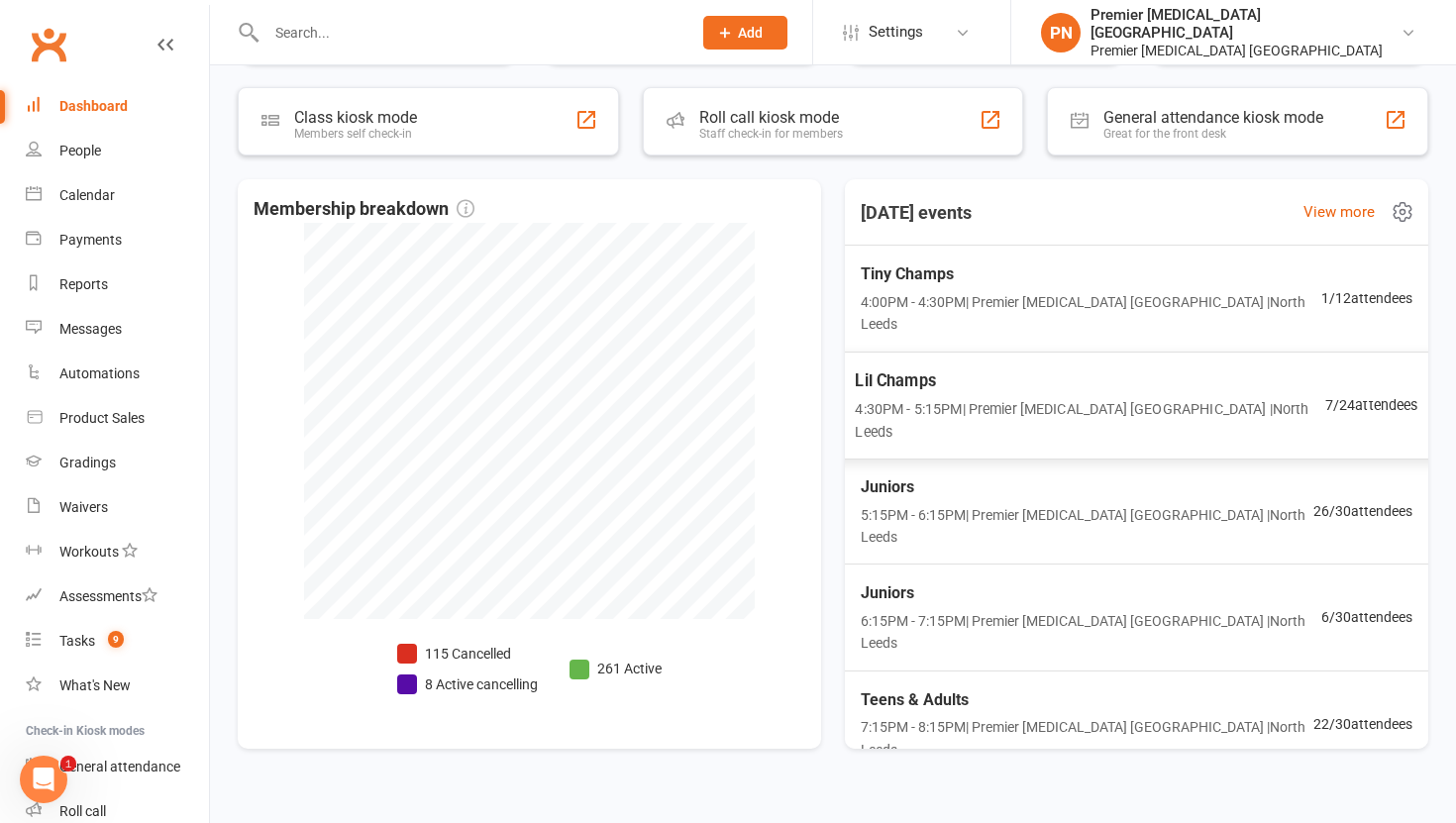 click on "Lil Champs" at bounding box center (1090, 380) 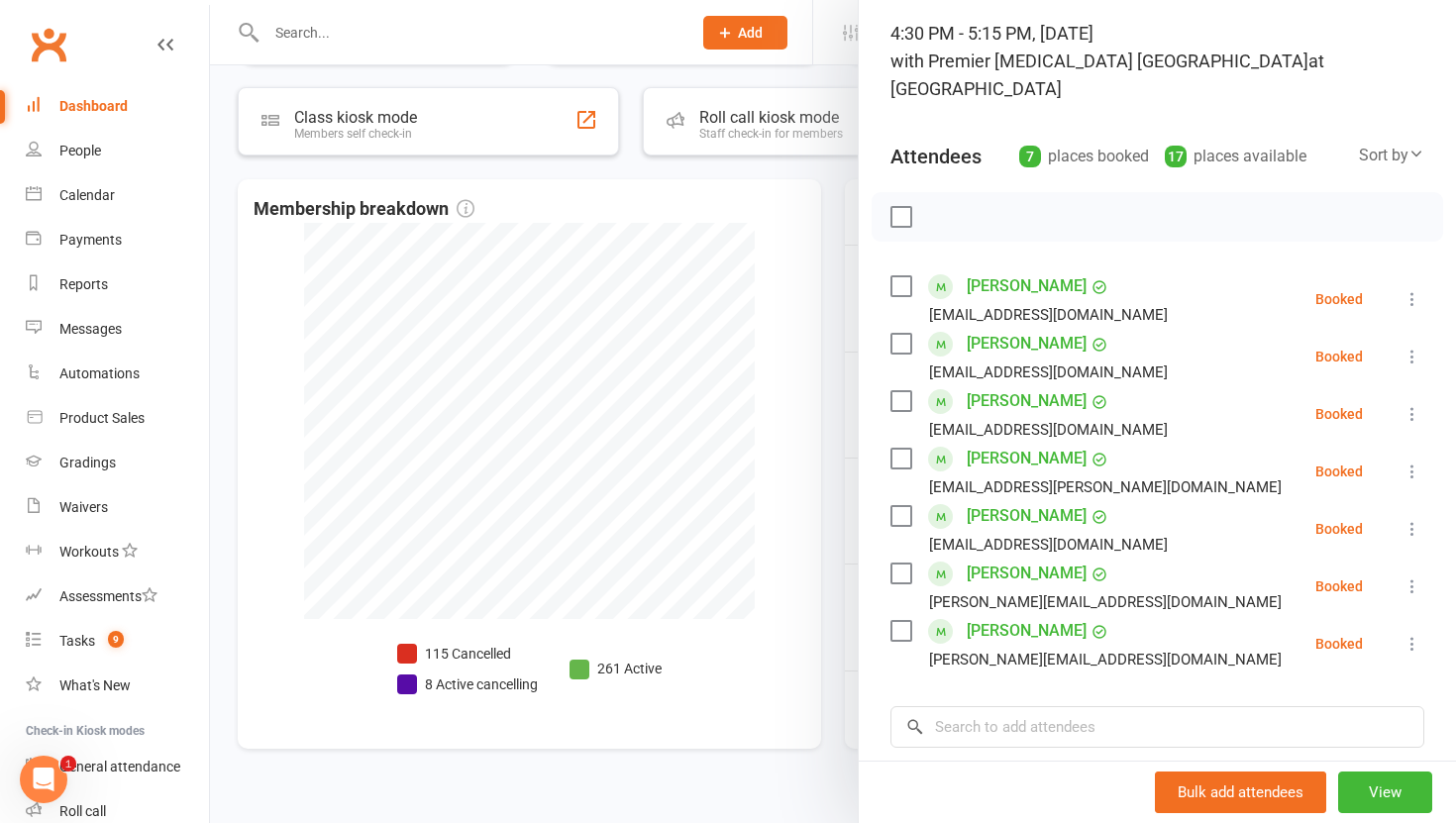 scroll, scrollTop: 128, scrollLeft: 0, axis: vertical 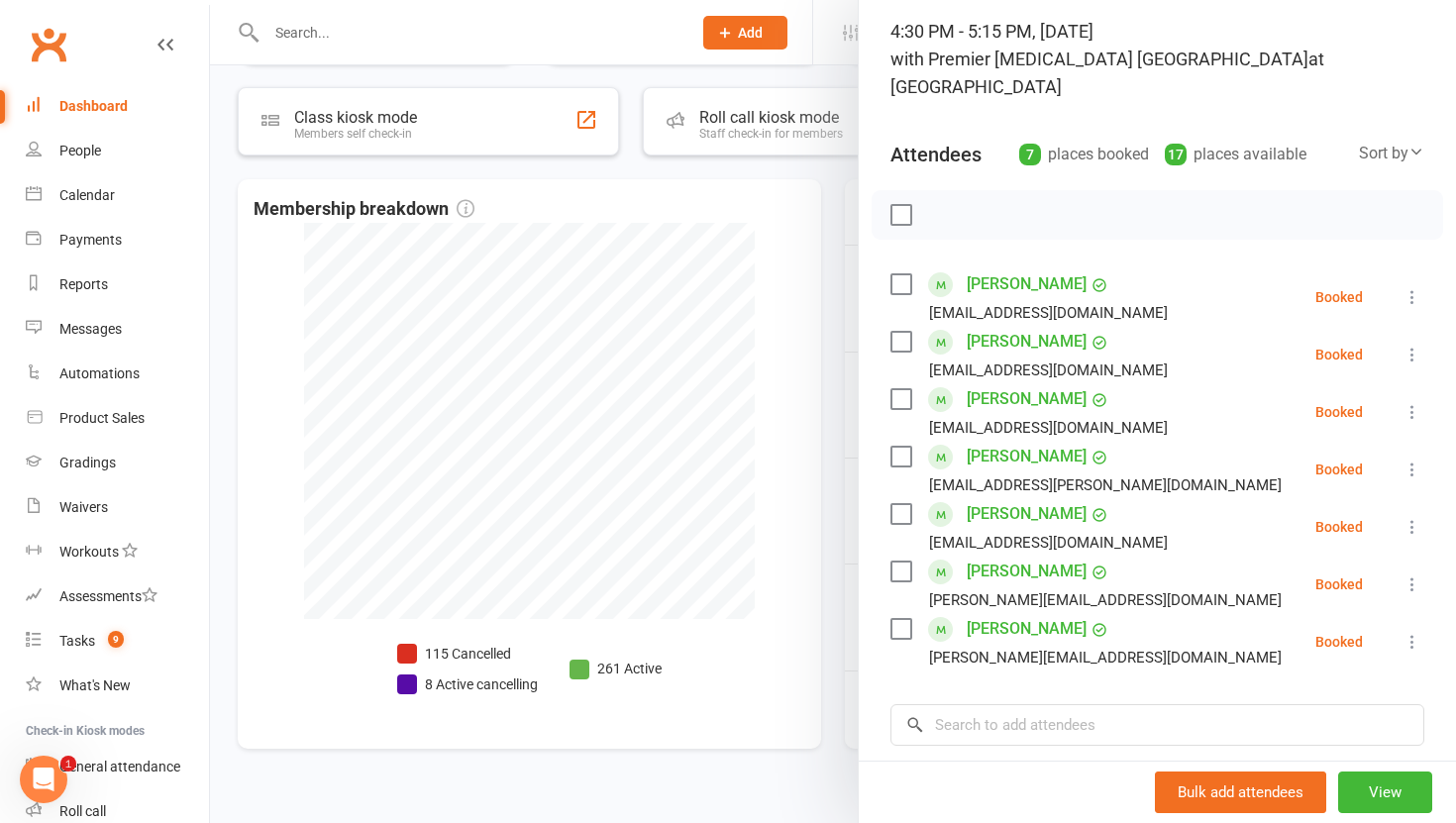 click at bounding box center (833, 411) 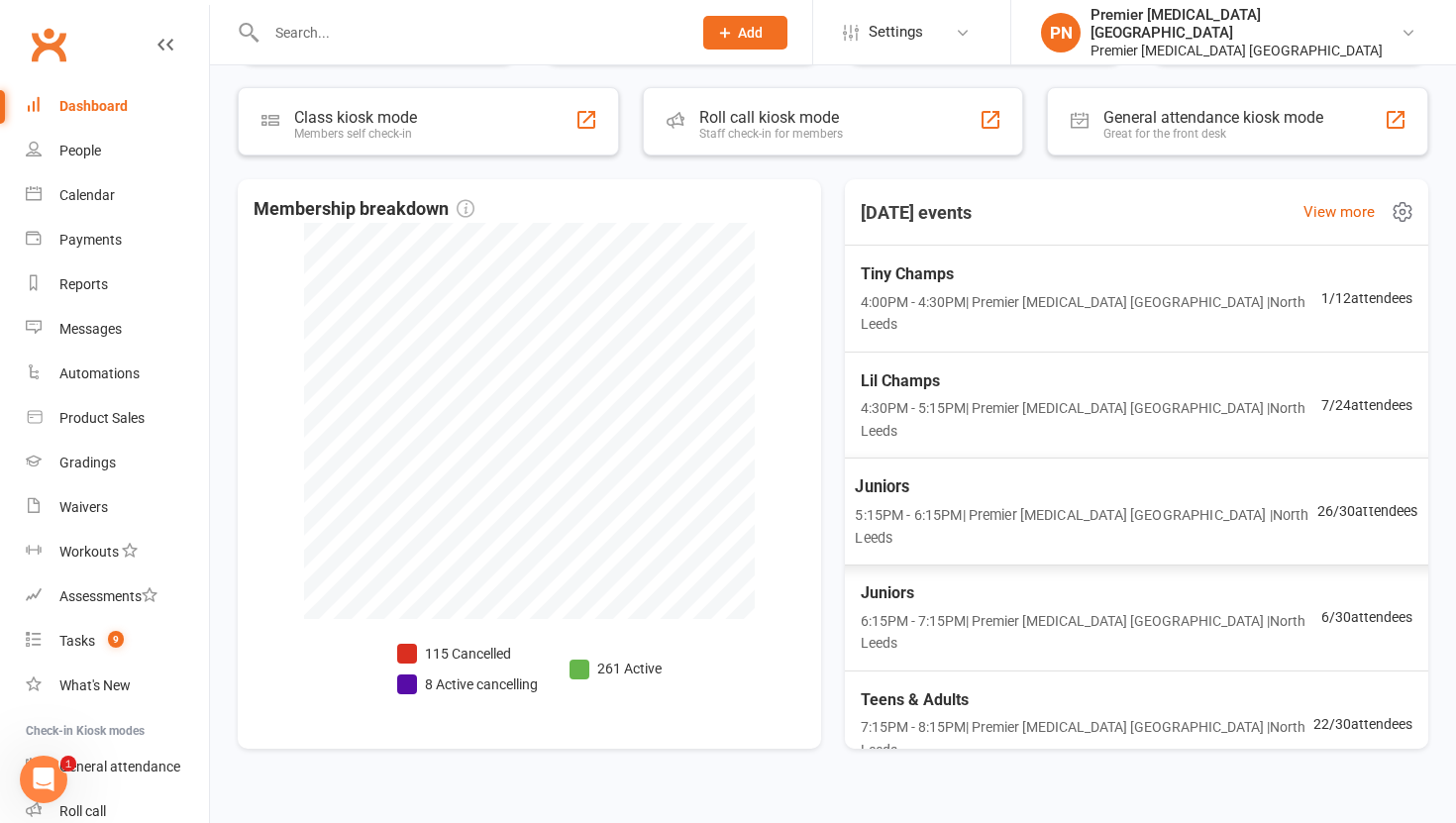 click on "5:15PM - 6:15PM  |   Premier [MEDICAL_DATA] [GEOGRAPHIC_DATA] |  [GEOGRAPHIC_DATA]" at bounding box center [1086, 526] 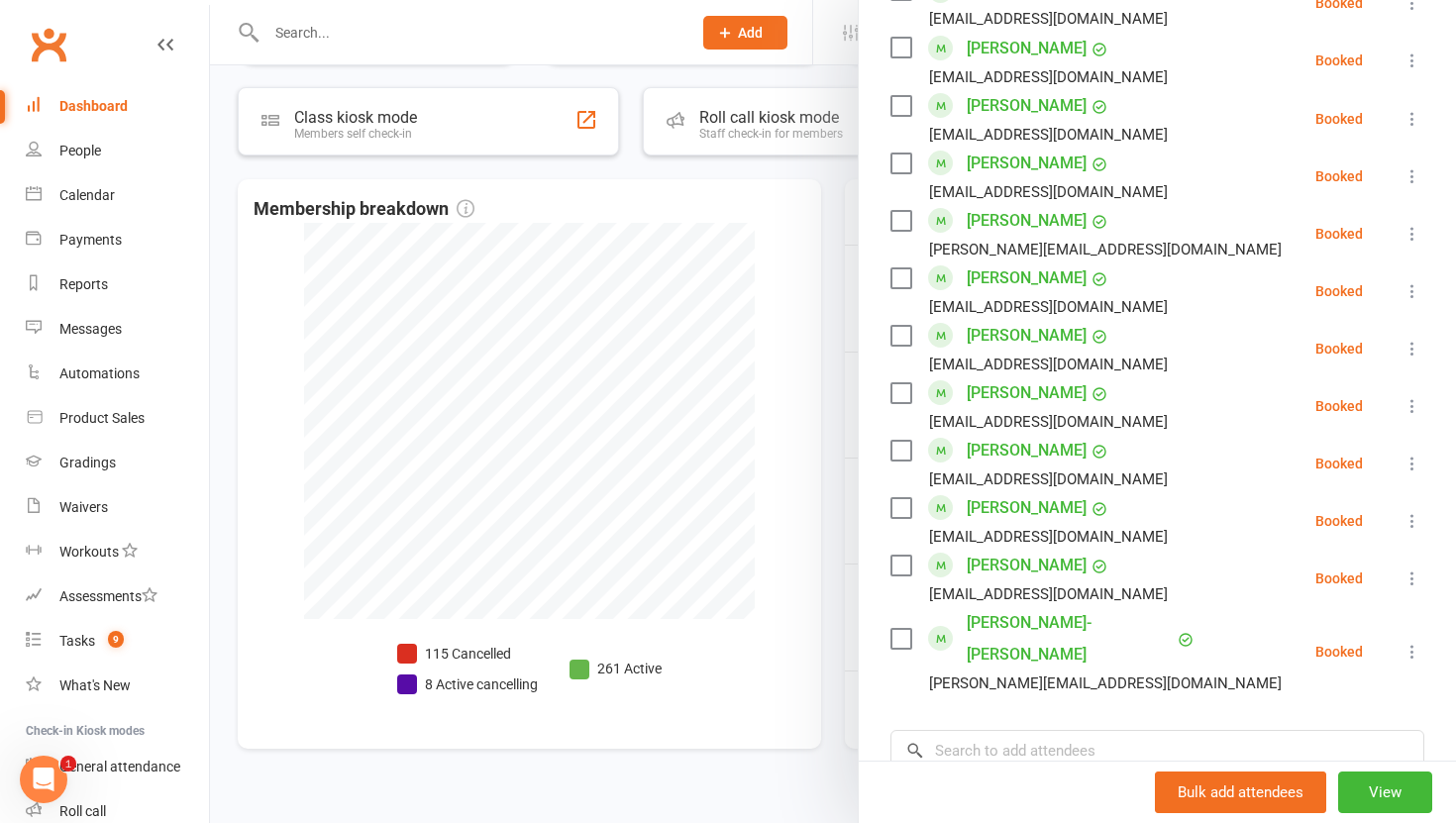 scroll, scrollTop: 1230, scrollLeft: 0, axis: vertical 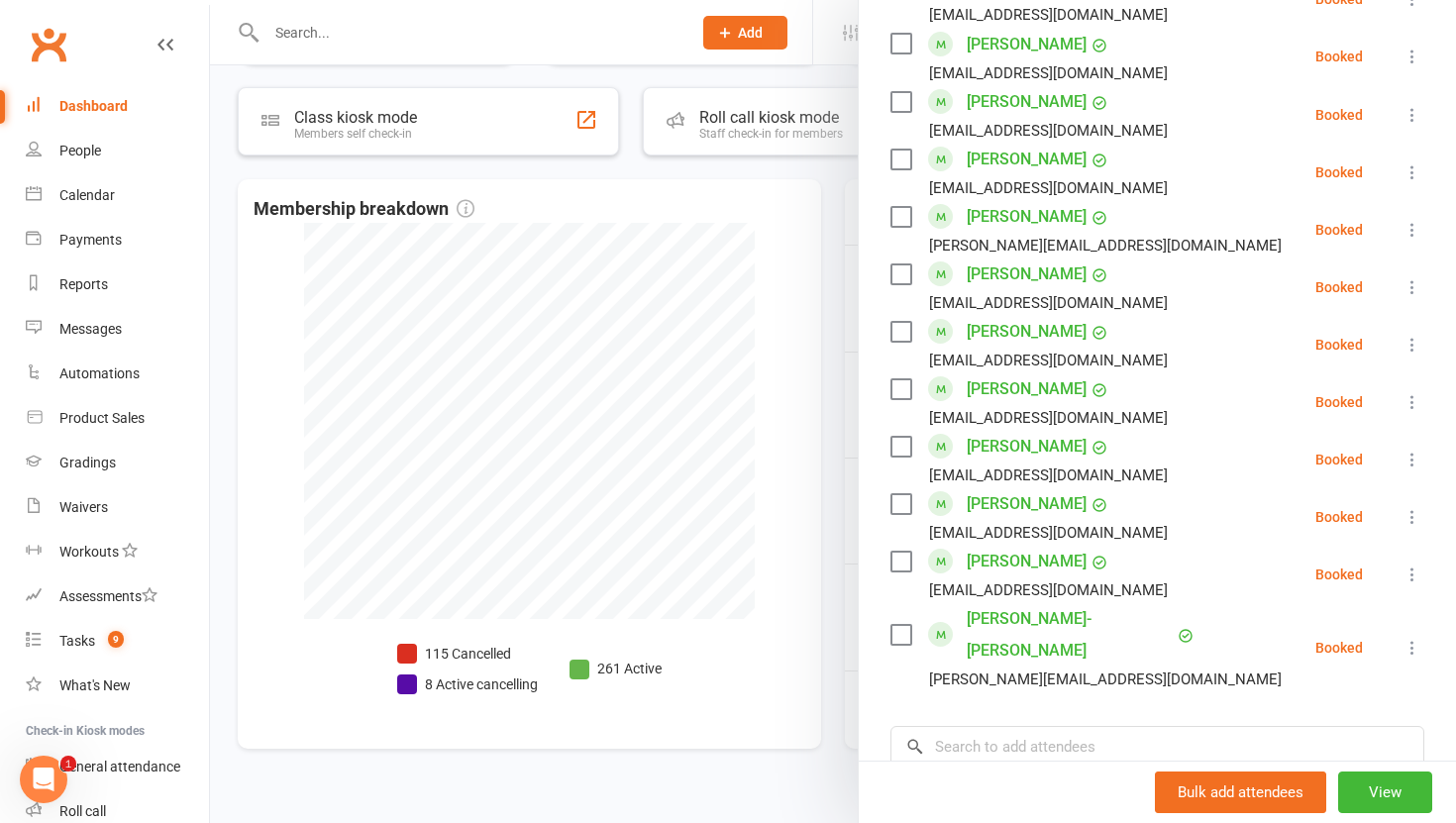 click at bounding box center [833, 411] 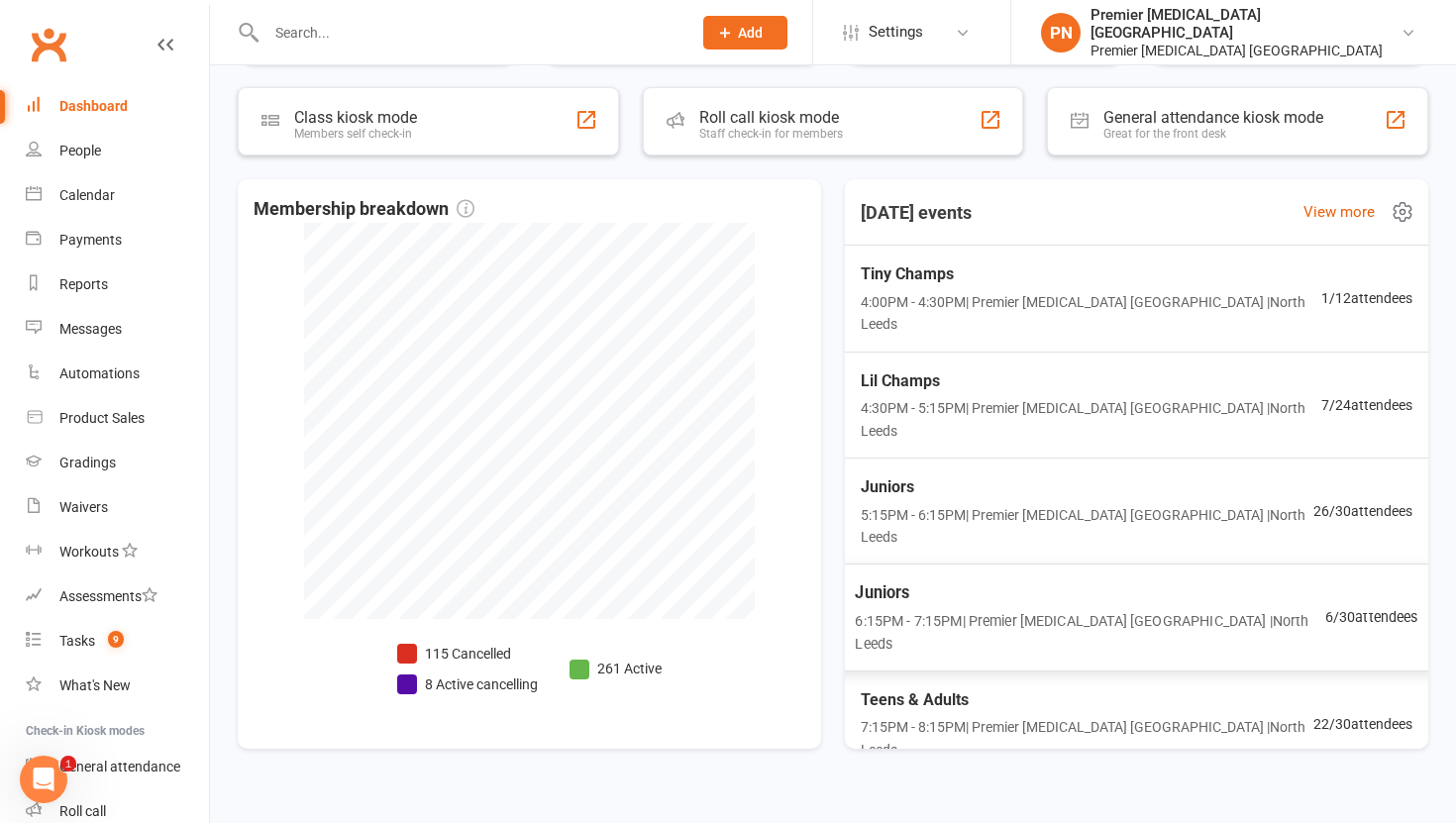 click on "6:15PM - 7:15PM  |   Premier [MEDICAL_DATA] [GEOGRAPHIC_DATA] |  [GEOGRAPHIC_DATA]" at bounding box center (1090, 633) 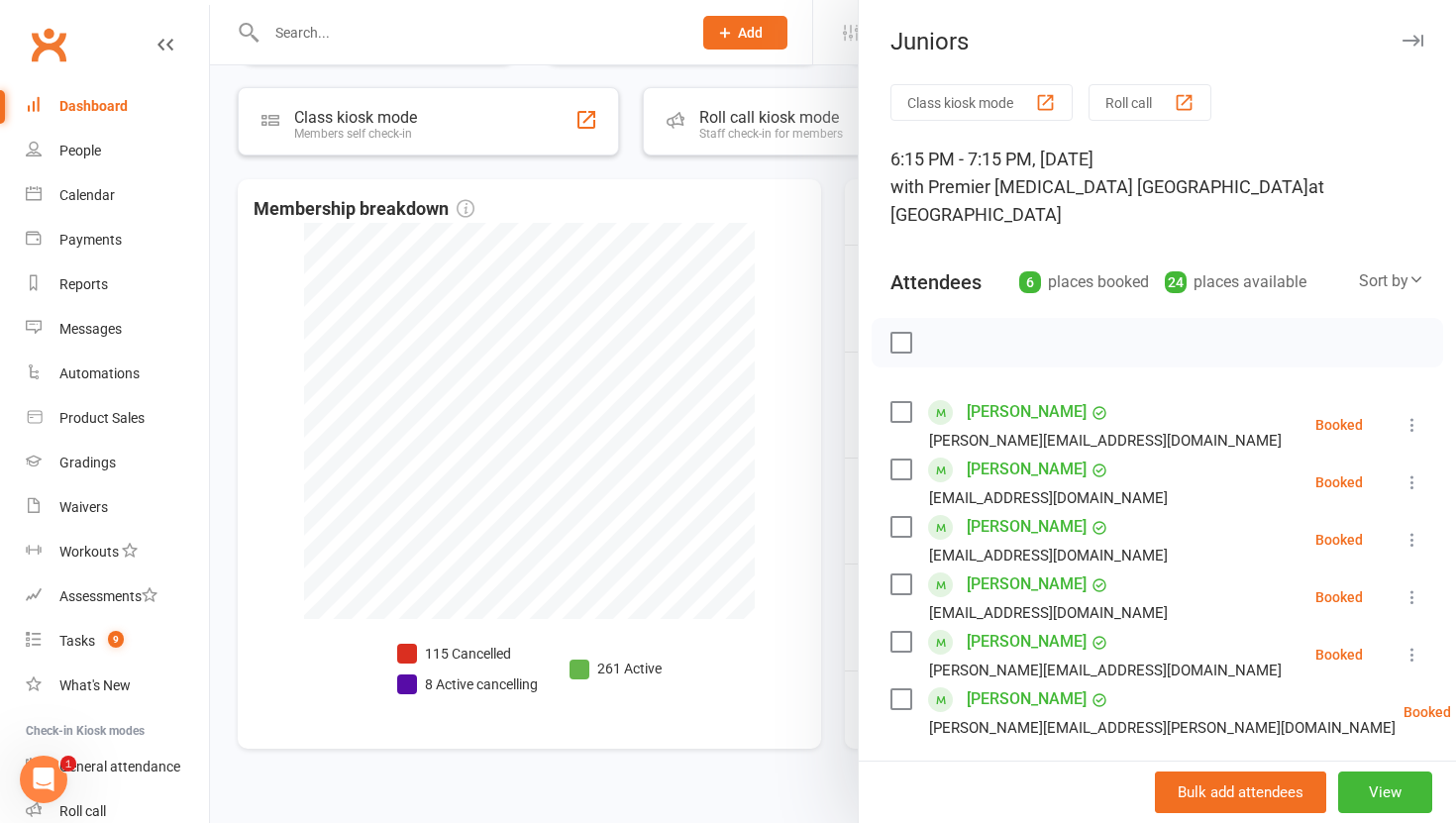 click at bounding box center (833, 411) 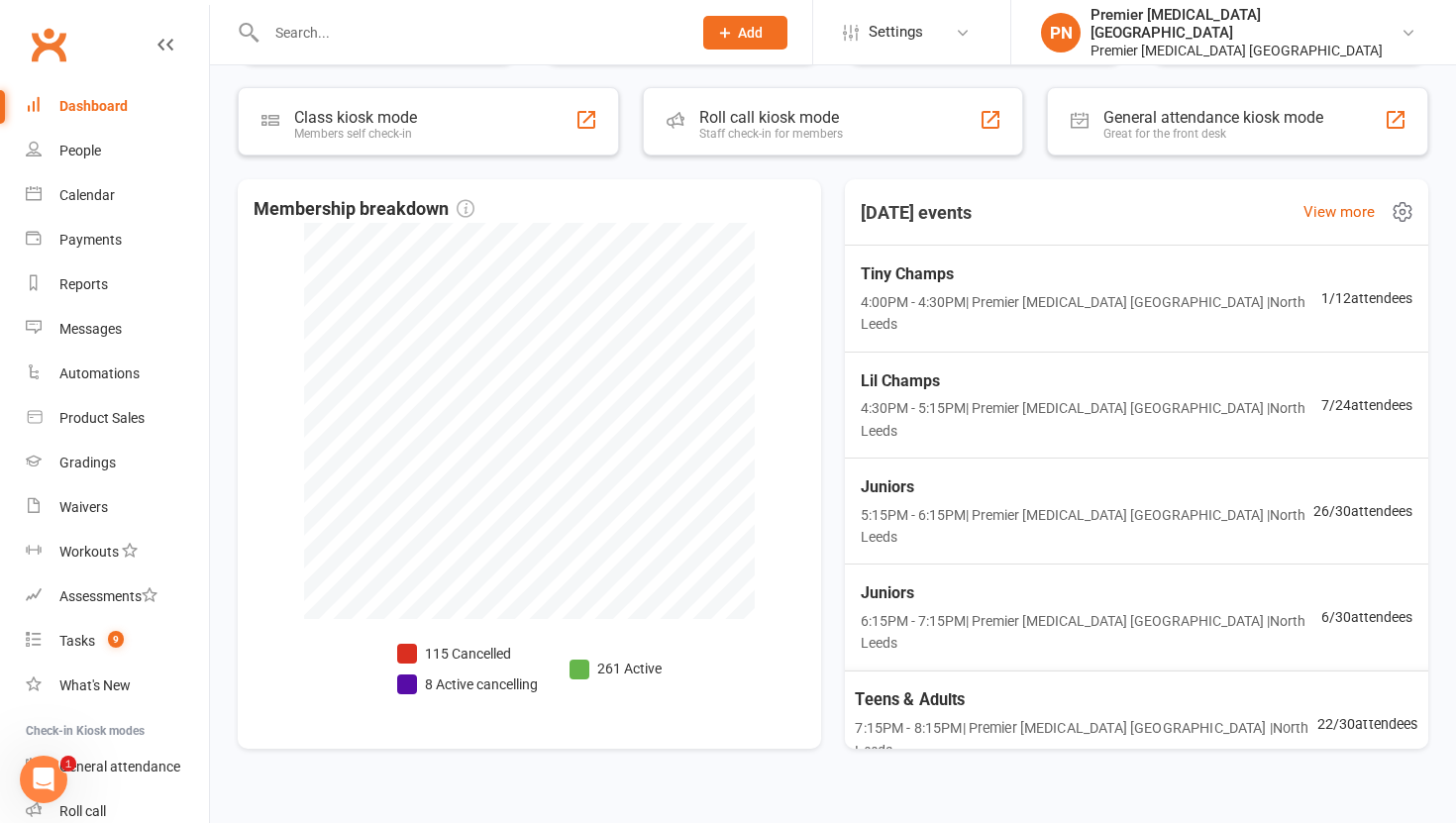 click on "7:15PM - 8:15PM  |   Premier [MEDICAL_DATA] [GEOGRAPHIC_DATA] |  [GEOGRAPHIC_DATA]" at bounding box center [1086, 739] 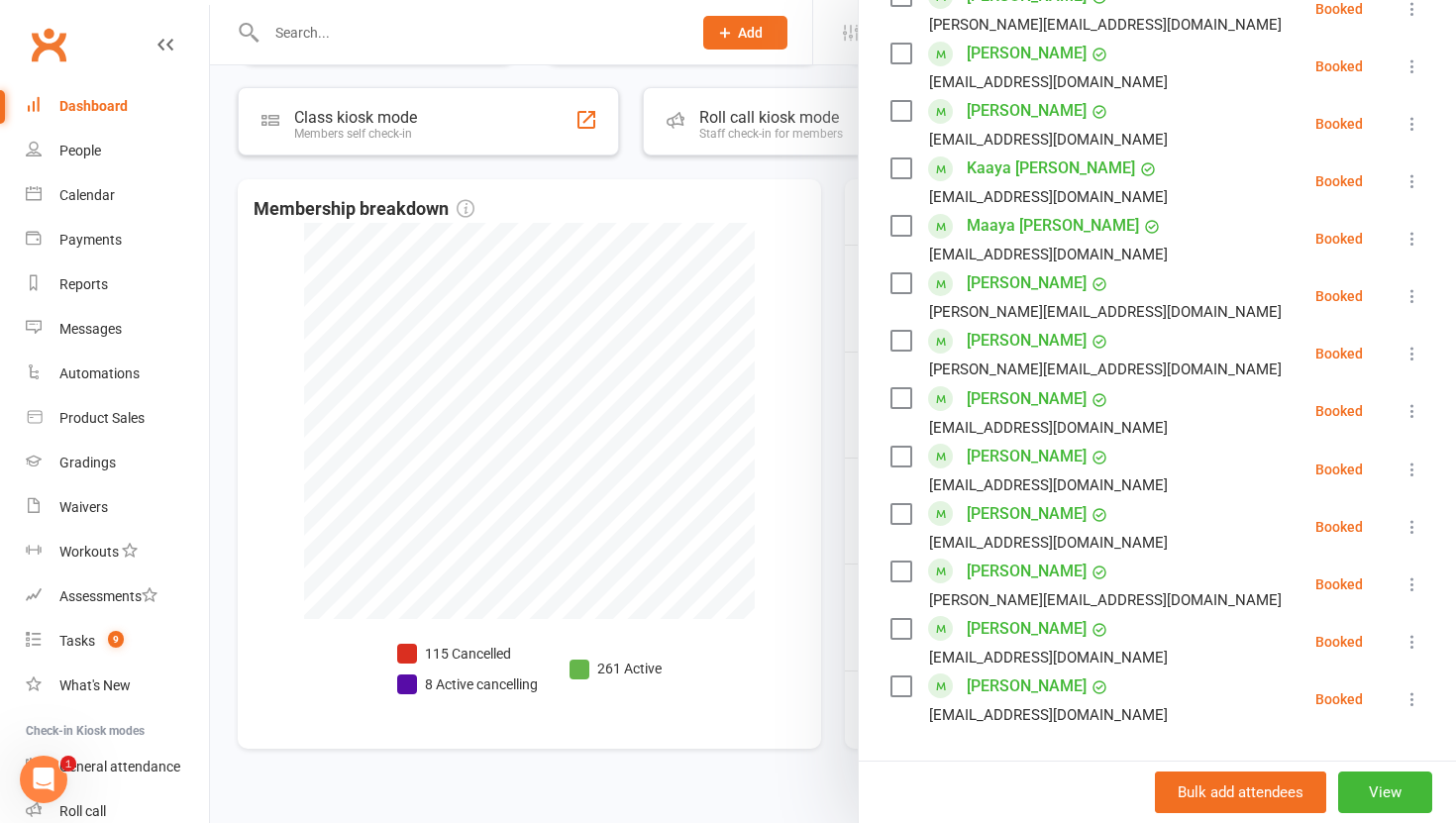 scroll, scrollTop: 0, scrollLeft: 0, axis: both 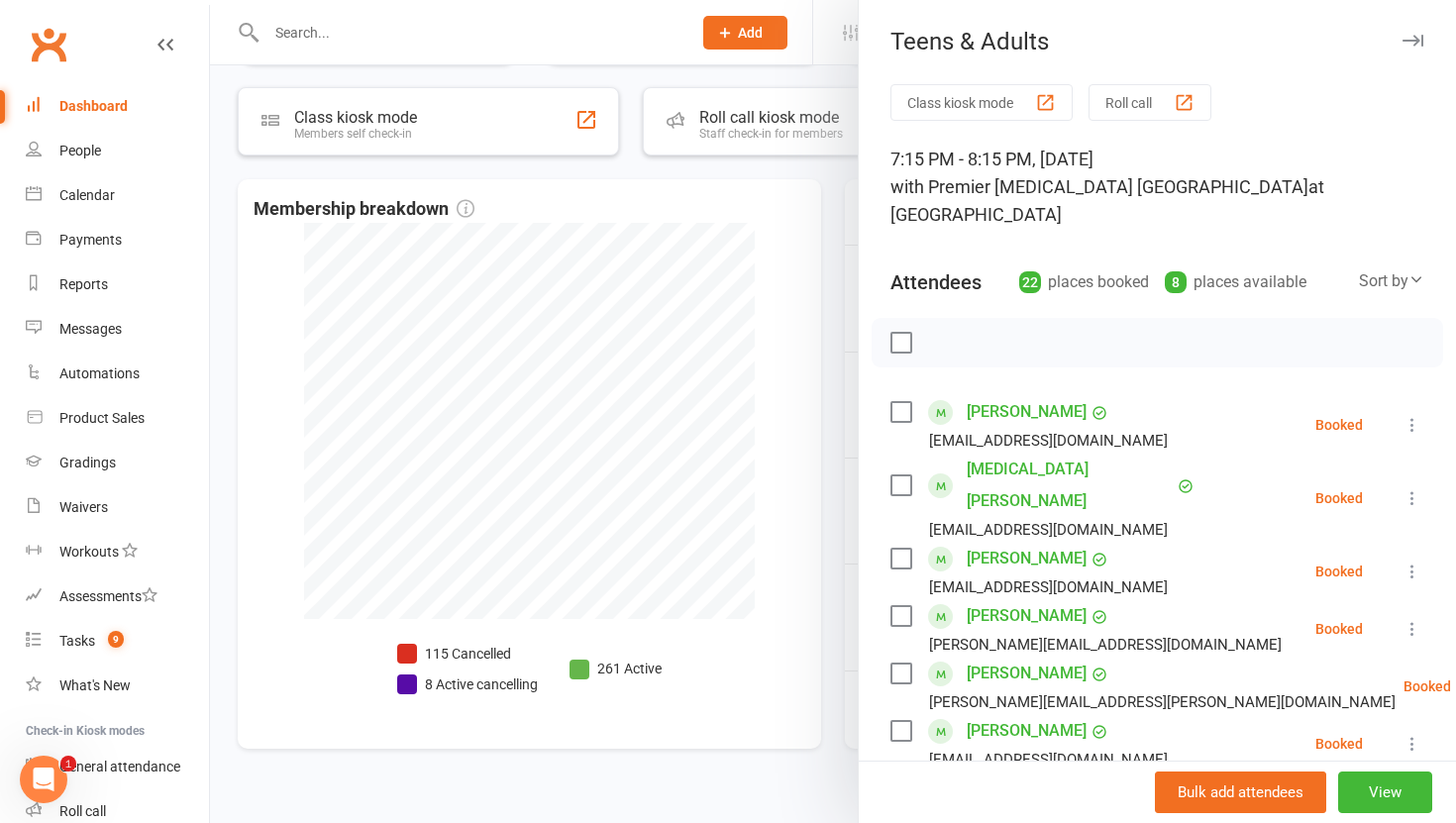 click at bounding box center (833, 411) 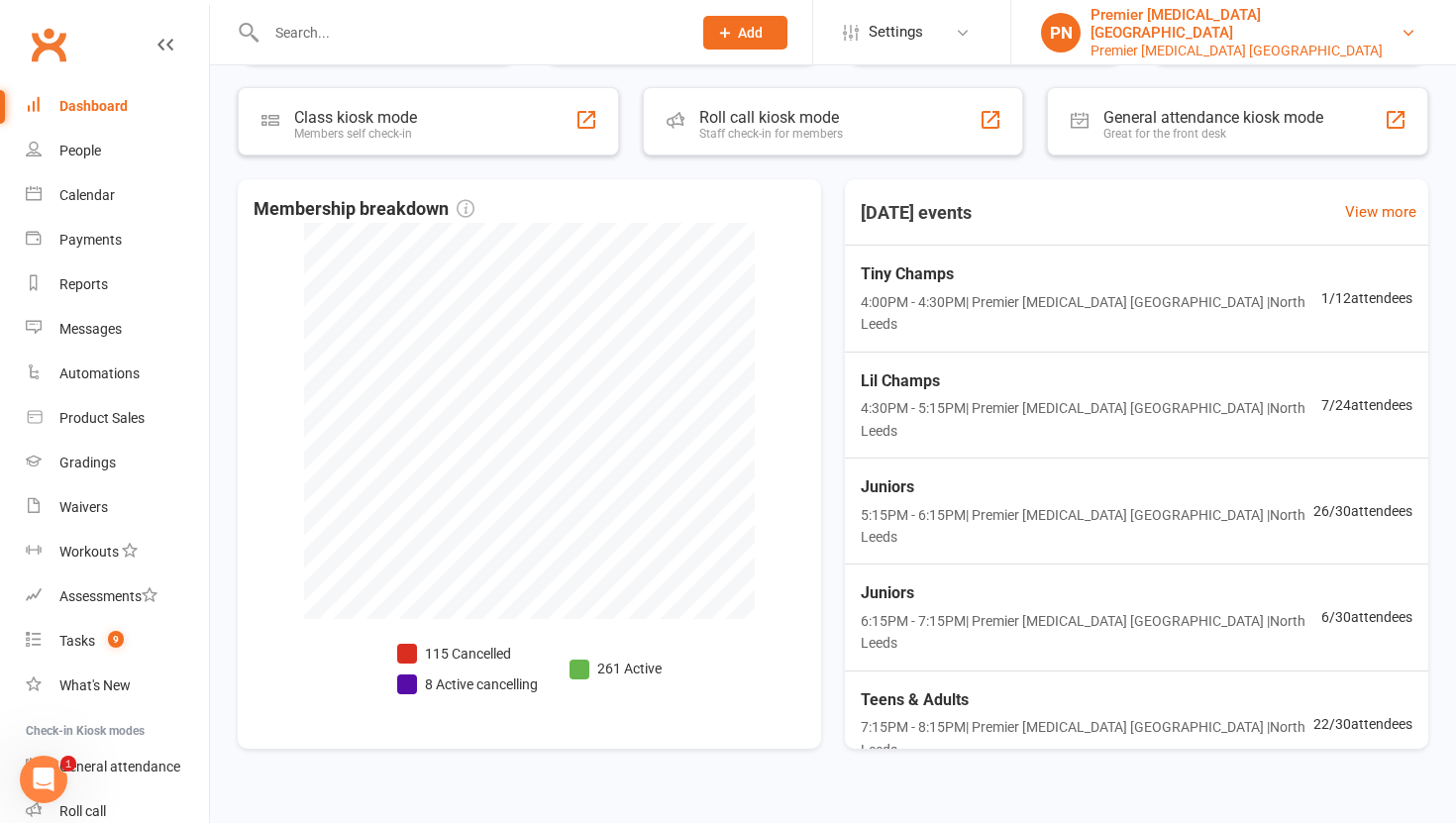 click on "Premier [MEDICAL_DATA] [GEOGRAPHIC_DATA]" at bounding box center (1245, 51) 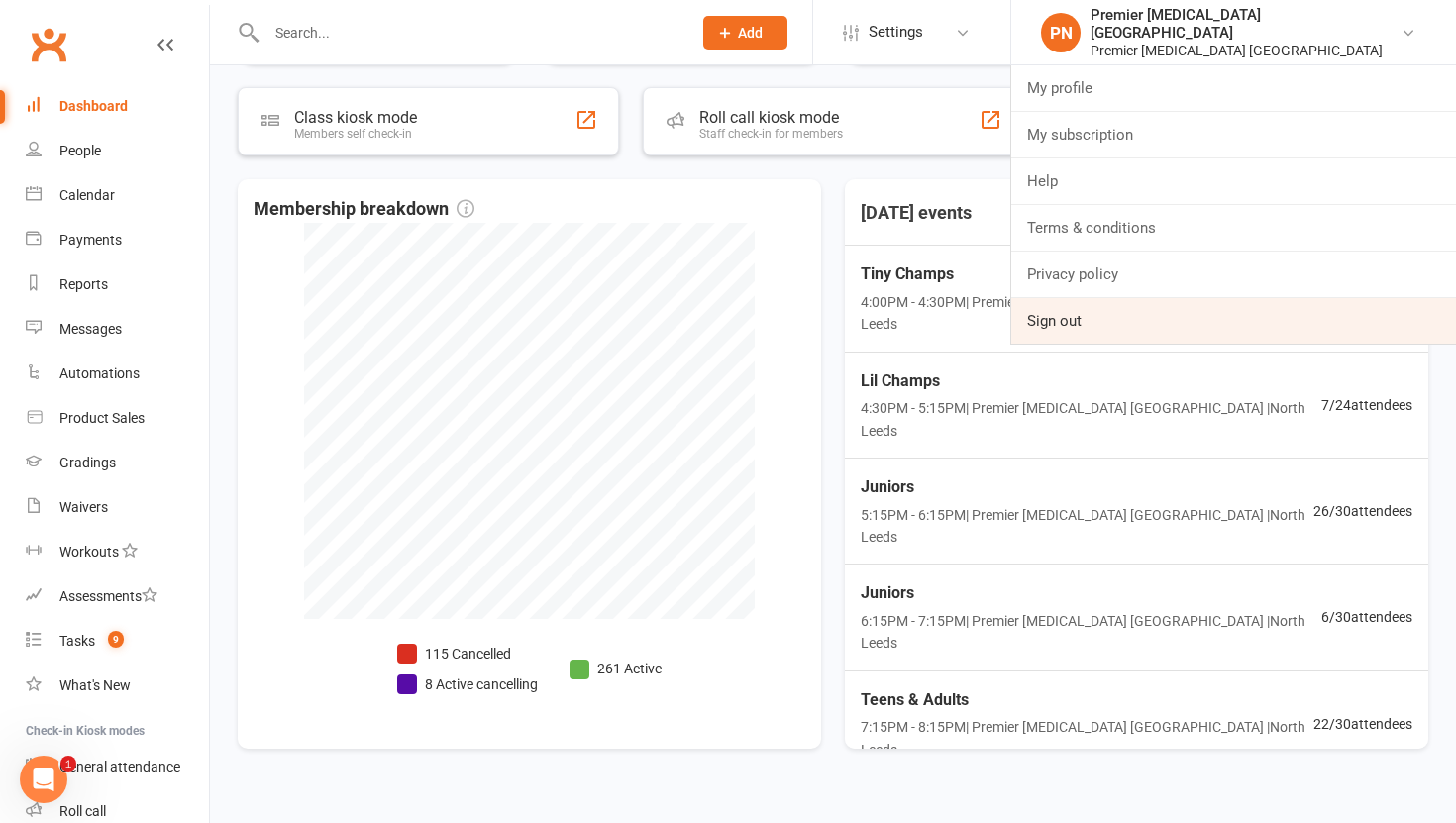 click on "Sign out" at bounding box center (1233, 321) 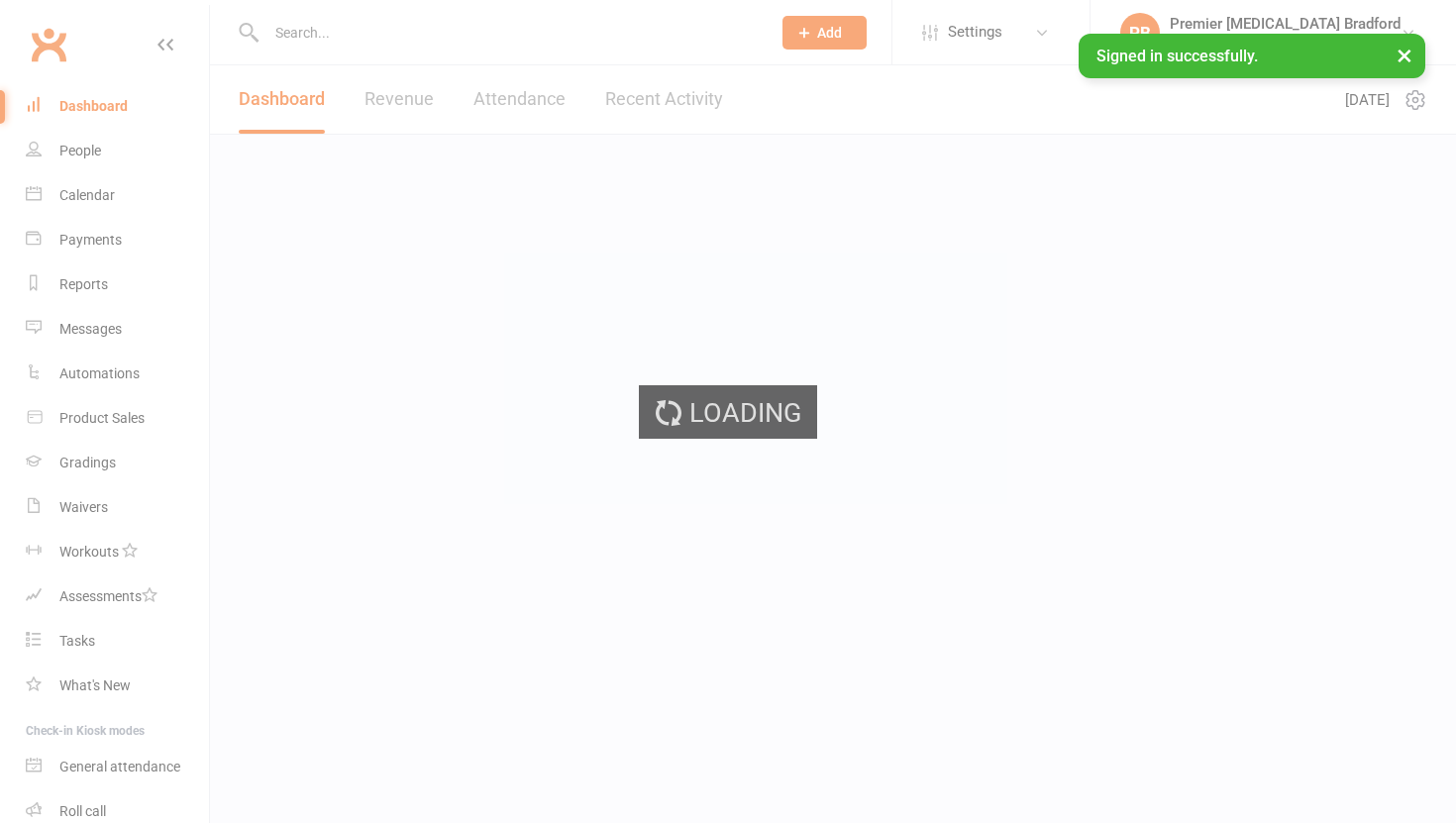 scroll, scrollTop: 0, scrollLeft: 0, axis: both 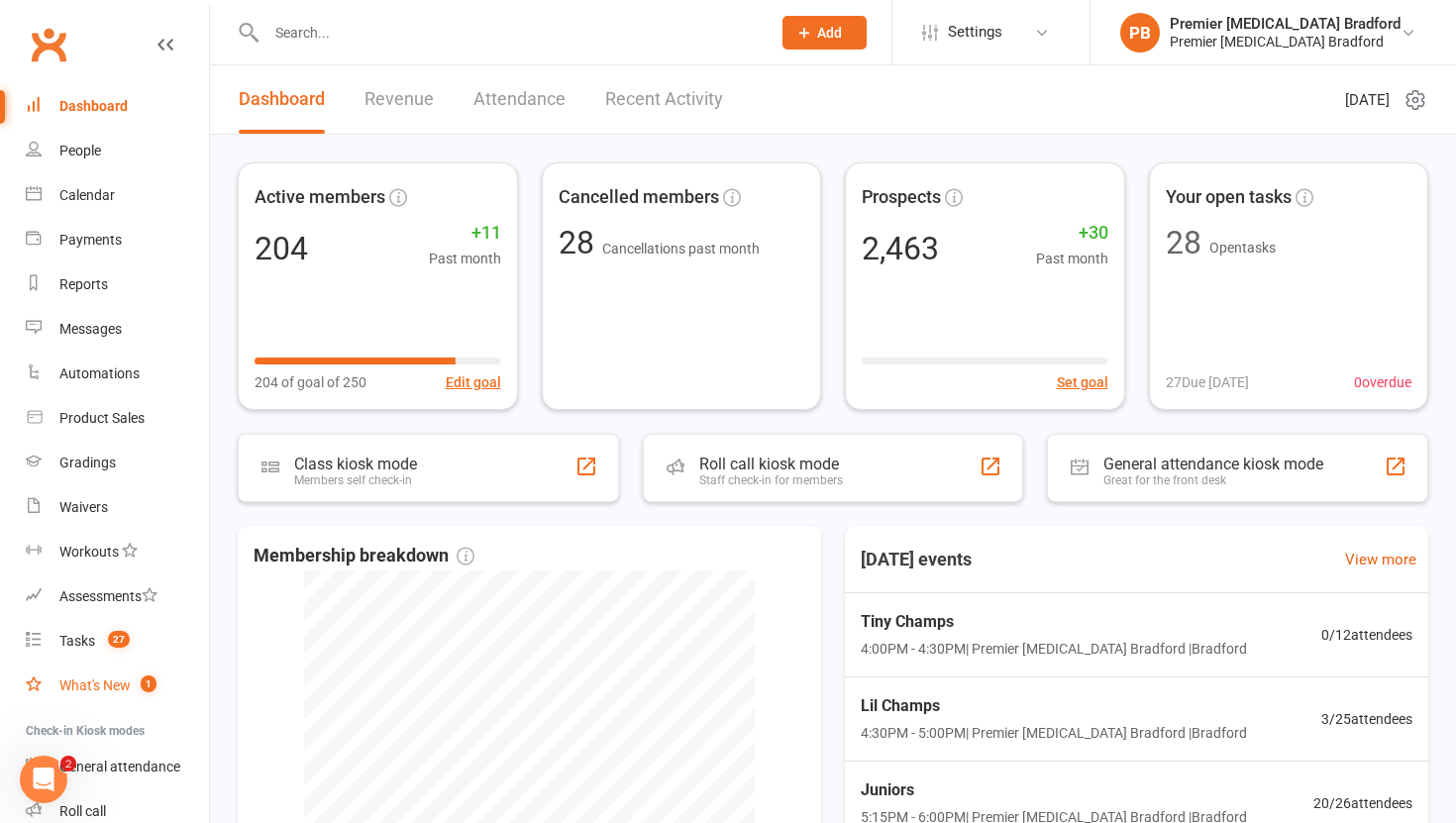 click on "What's New" at bounding box center (95, 685) 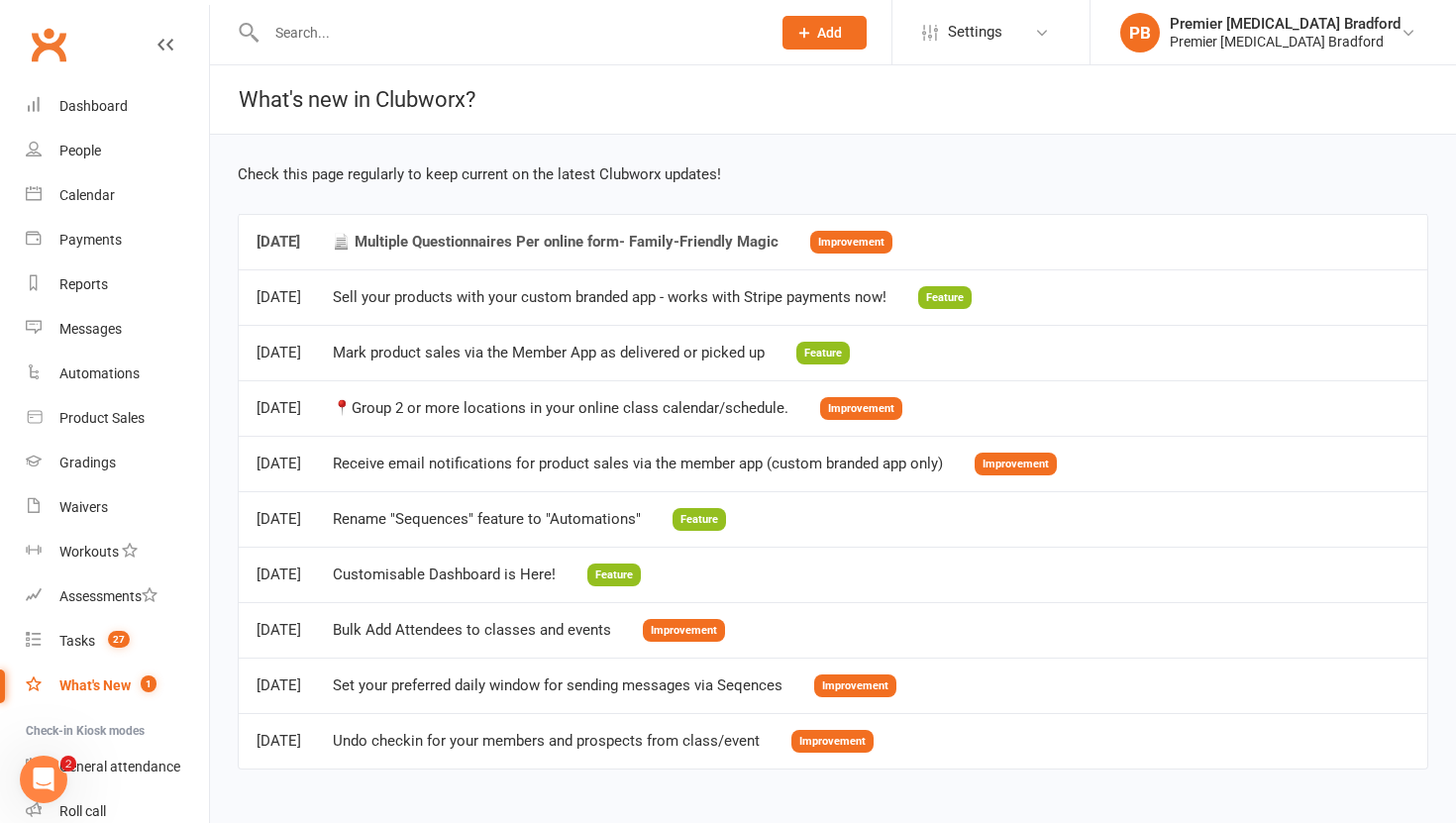 click on "📄 Multiple Questionnaires Per online form-  Family-Friendly Magic" at bounding box center [555, 242] 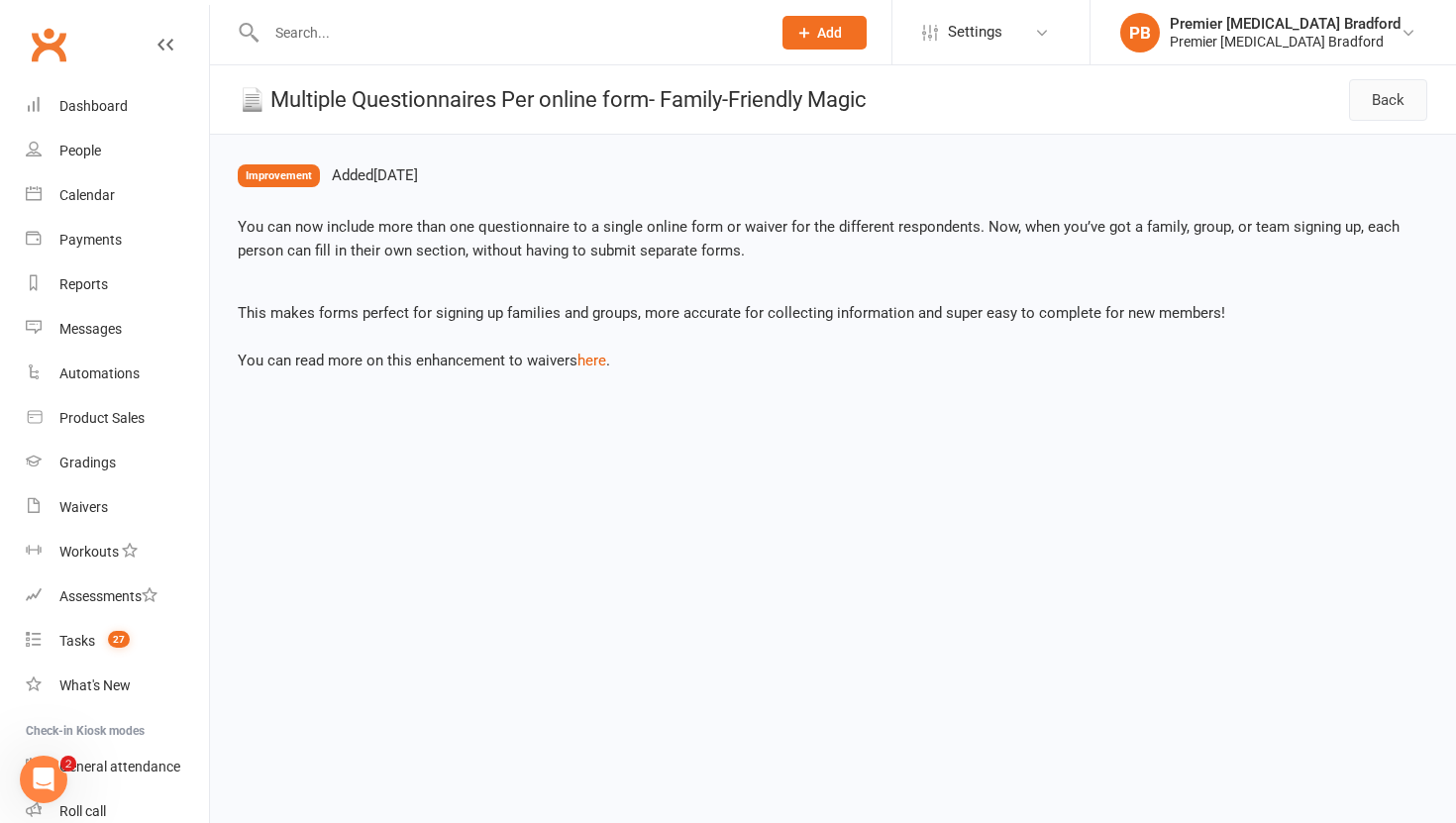 click on "Back" at bounding box center [1388, 100] 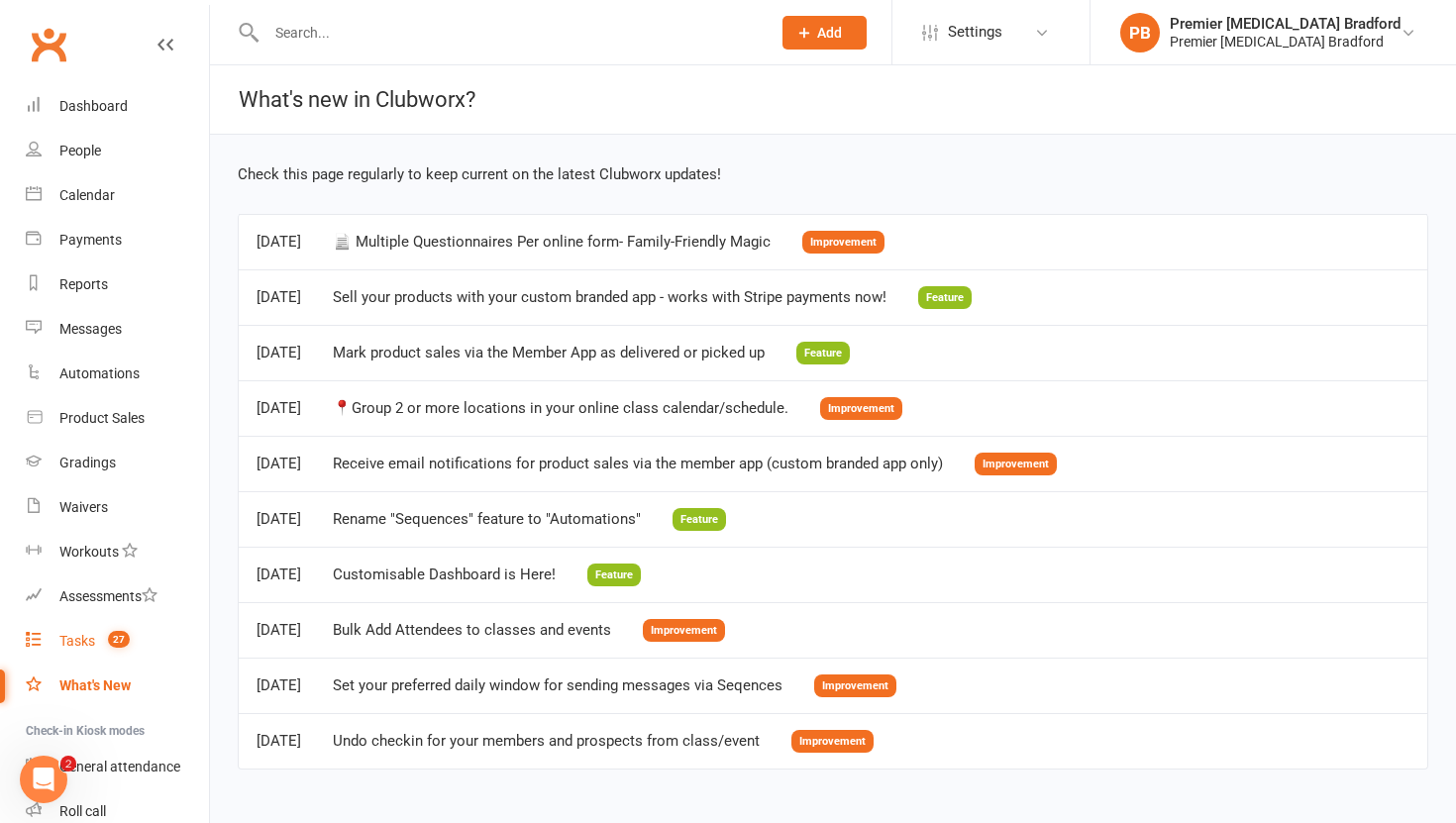 click on "Tasks   27" at bounding box center [117, 641] 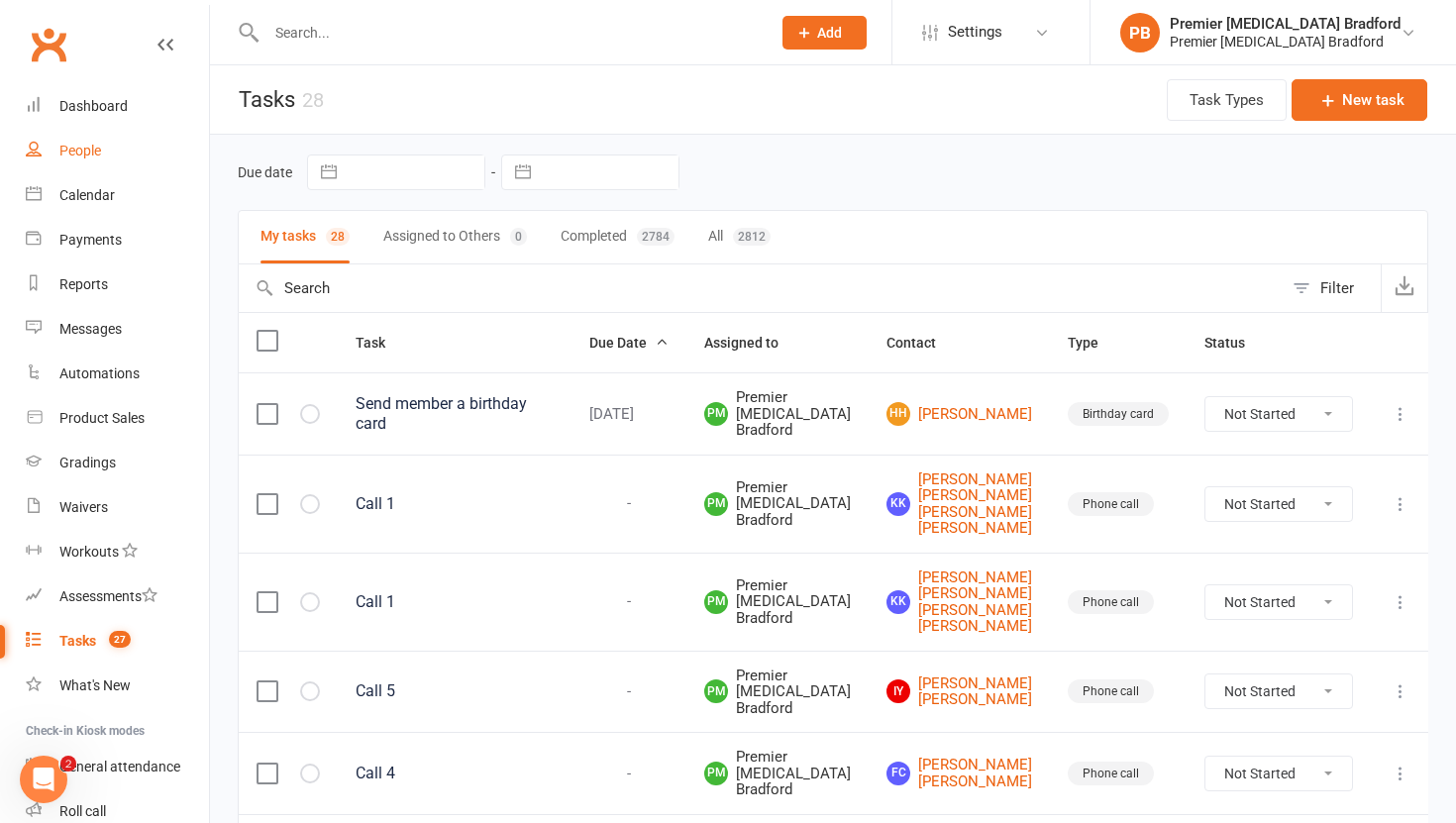 click on "People" at bounding box center [80, 151] 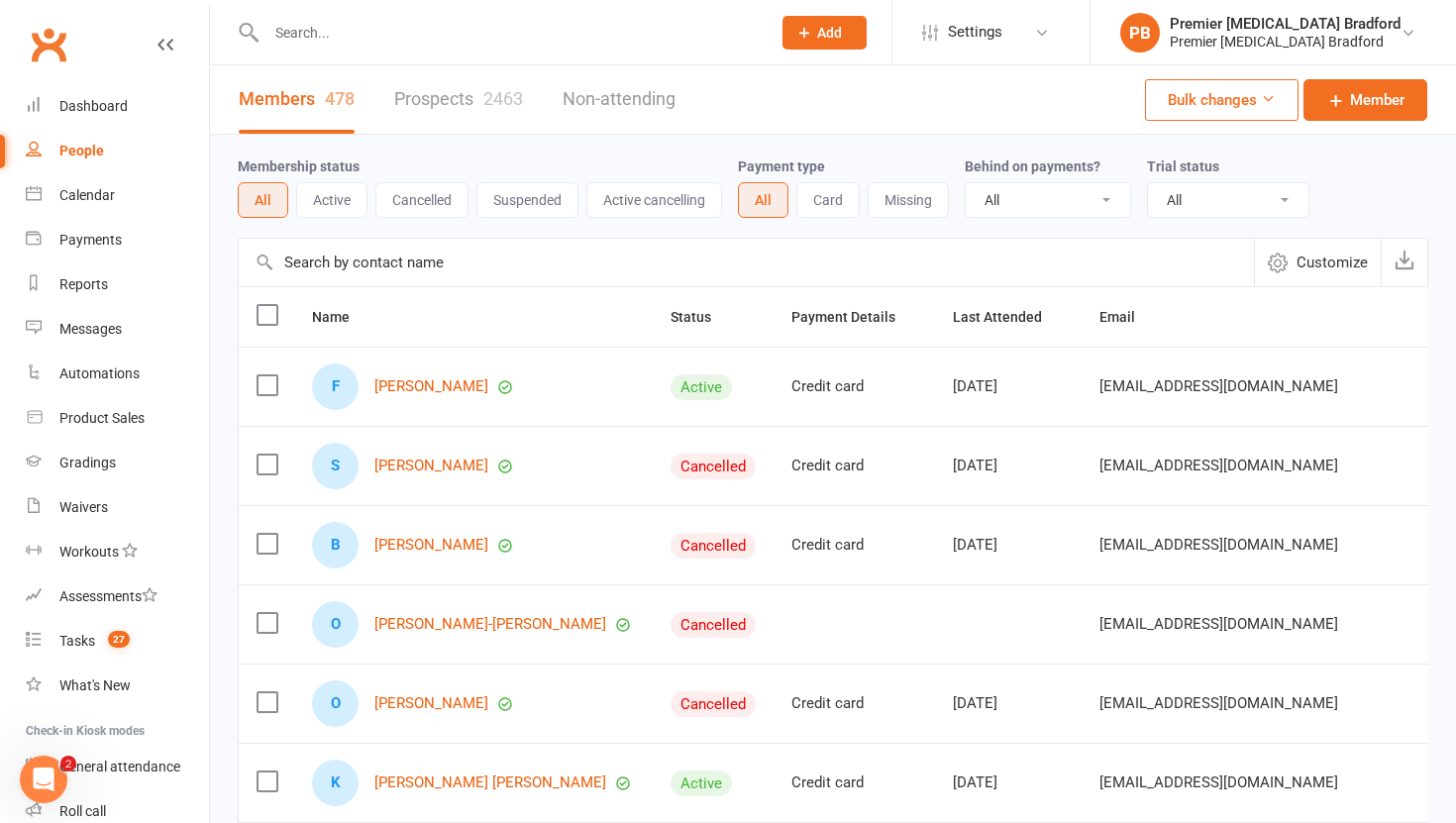 click on "Prospects 2463" at bounding box center [459, 99] 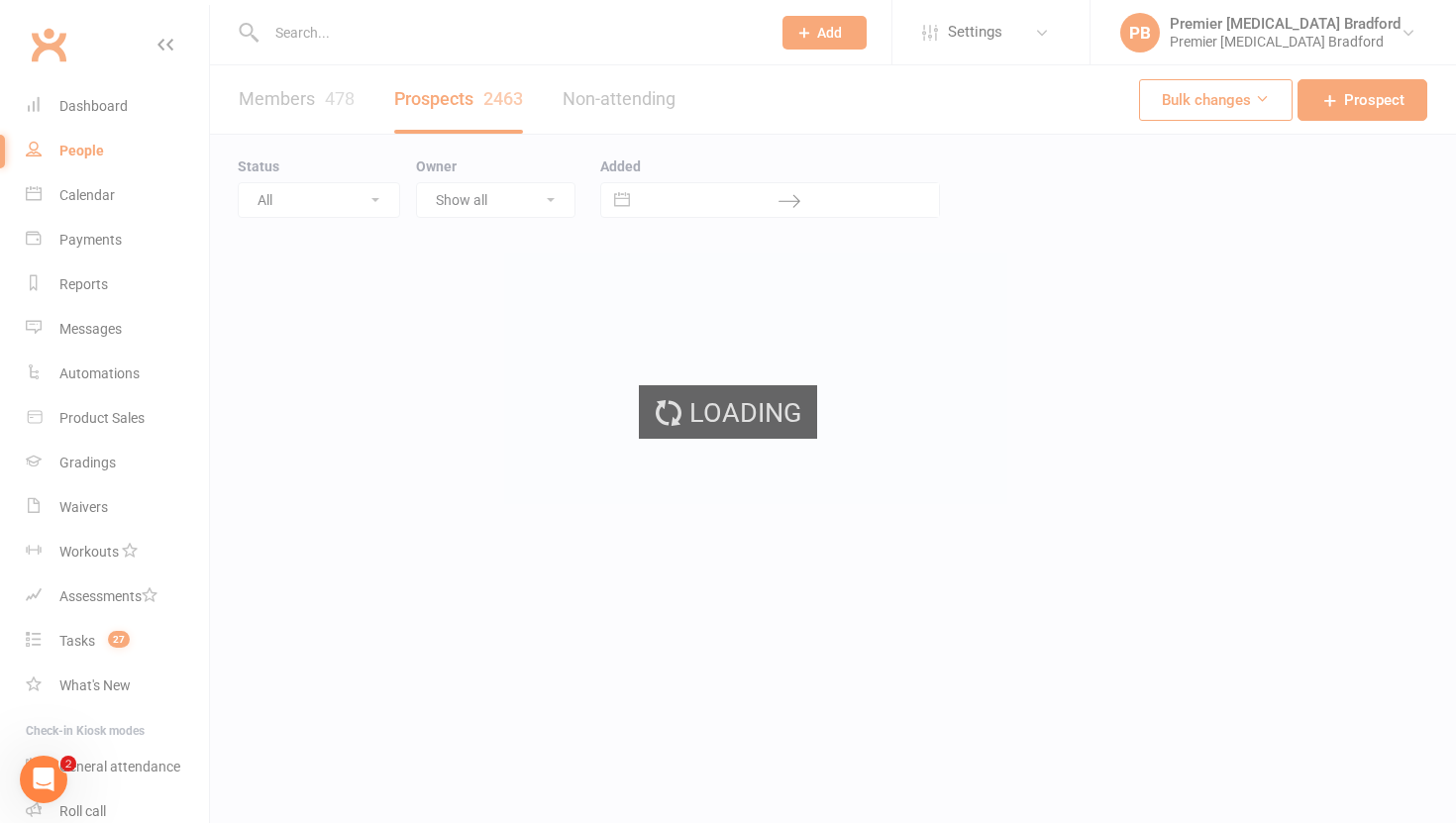select on "100" 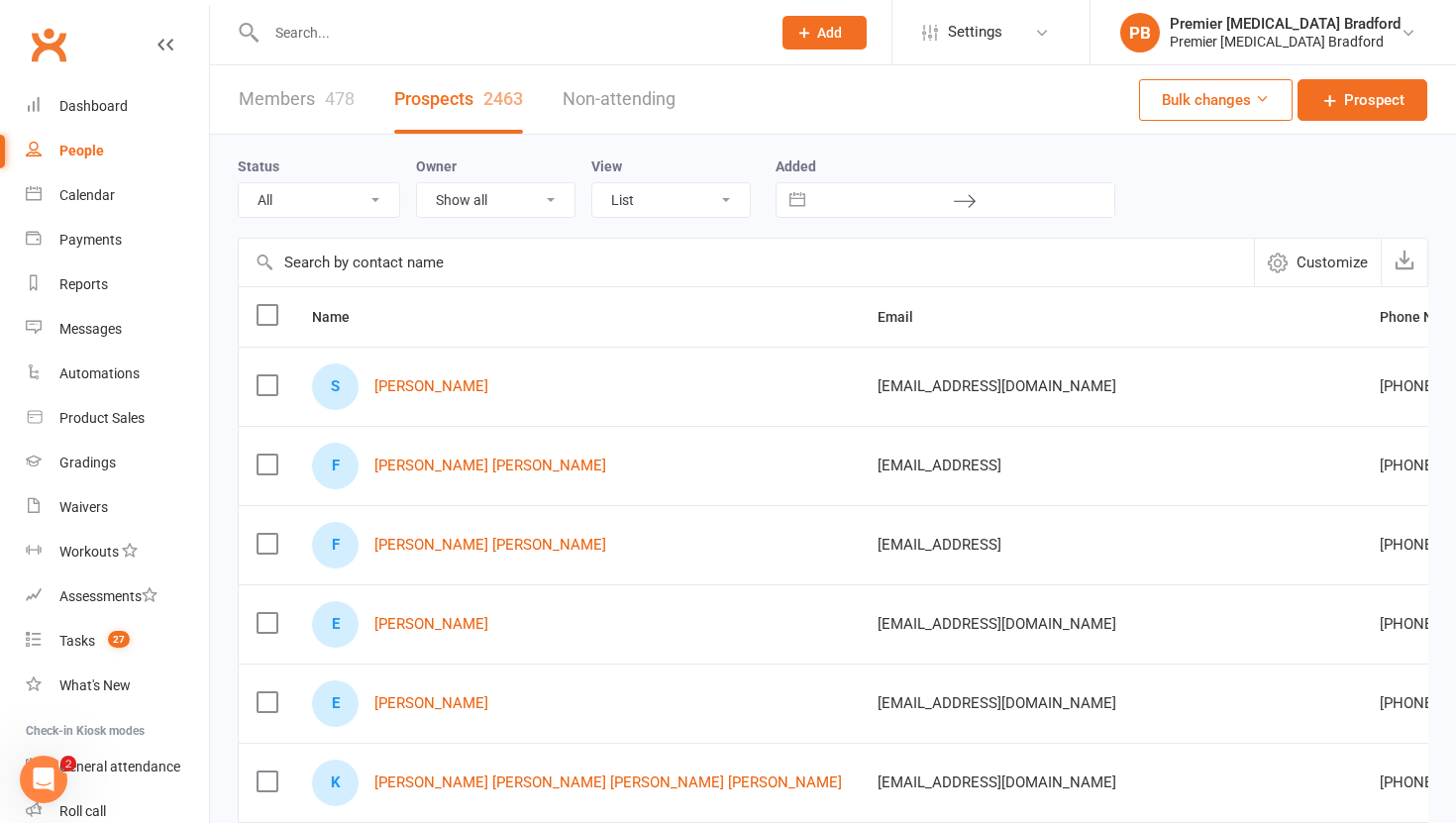 click at bounding box center [266, 464] 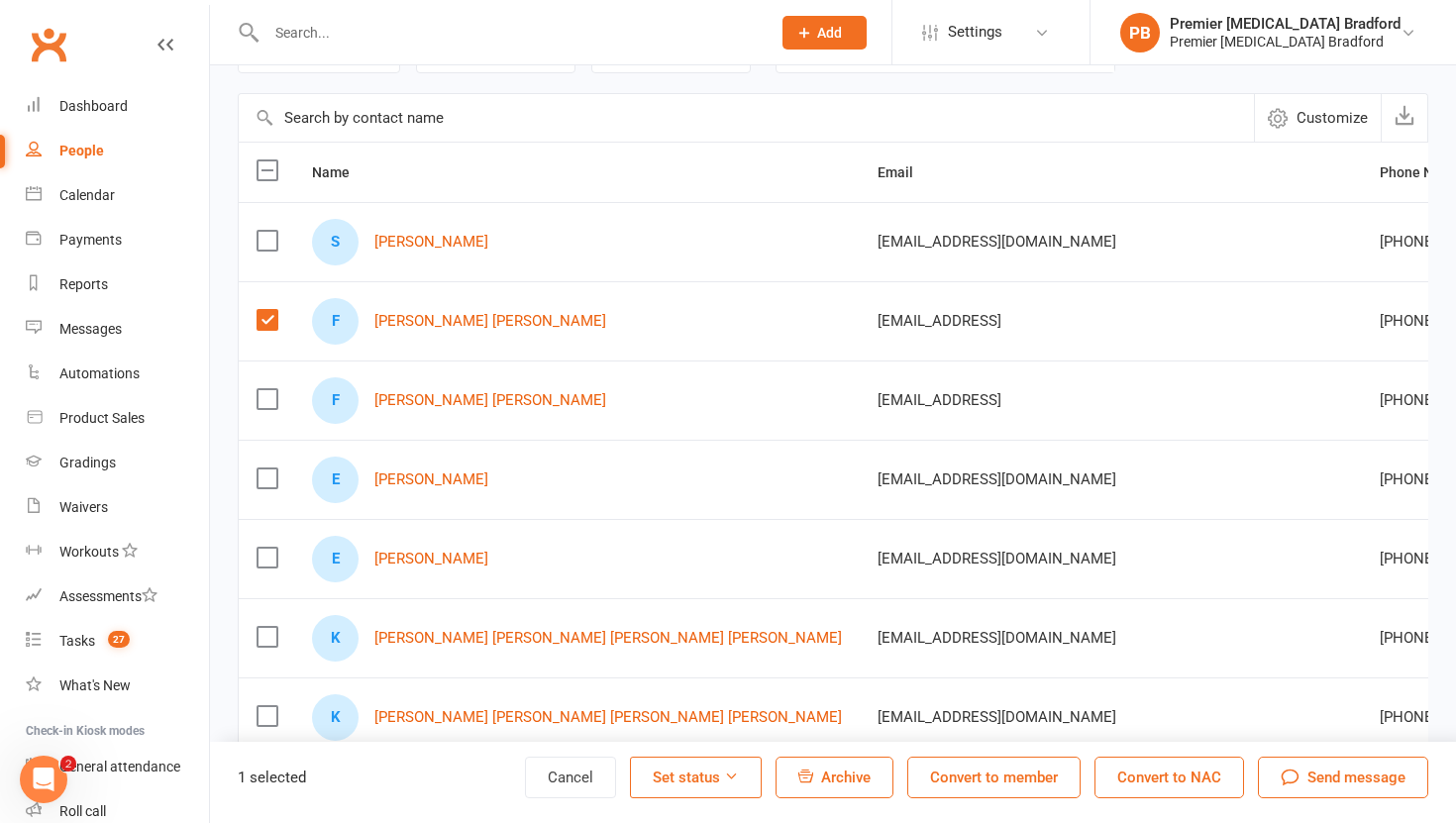 scroll, scrollTop: 154, scrollLeft: 0, axis: vertical 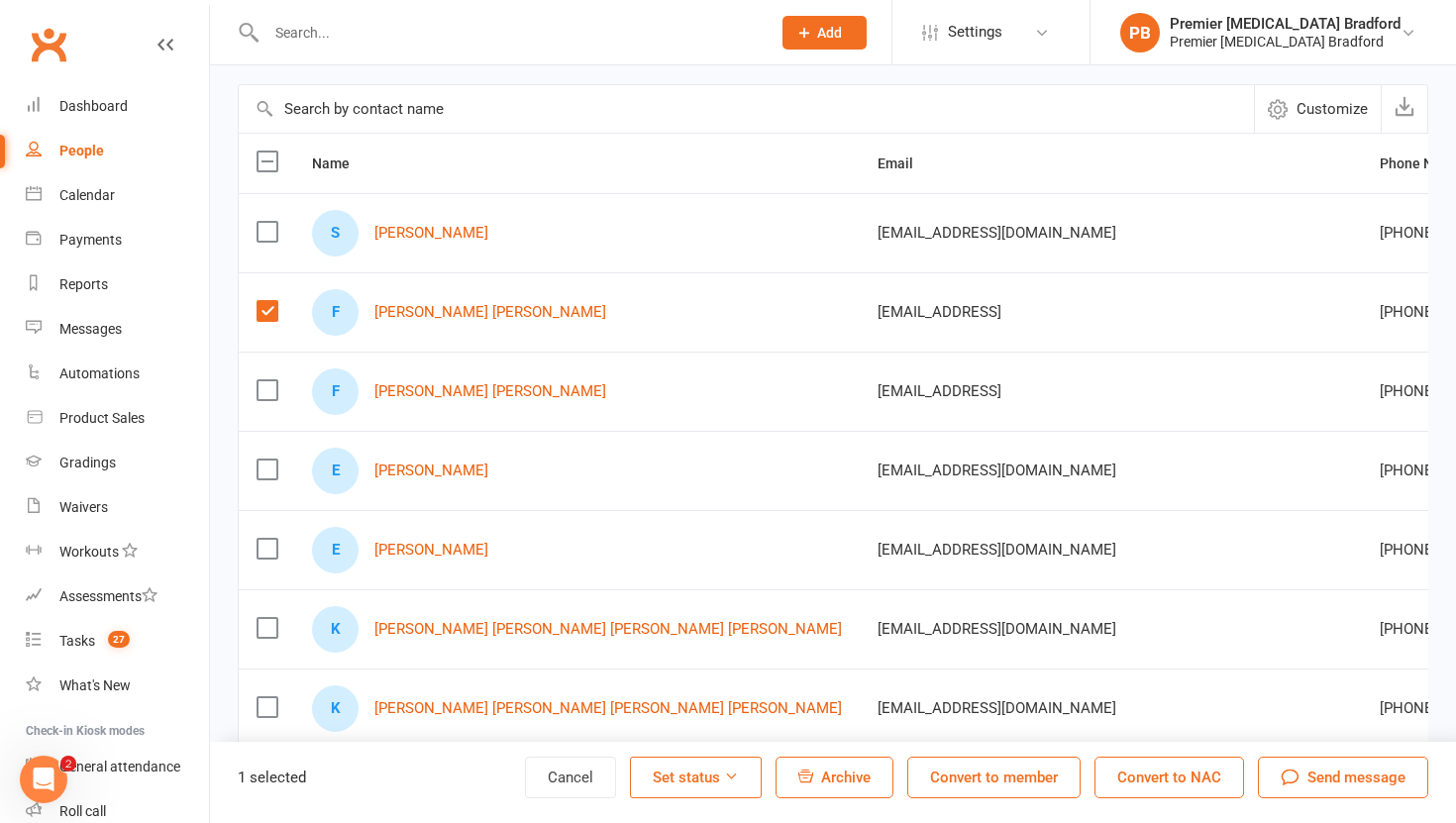 click at bounding box center (266, 469) 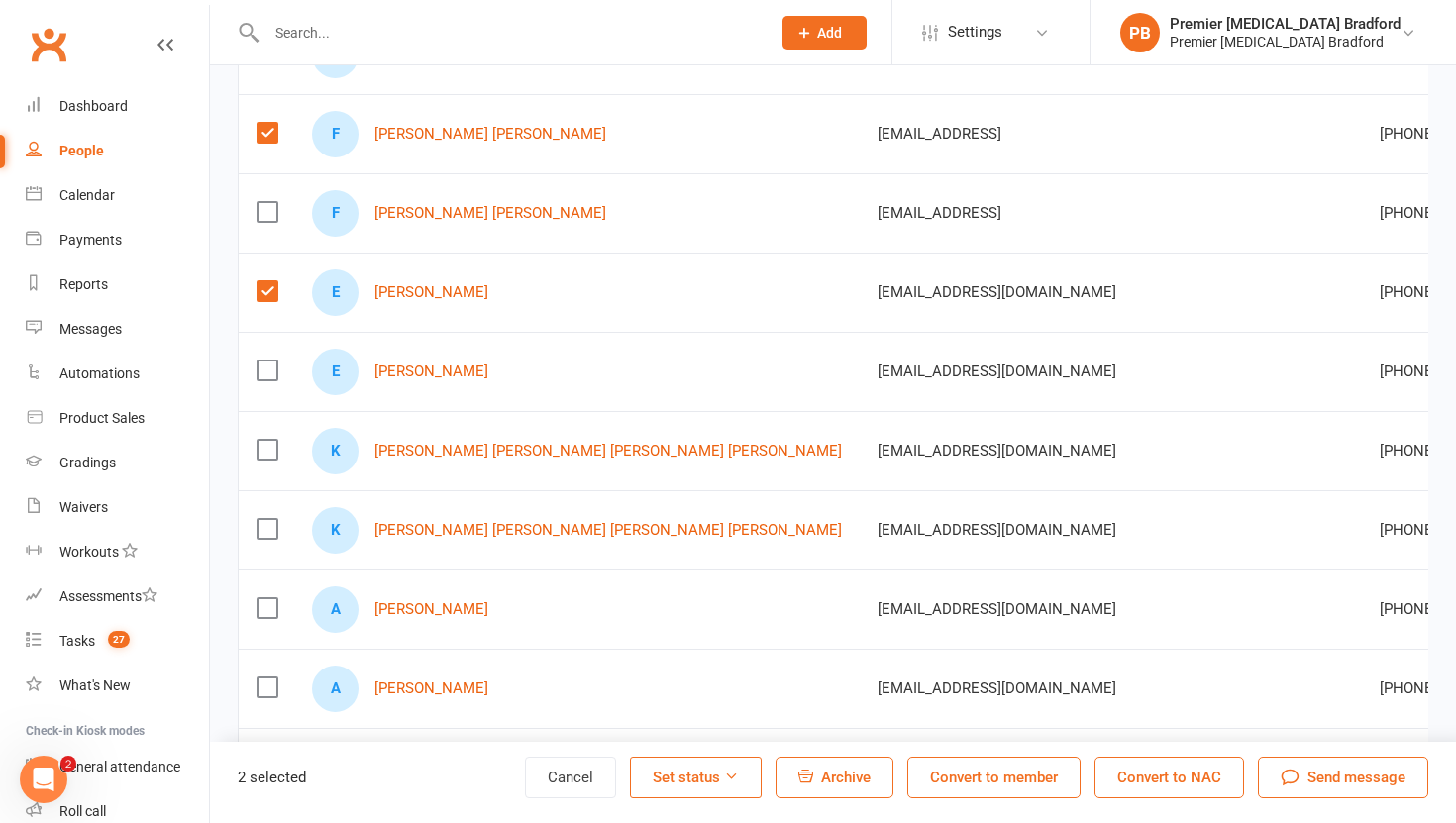 scroll, scrollTop: 335, scrollLeft: 0, axis: vertical 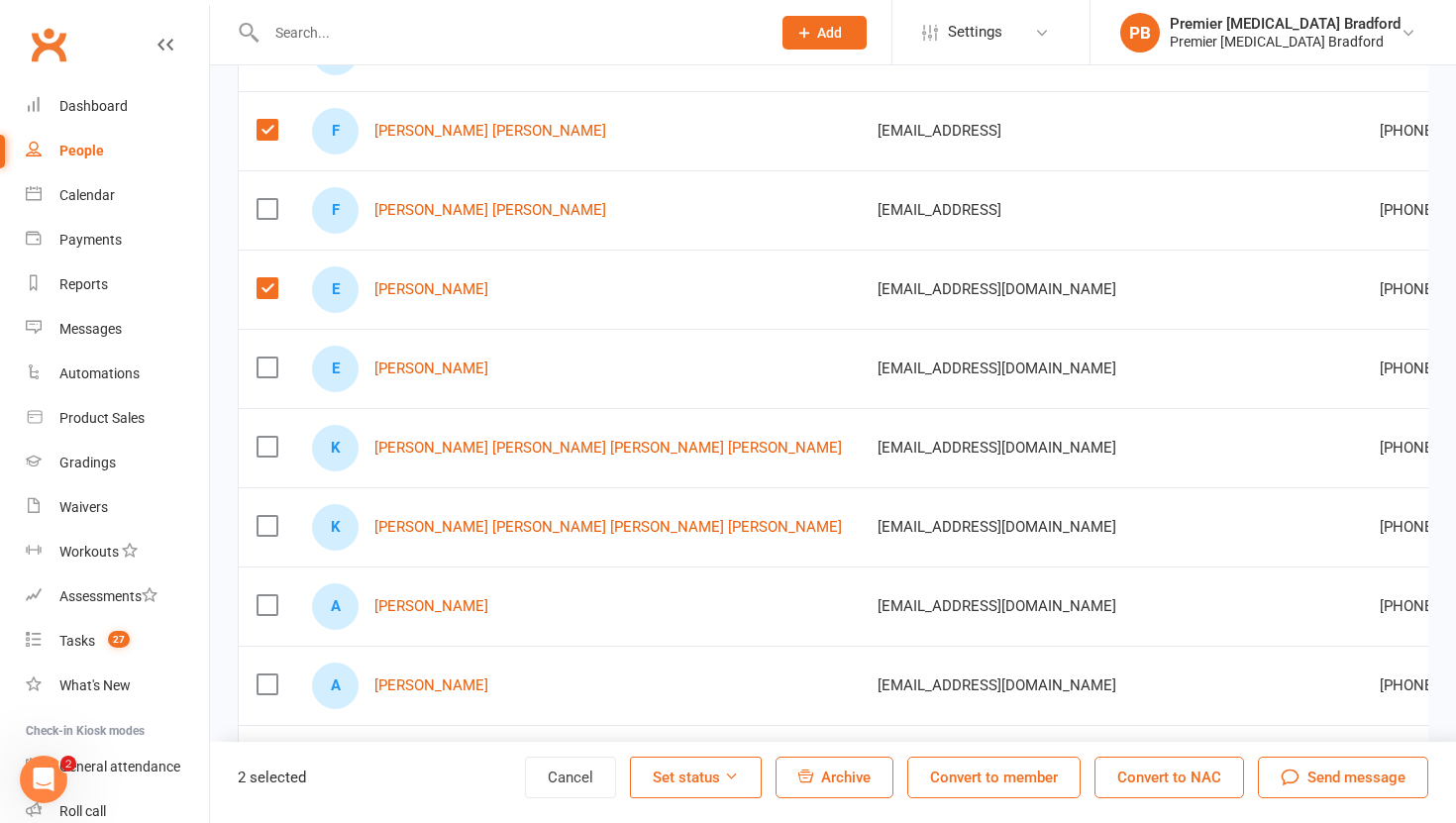 click at bounding box center [266, 447] 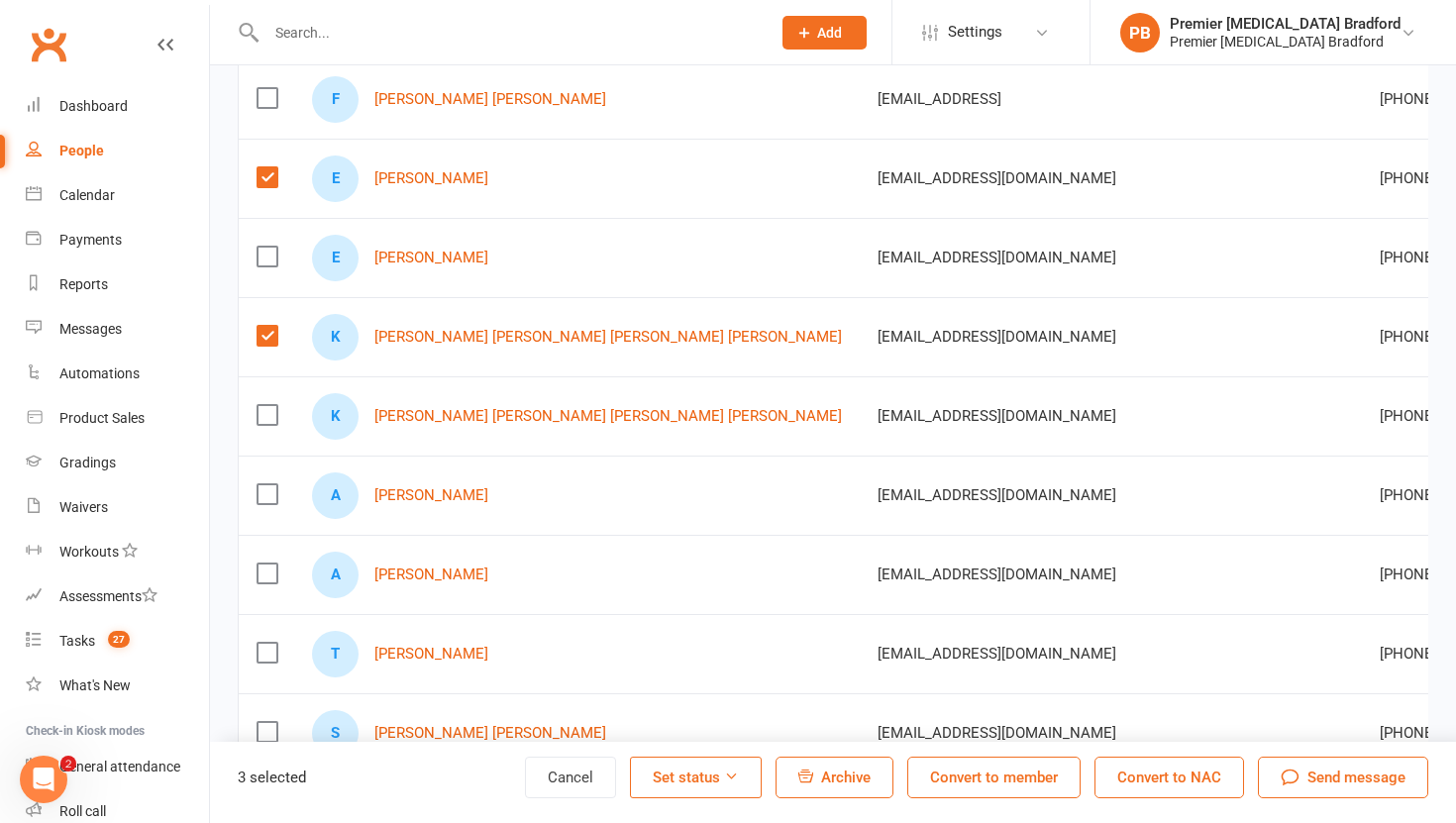scroll, scrollTop: 457, scrollLeft: 0, axis: vertical 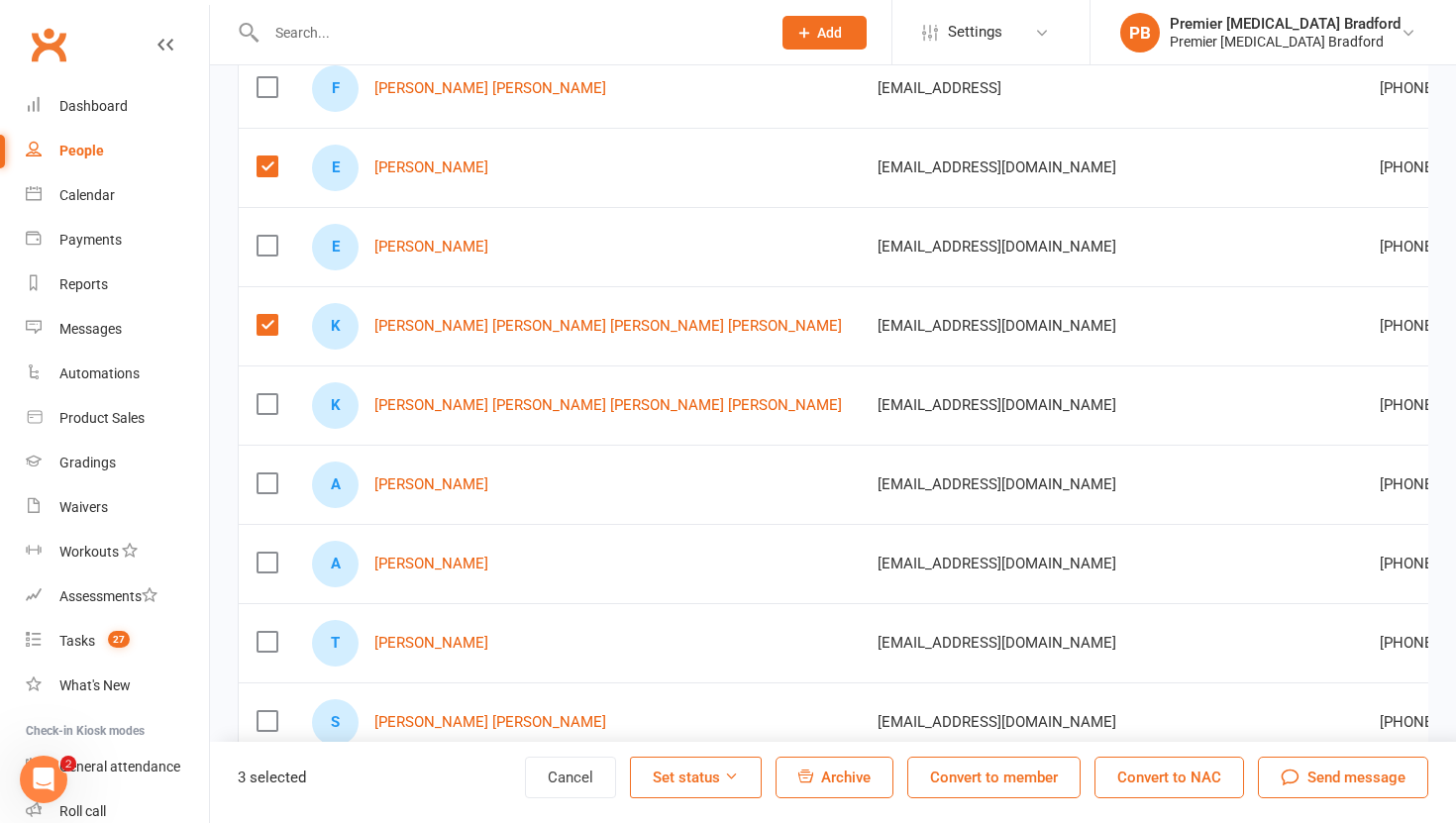 click at bounding box center (266, 483) 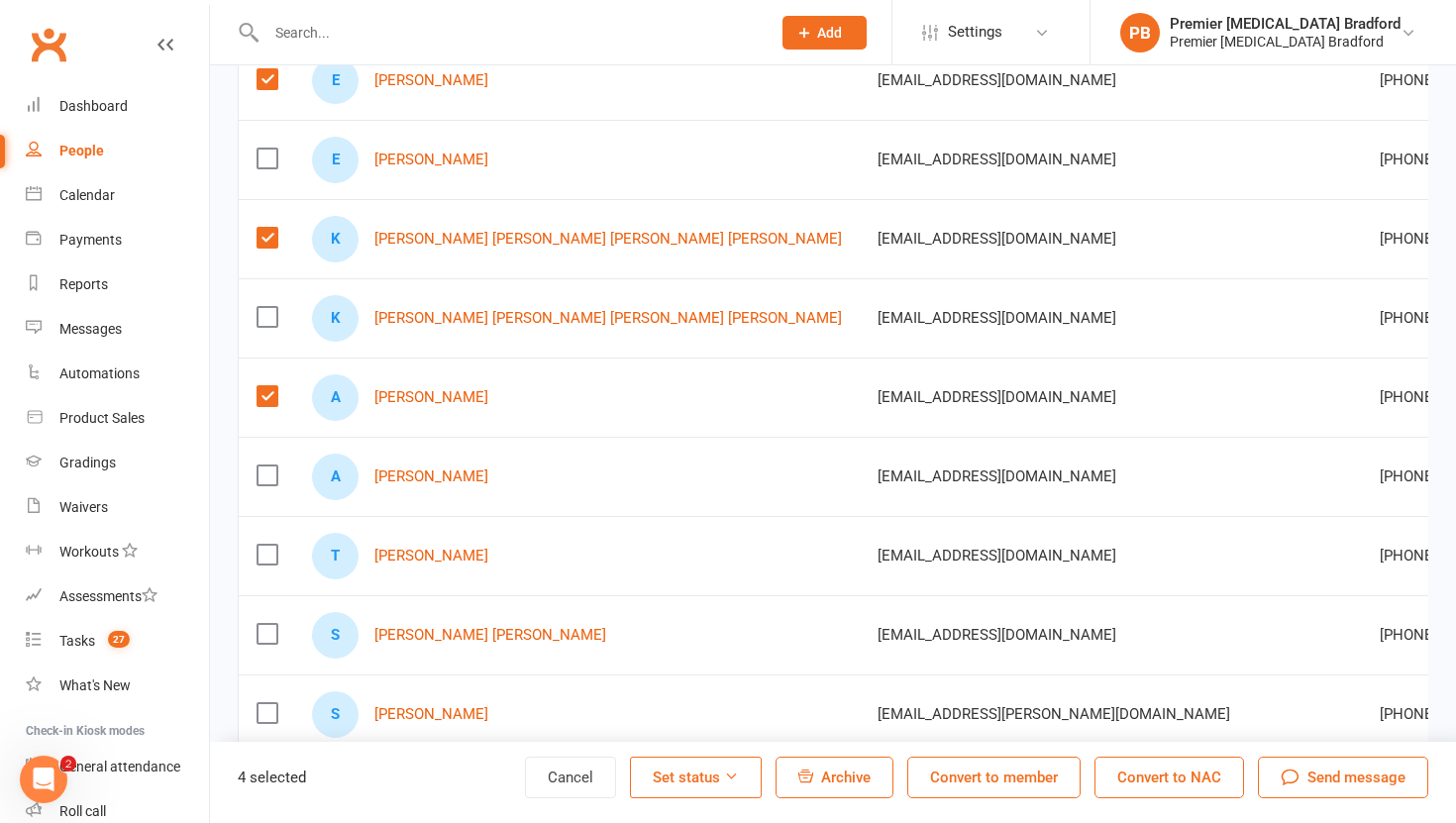 scroll, scrollTop: 549, scrollLeft: 0, axis: vertical 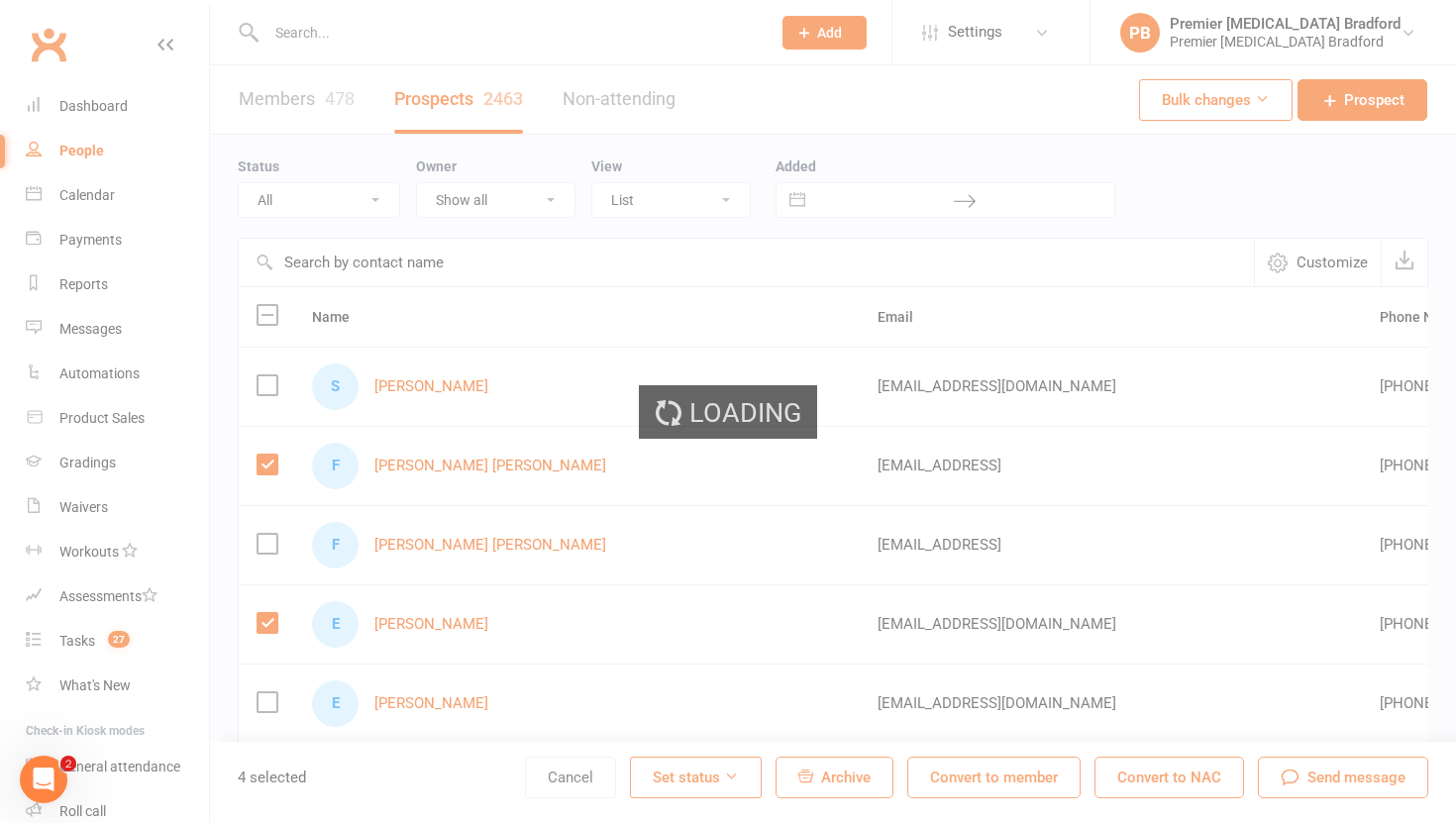 select on "100" 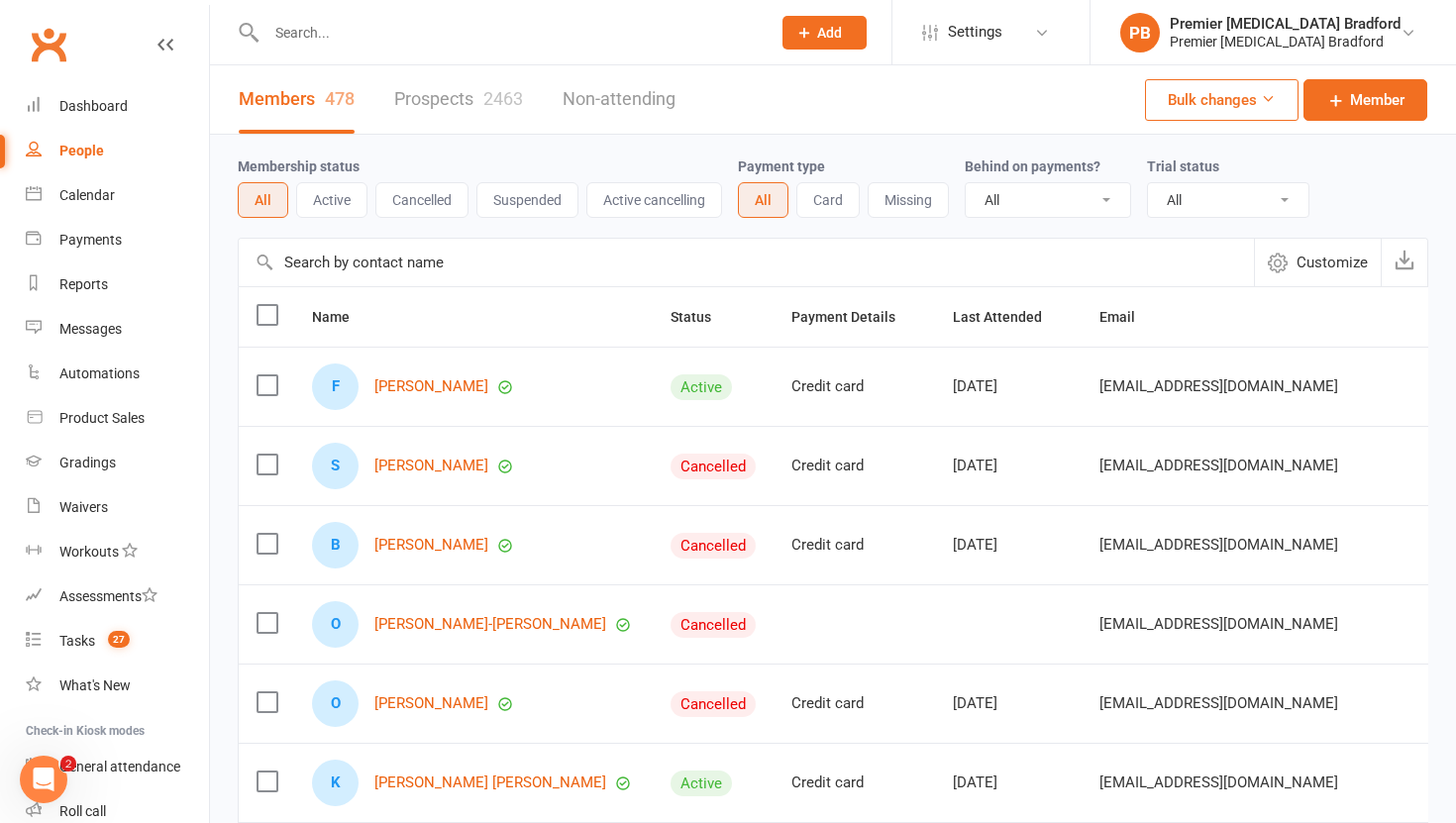 click on "Prospects 2463" at bounding box center (459, 99) 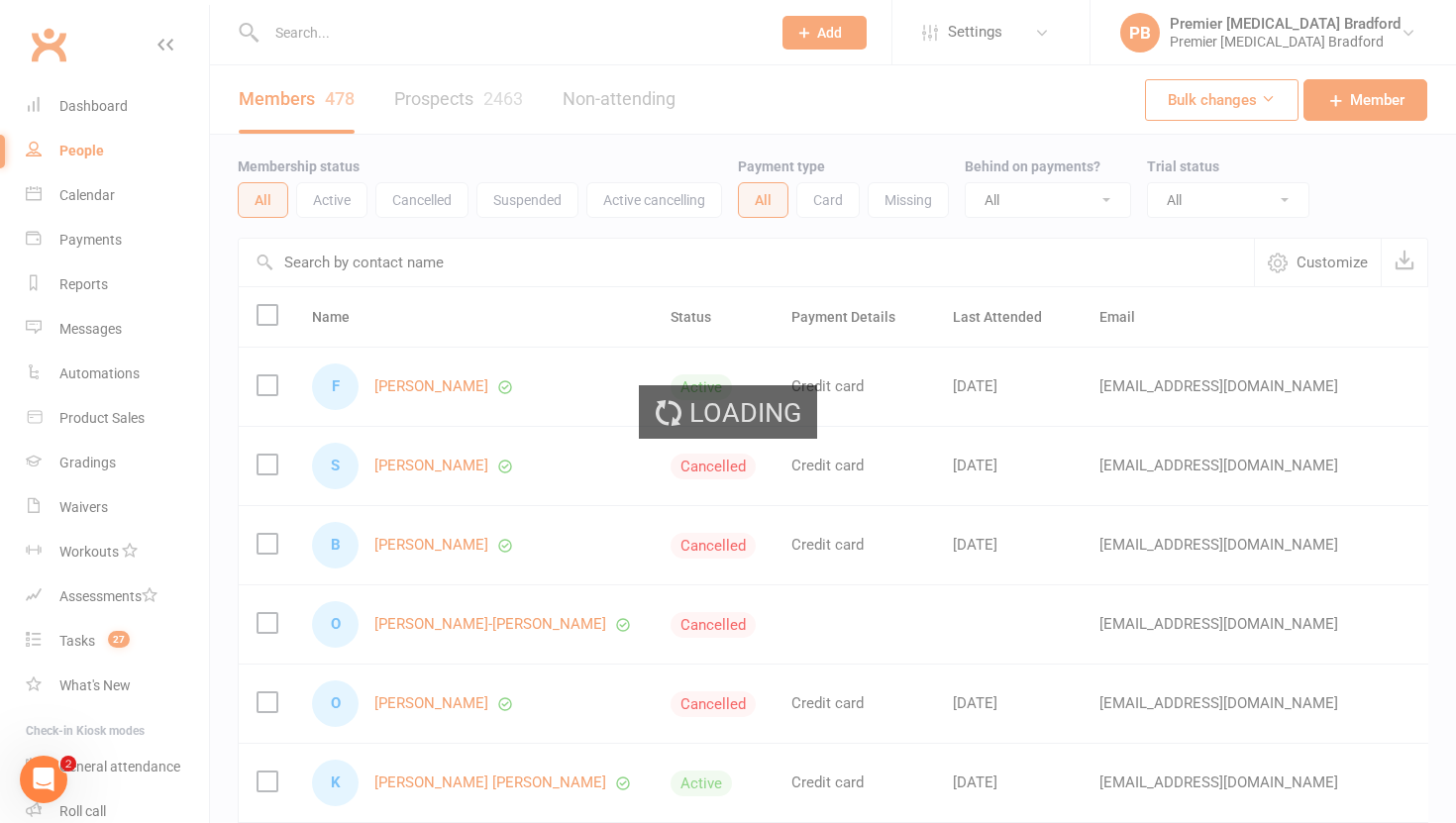 select on "100" 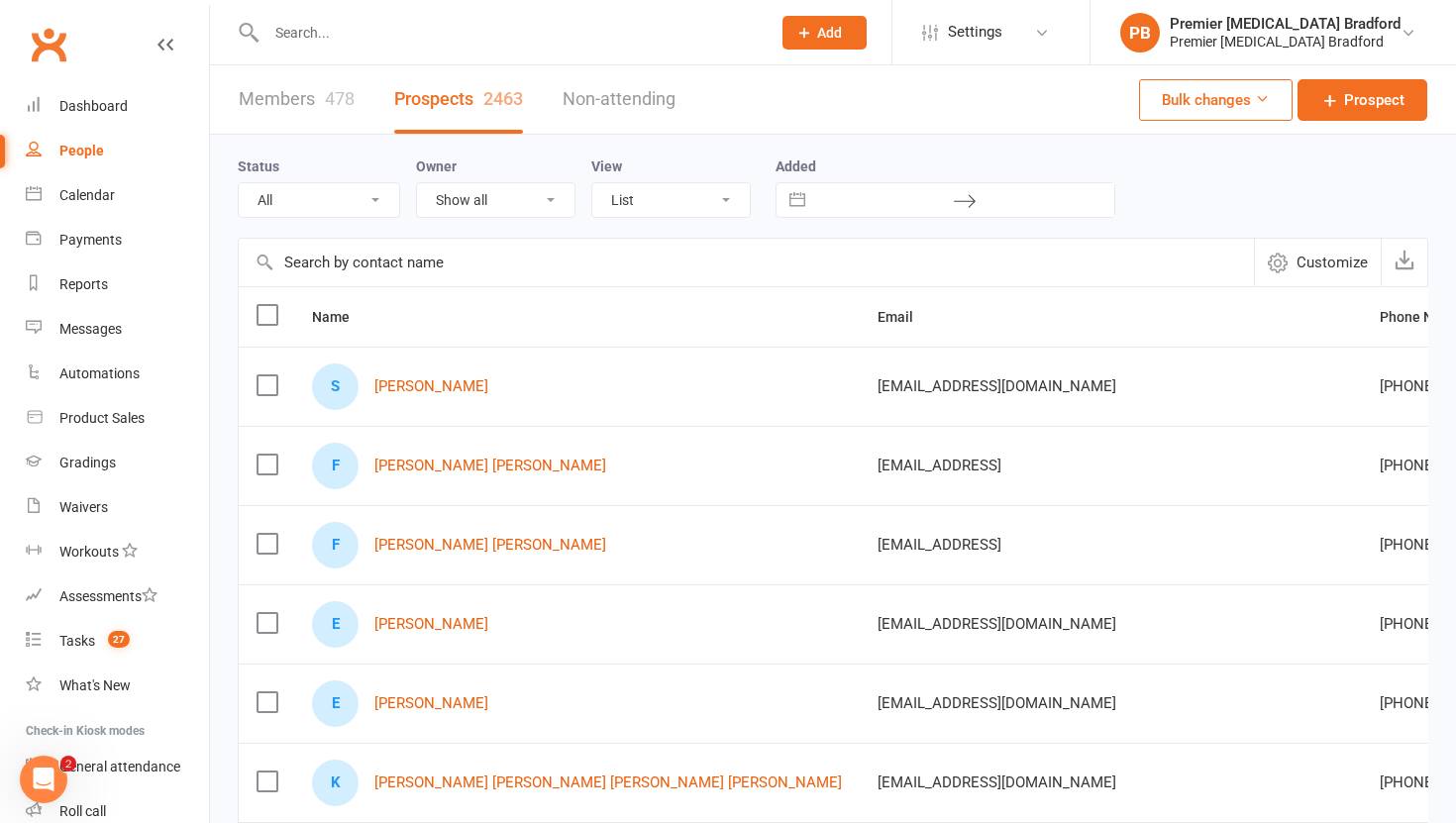 click at bounding box center (266, 464) 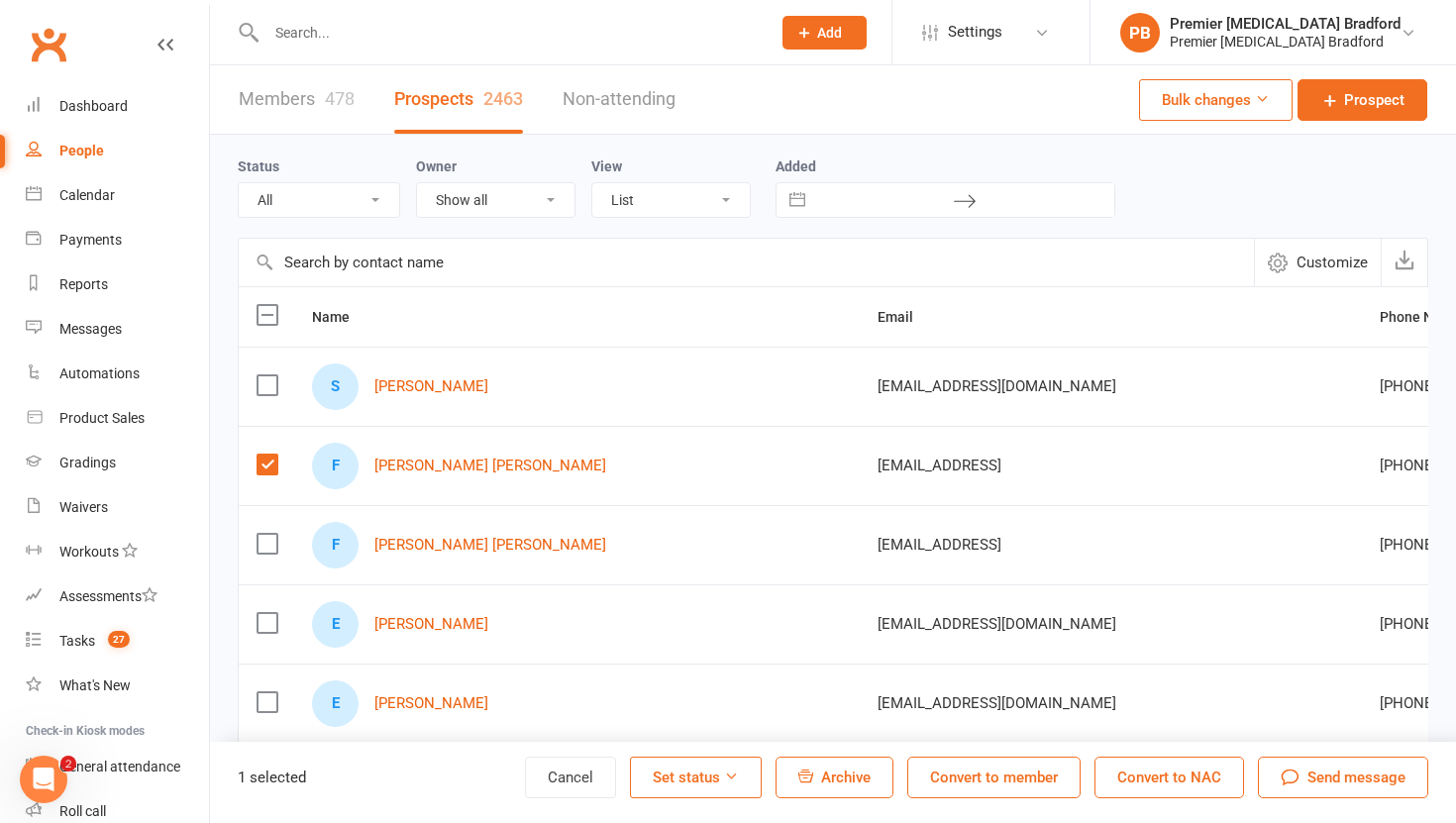 click at bounding box center (266, 623) 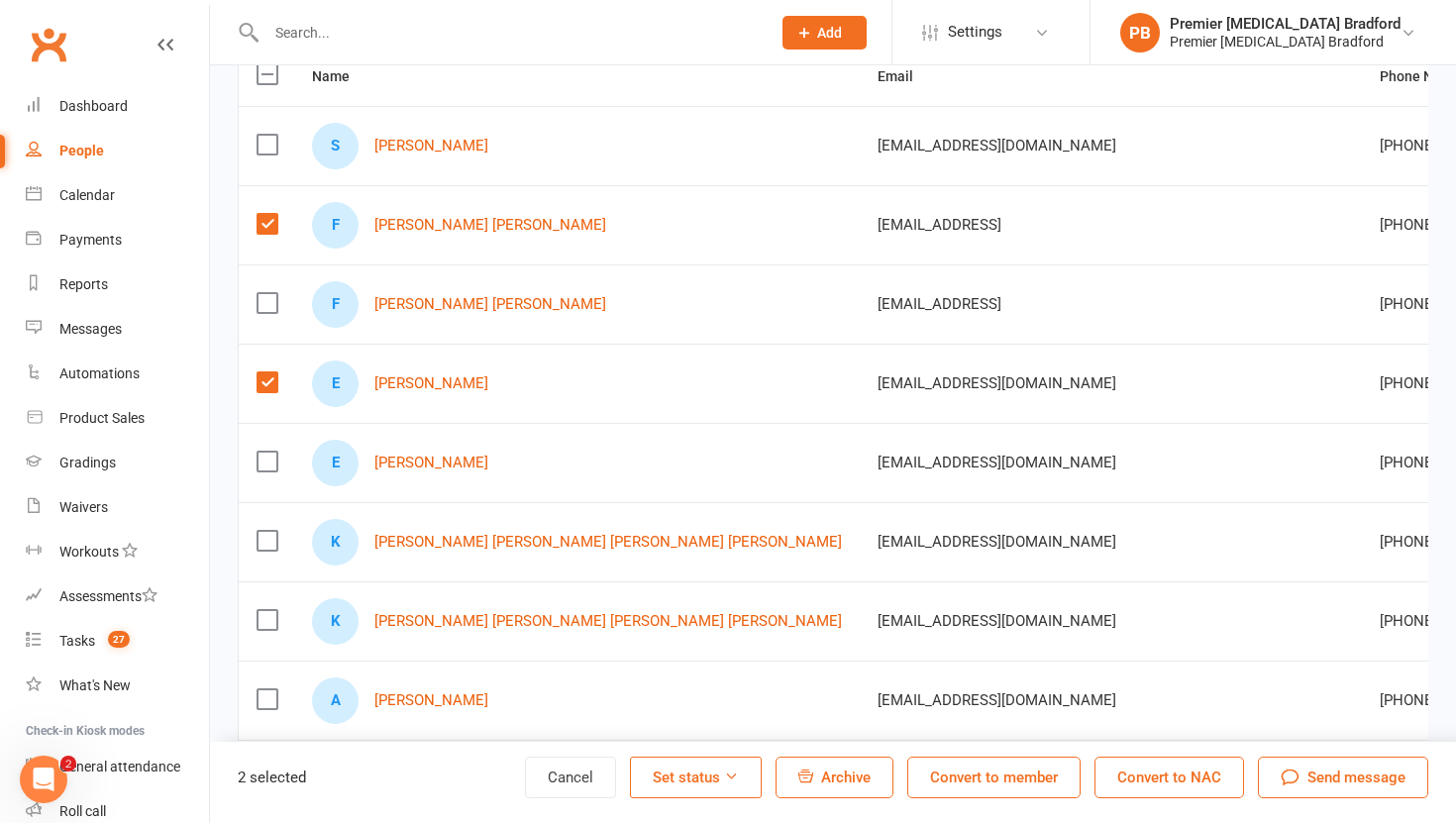scroll, scrollTop: 257, scrollLeft: 0, axis: vertical 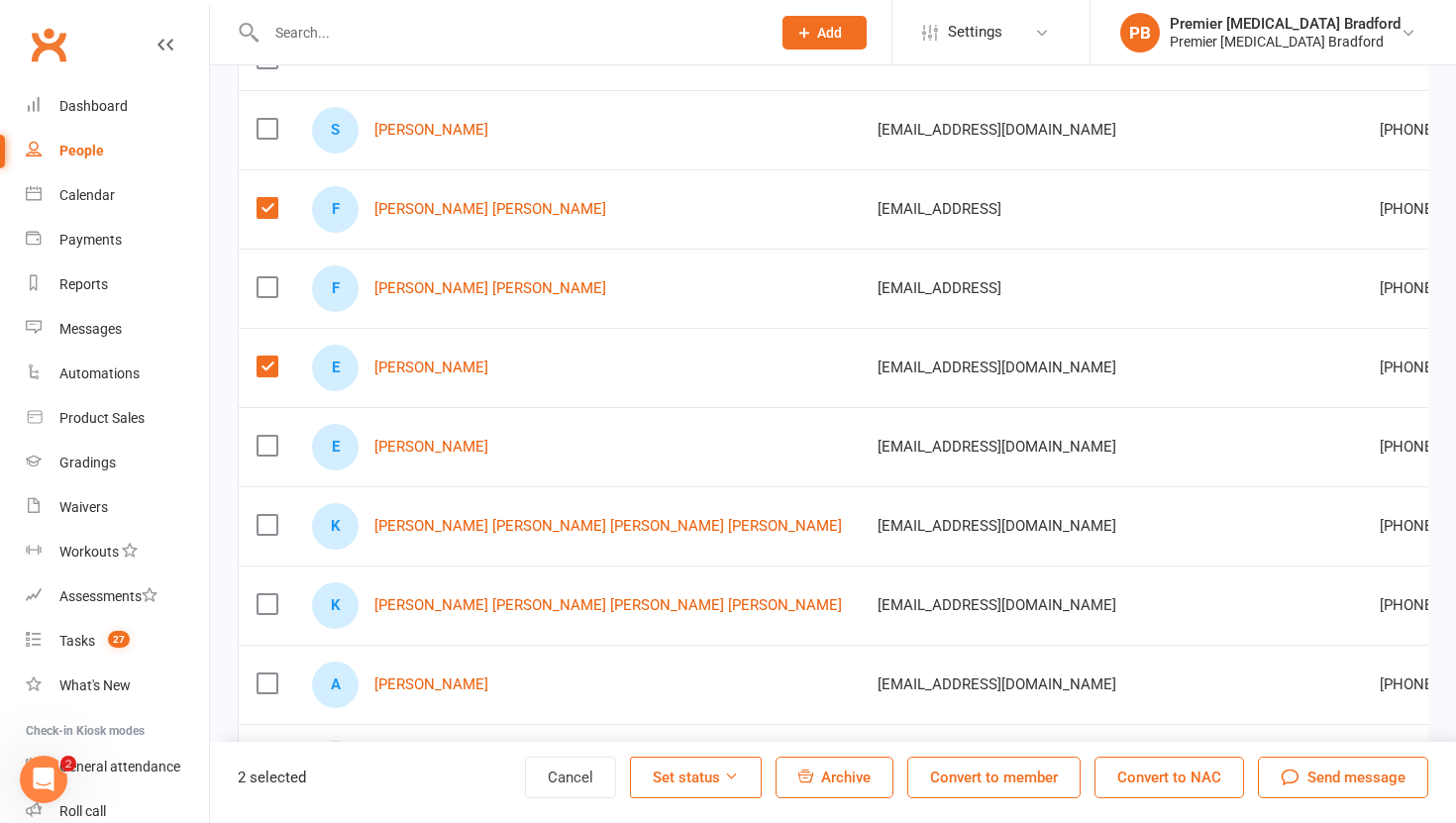 click at bounding box center (266, 525) 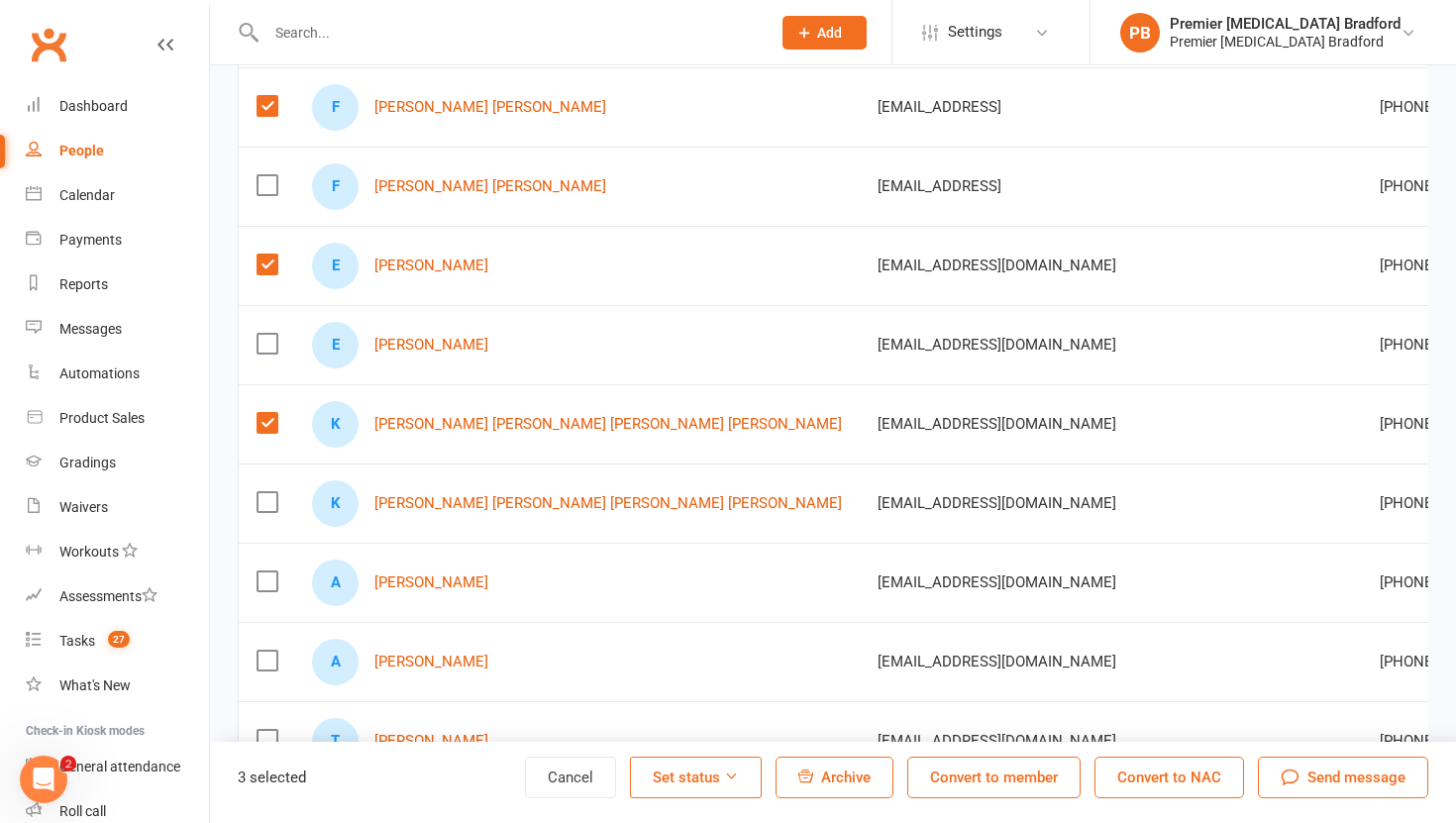 scroll, scrollTop: 364, scrollLeft: 0, axis: vertical 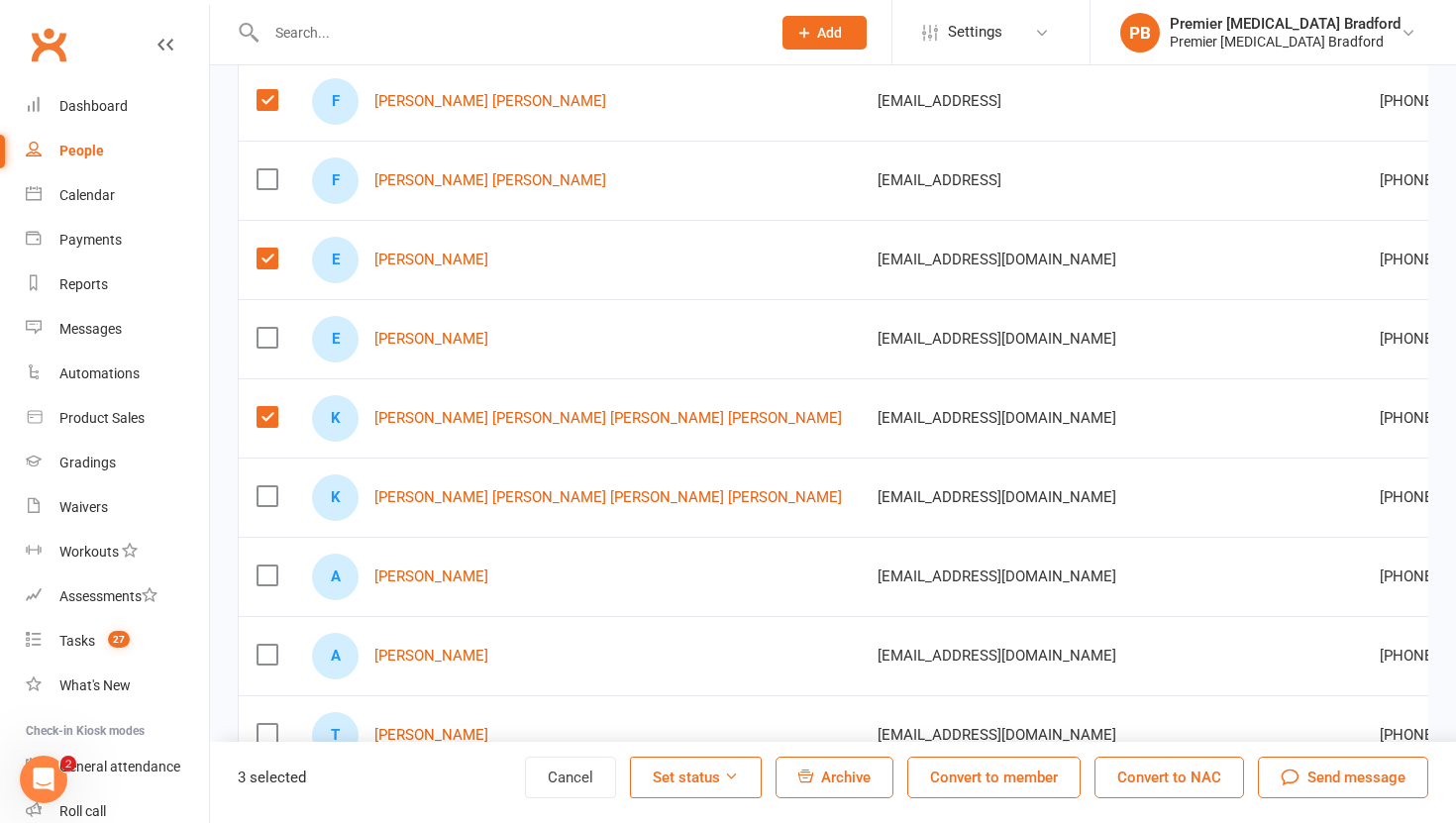 click at bounding box center (266, 576) 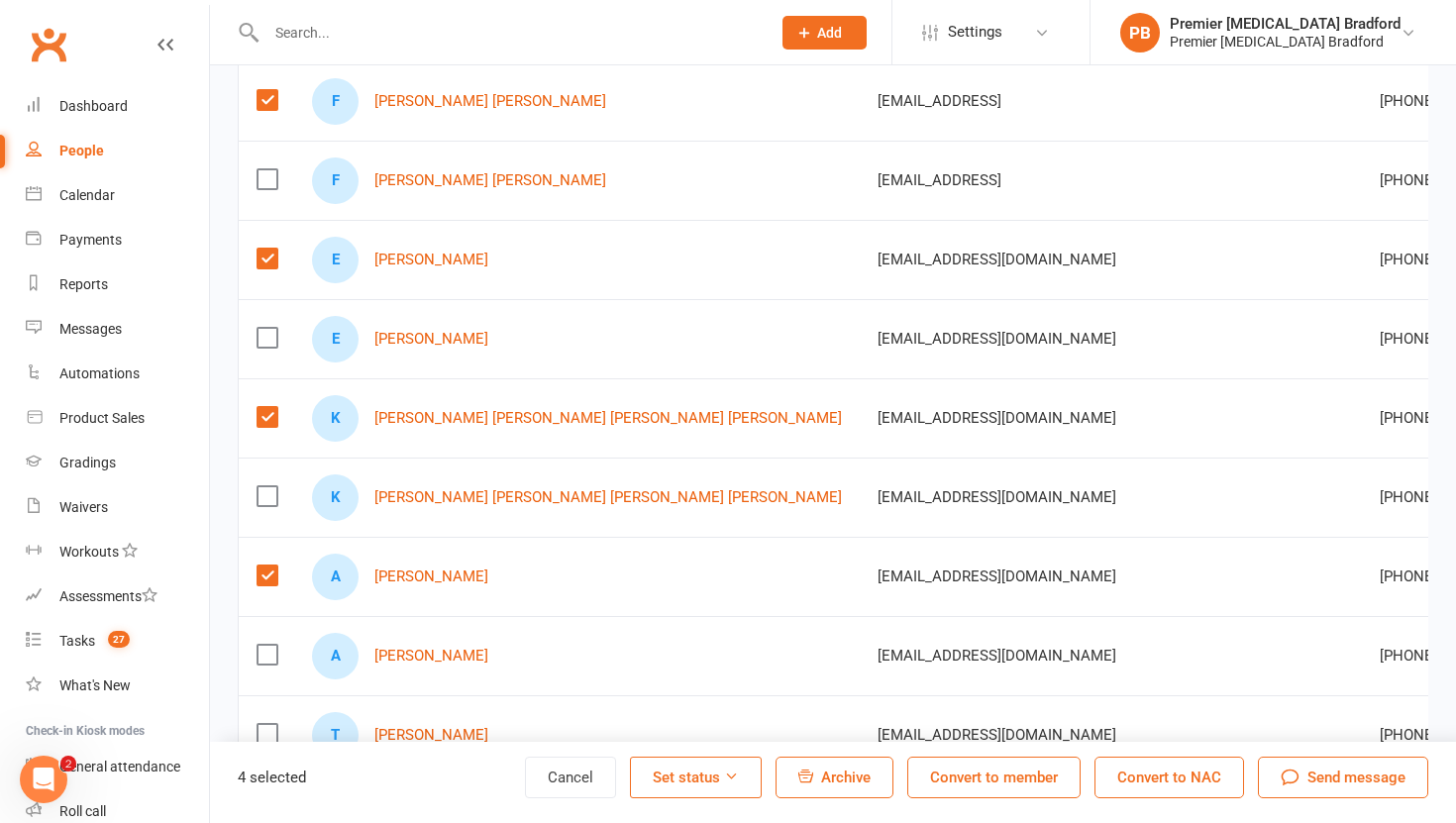 click on "Archive" at bounding box center [834, 777] 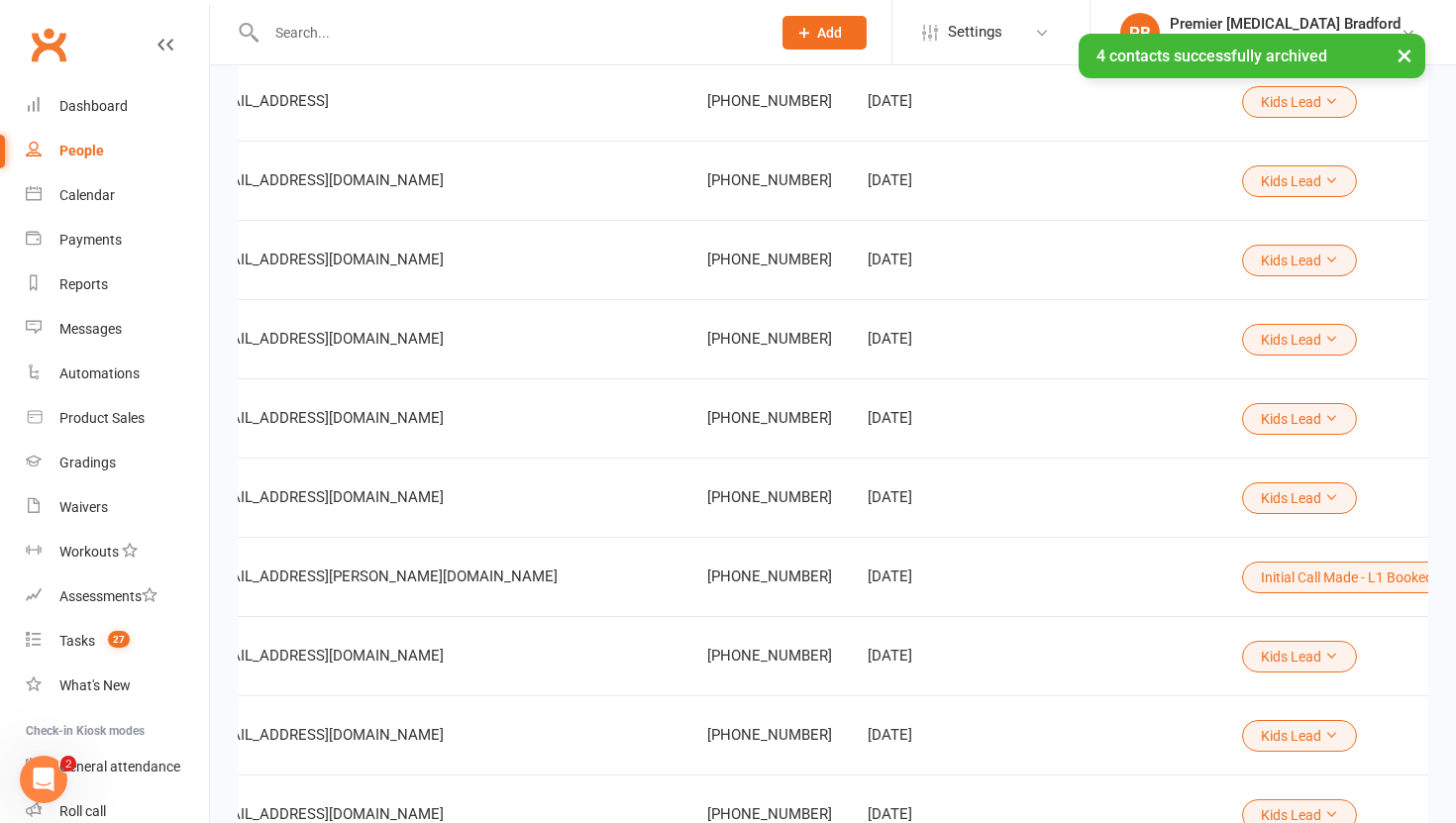 scroll, scrollTop: 0, scrollLeft: 723, axis: horizontal 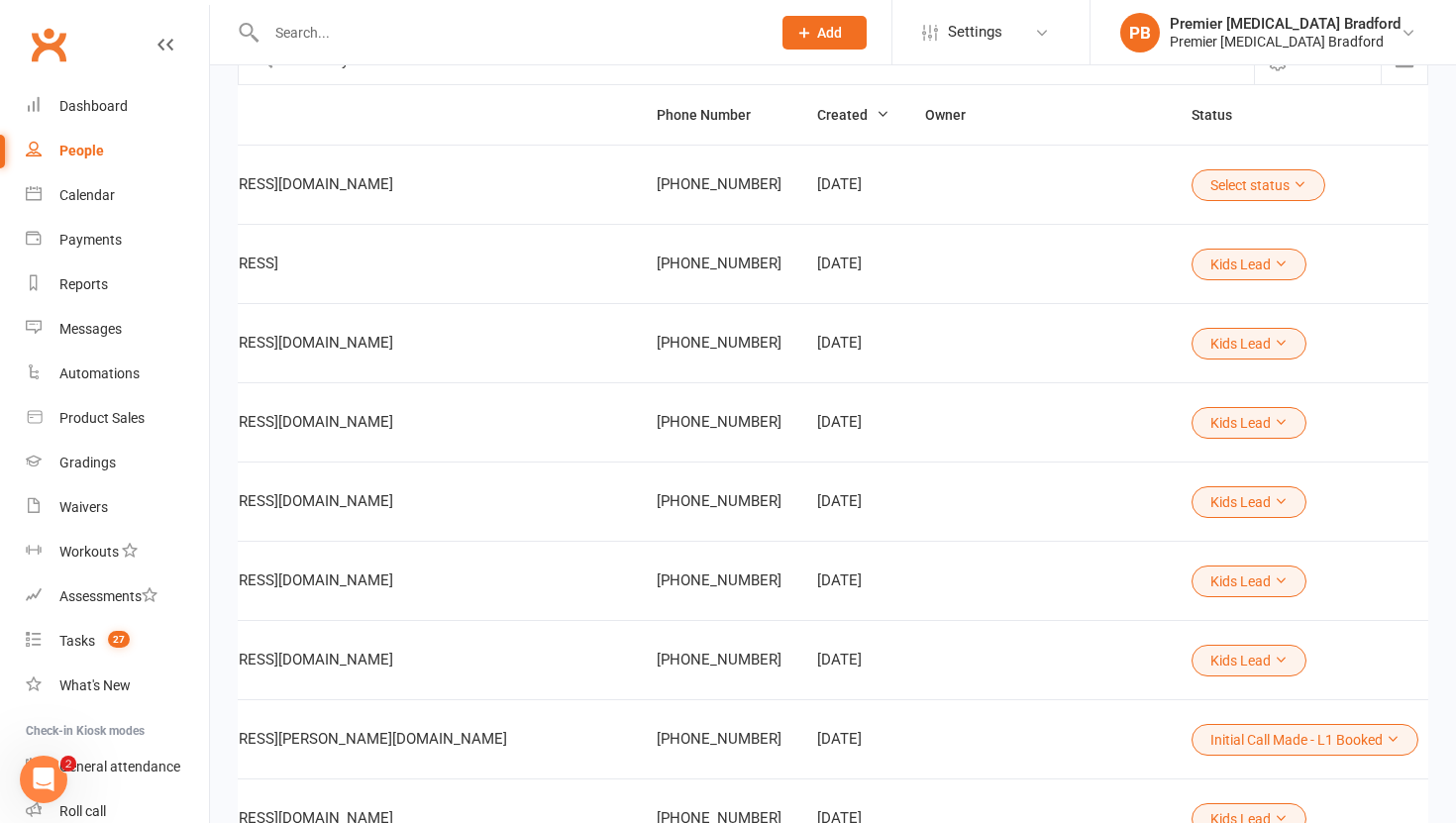 click at bounding box center [1300, 184] 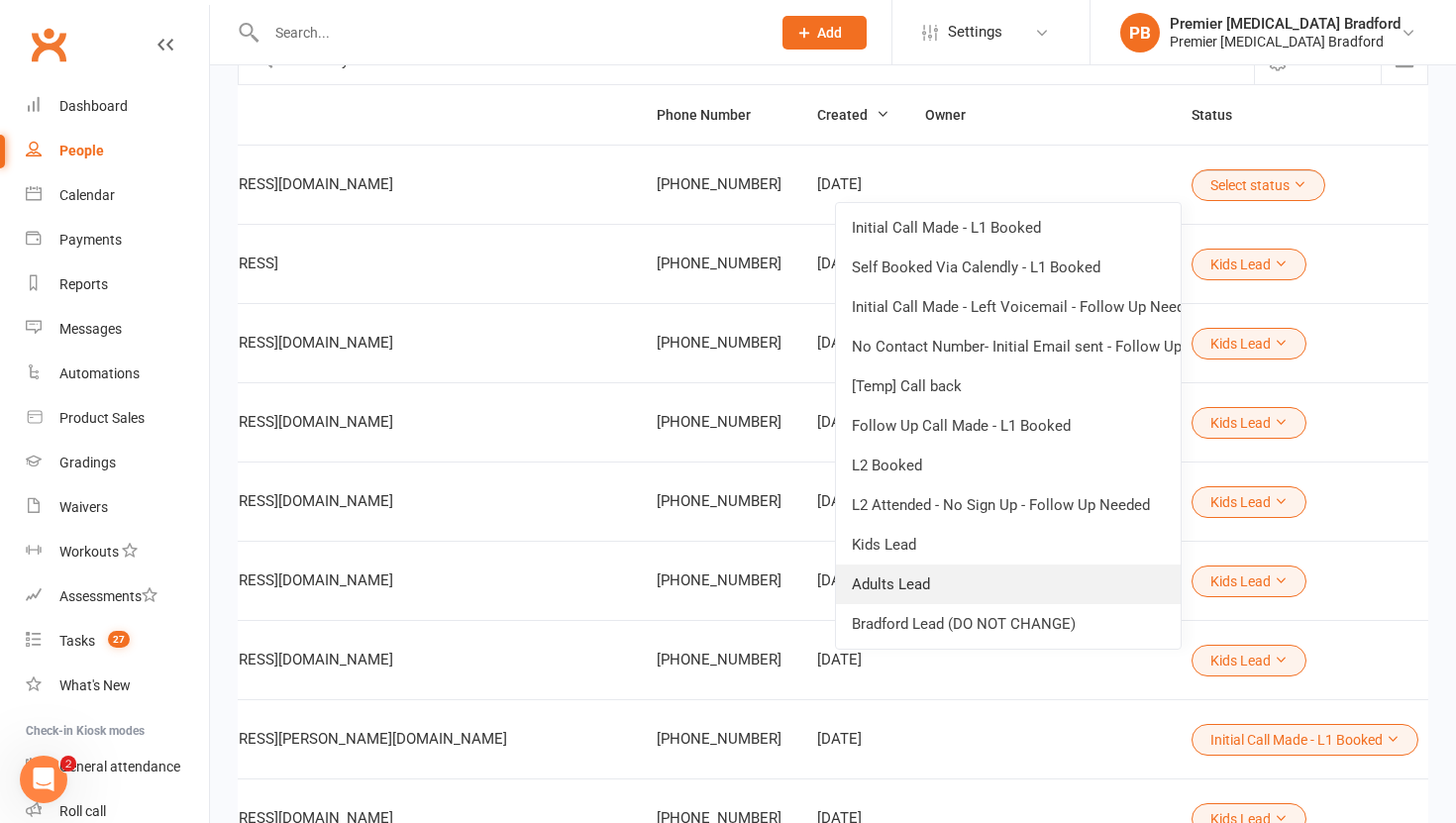 click on "Adults Lead" at bounding box center [1008, 584] 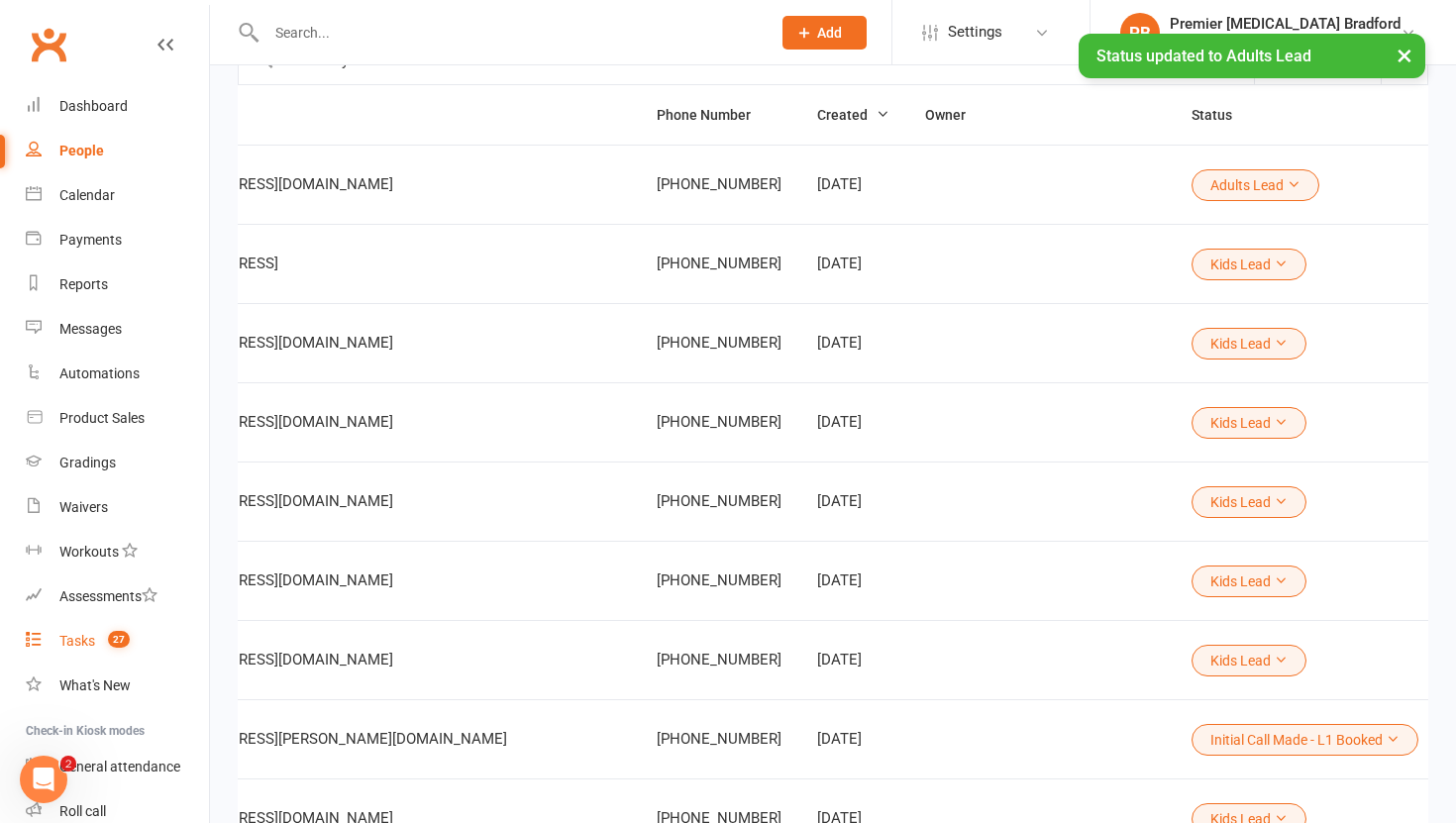 click on "Tasks" at bounding box center [77, 641] 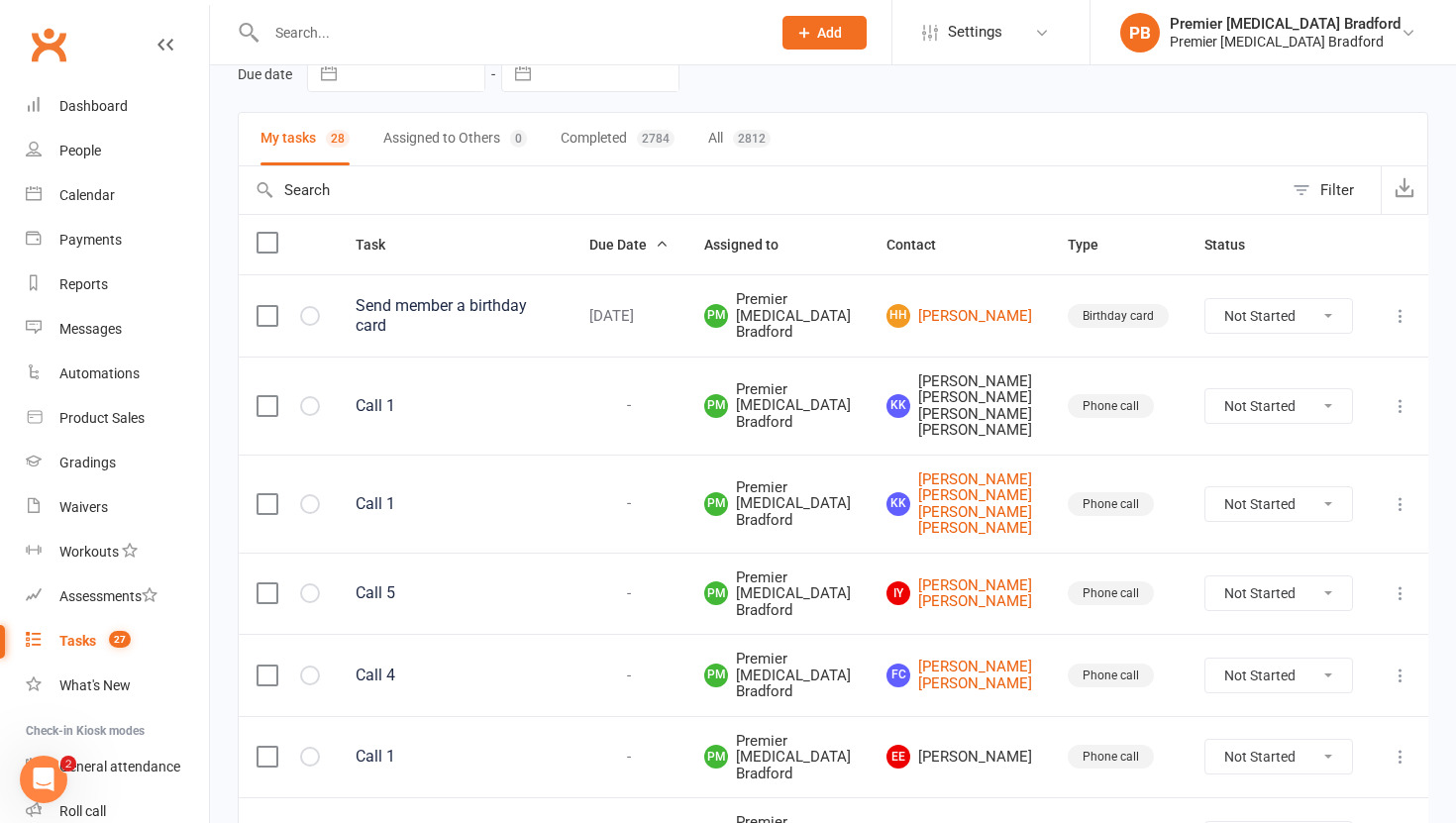 scroll, scrollTop: 114, scrollLeft: 0, axis: vertical 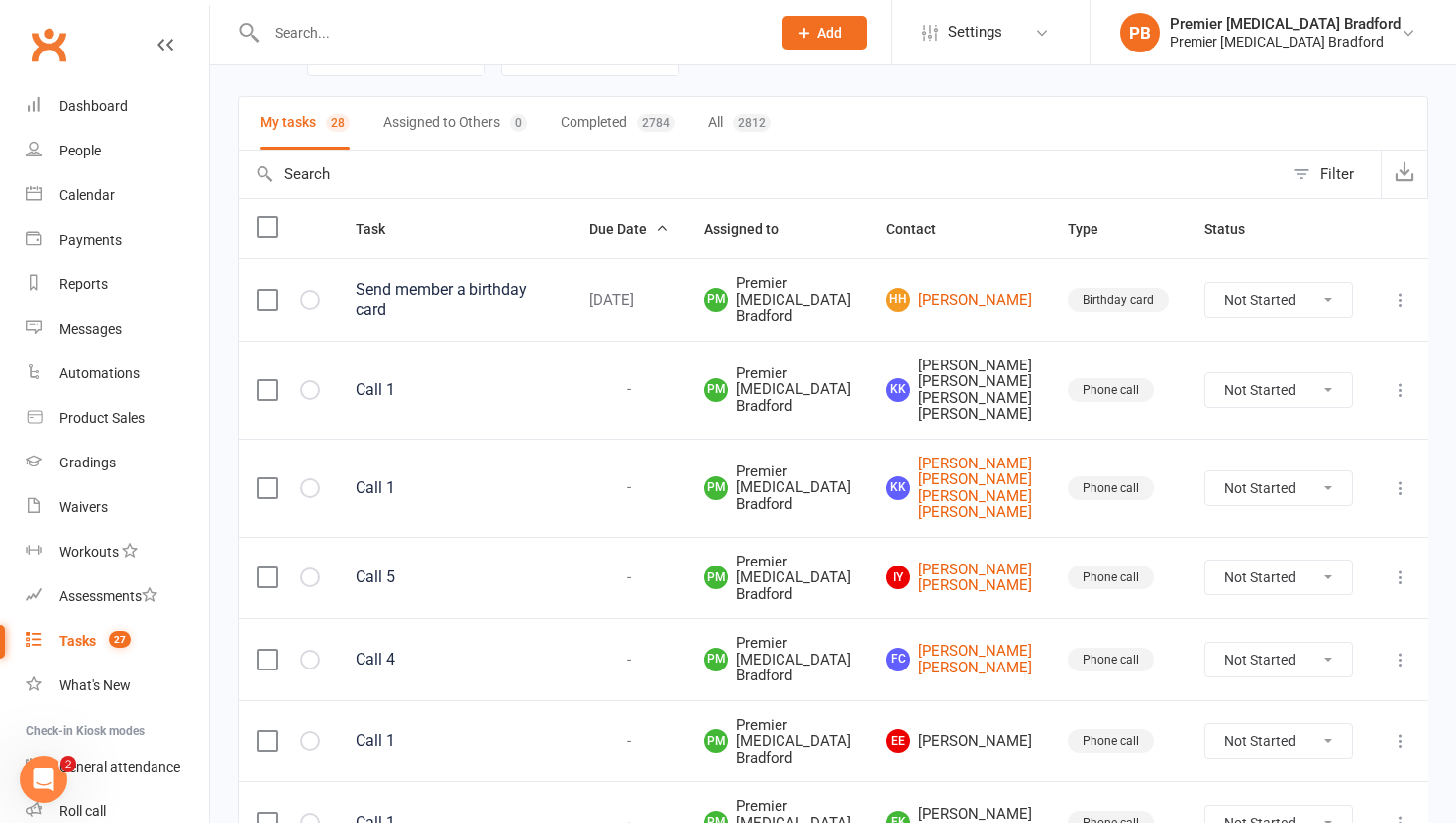 click at bounding box center (266, 390) 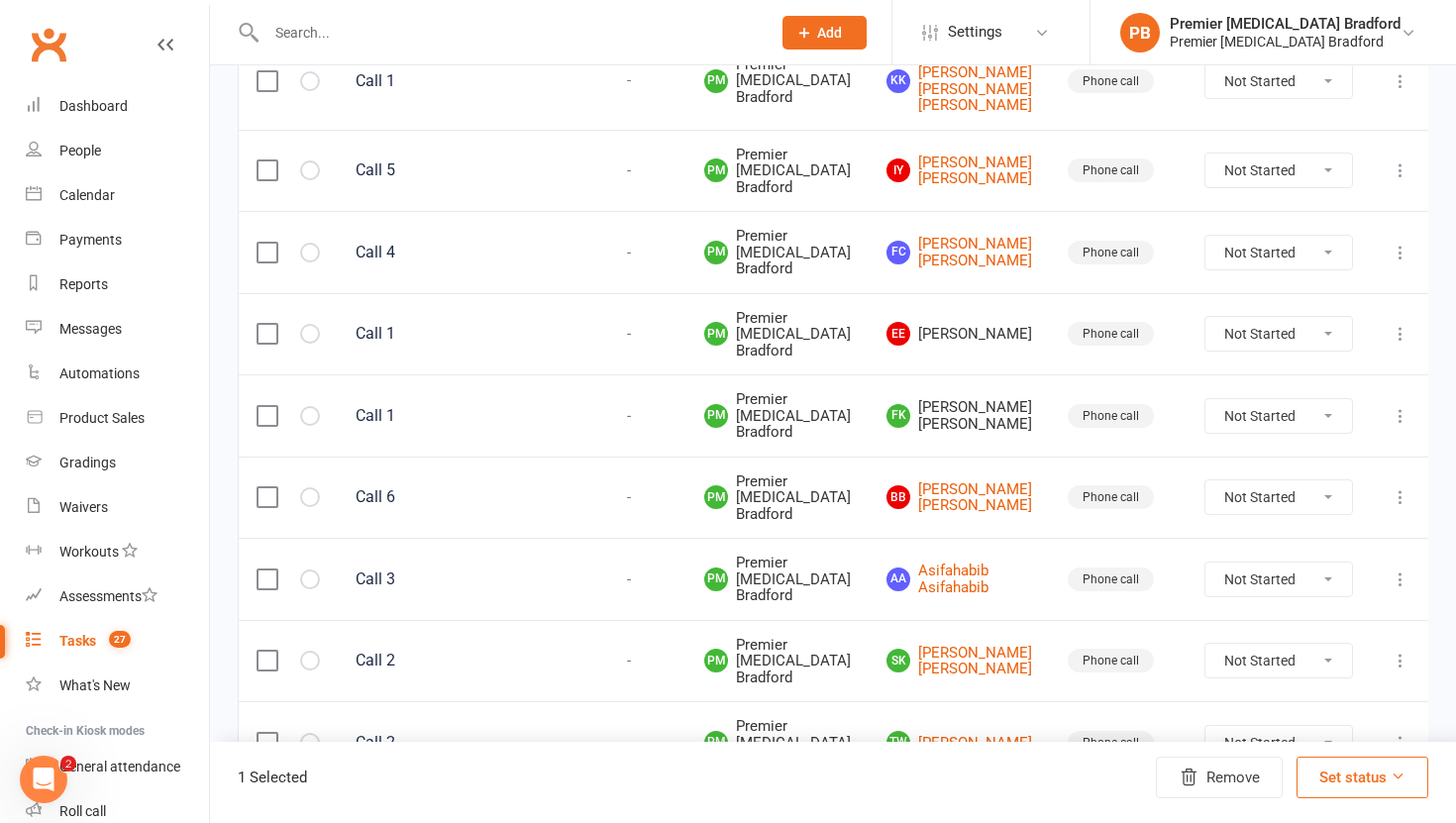 scroll, scrollTop: 522, scrollLeft: 0, axis: vertical 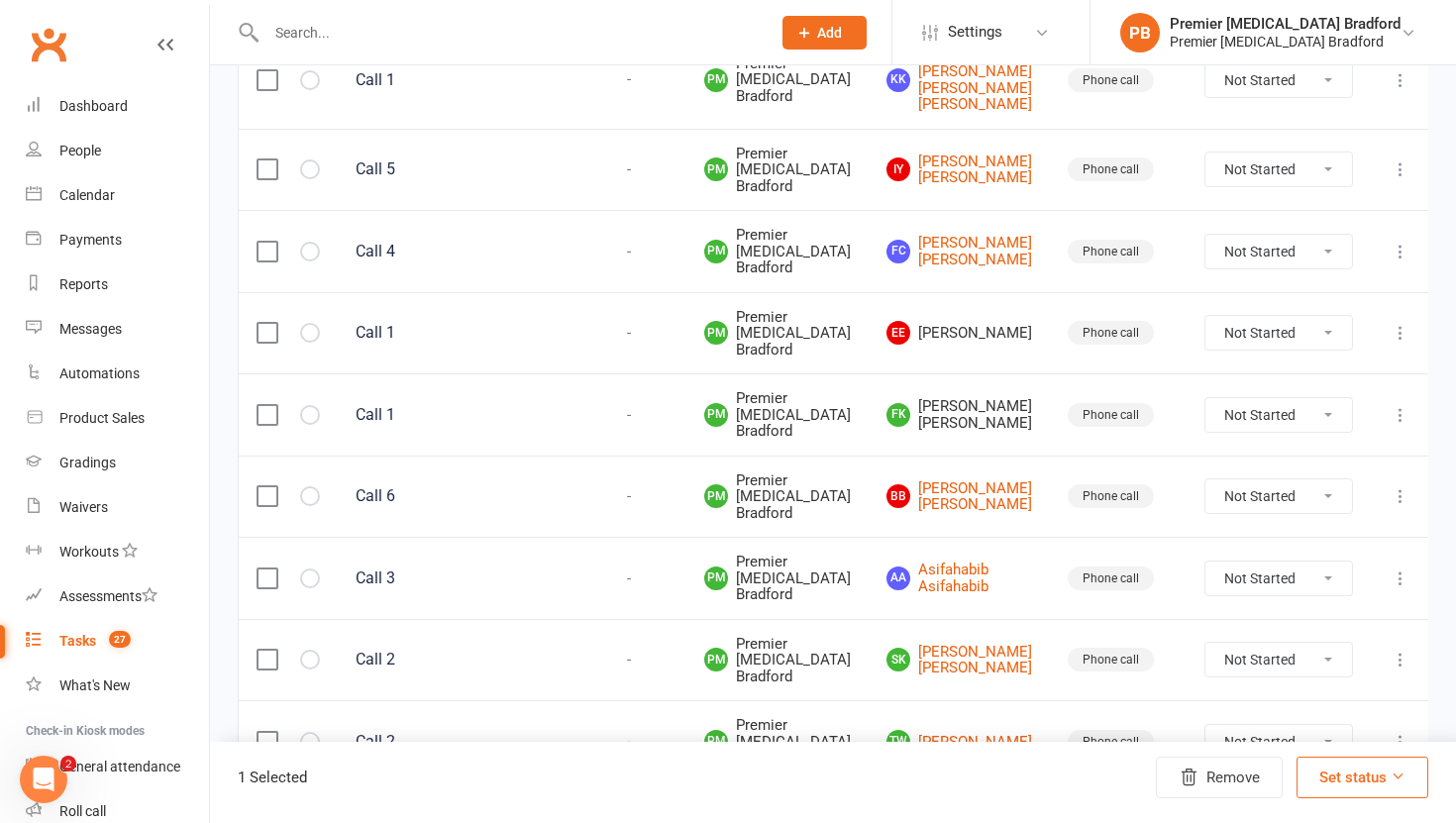 click at bounding box center [266, 333] 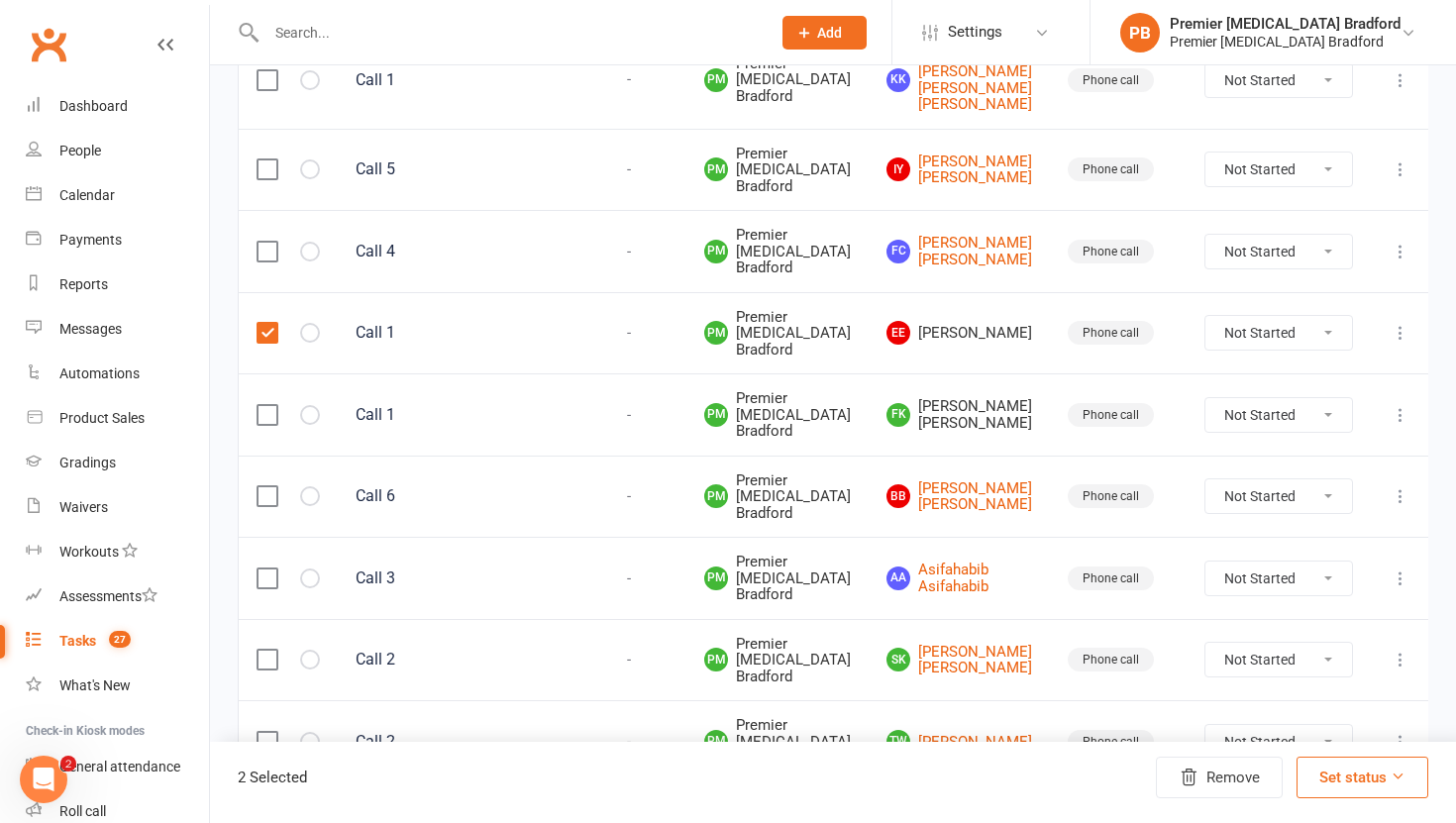 click at bounding box center (266, 415) 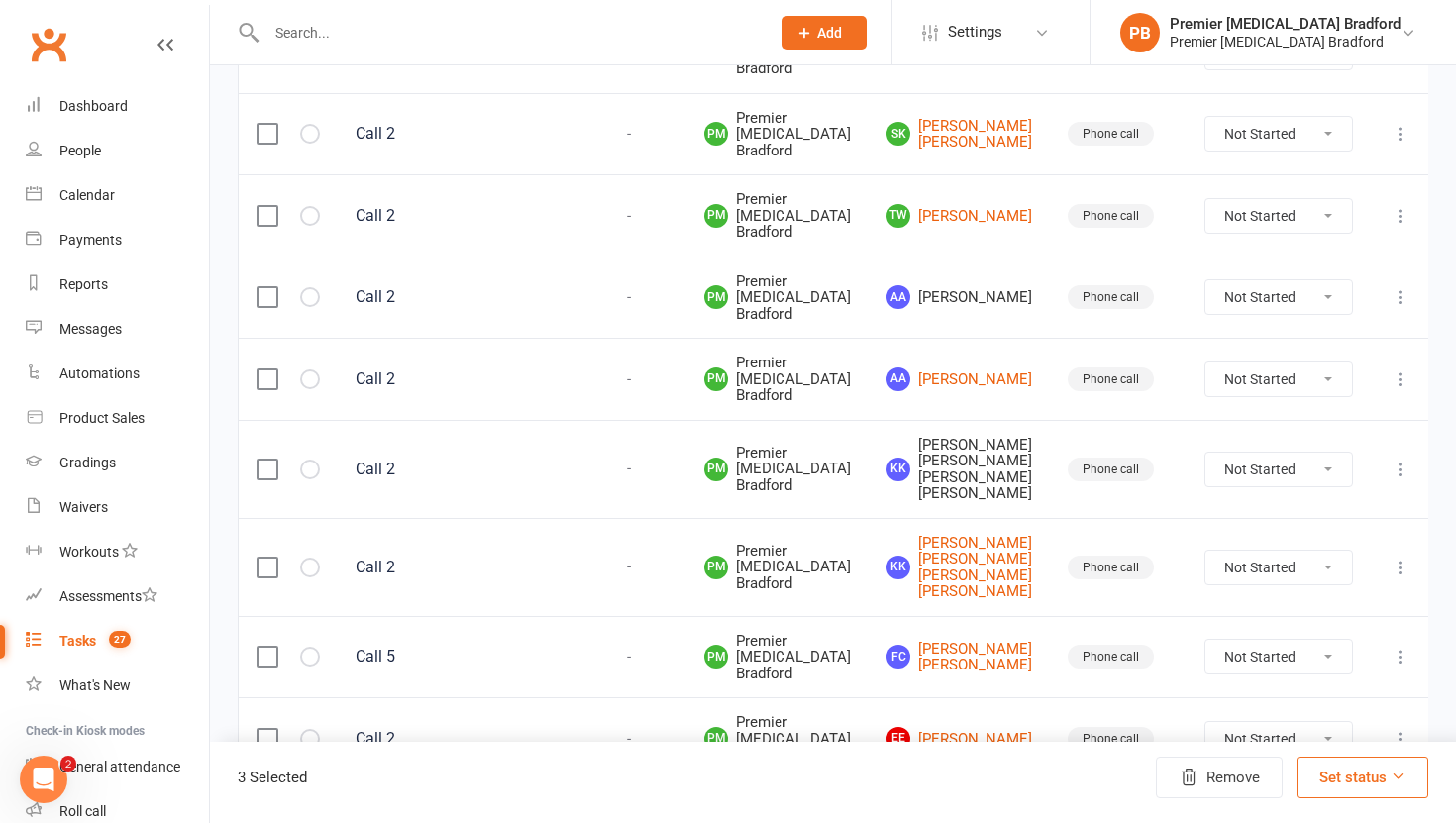 scroll, scrollTop: 1055, scrollLeft: 0, axis: vertical 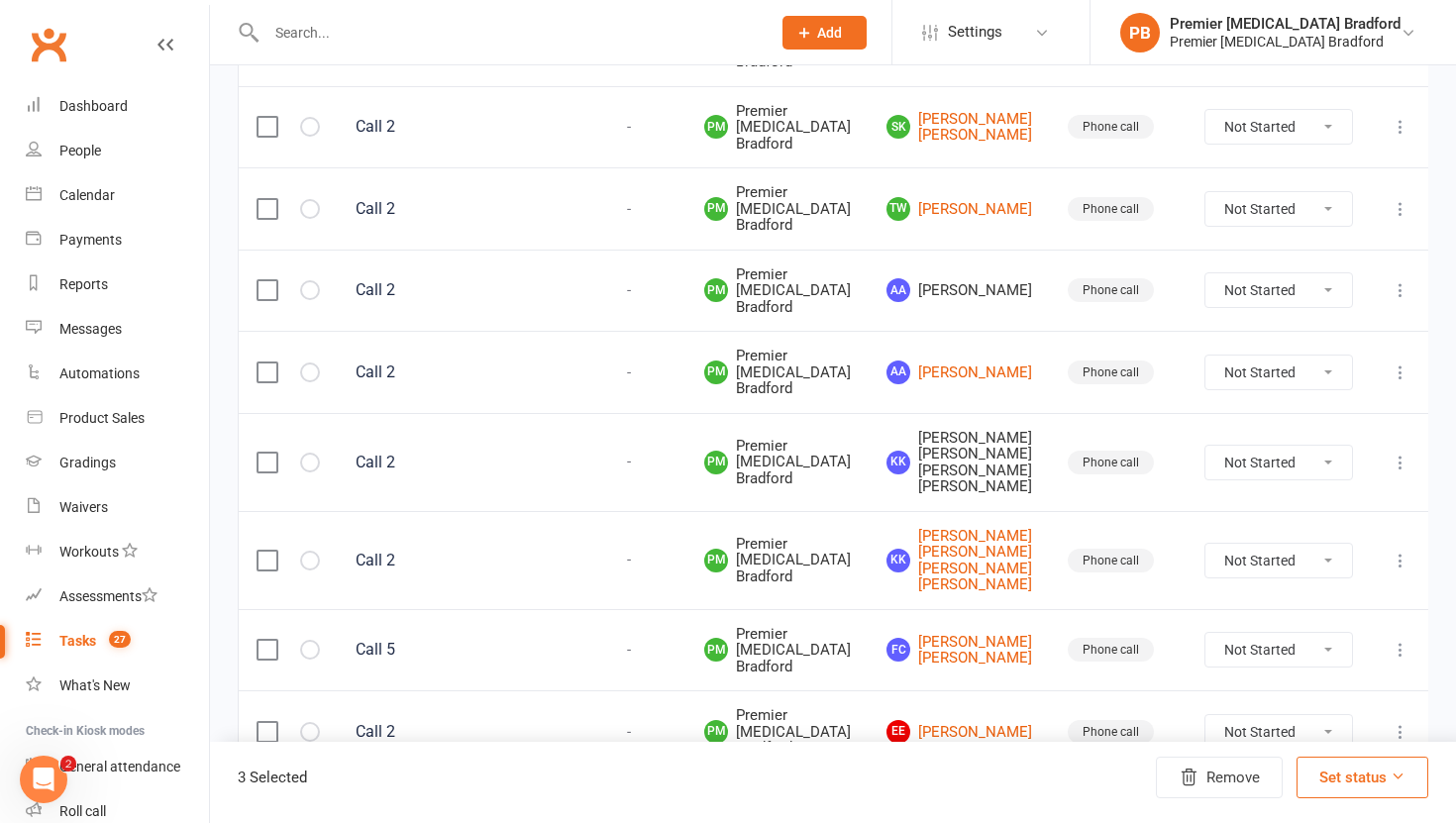 click at bounding box center [266, 290] 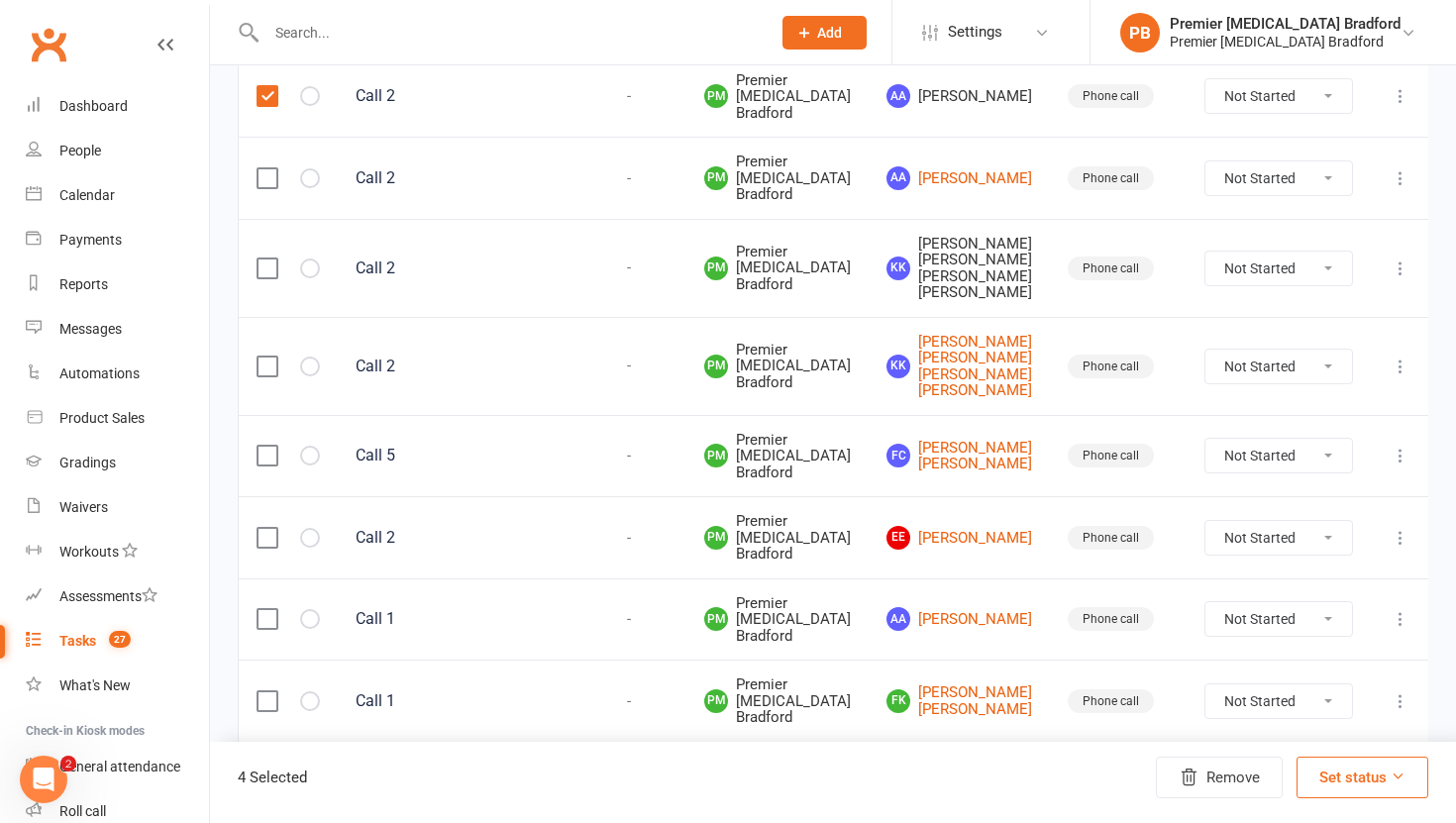 scroll, scrollTop: 1250, scrollLeft: 0, axis: vertical 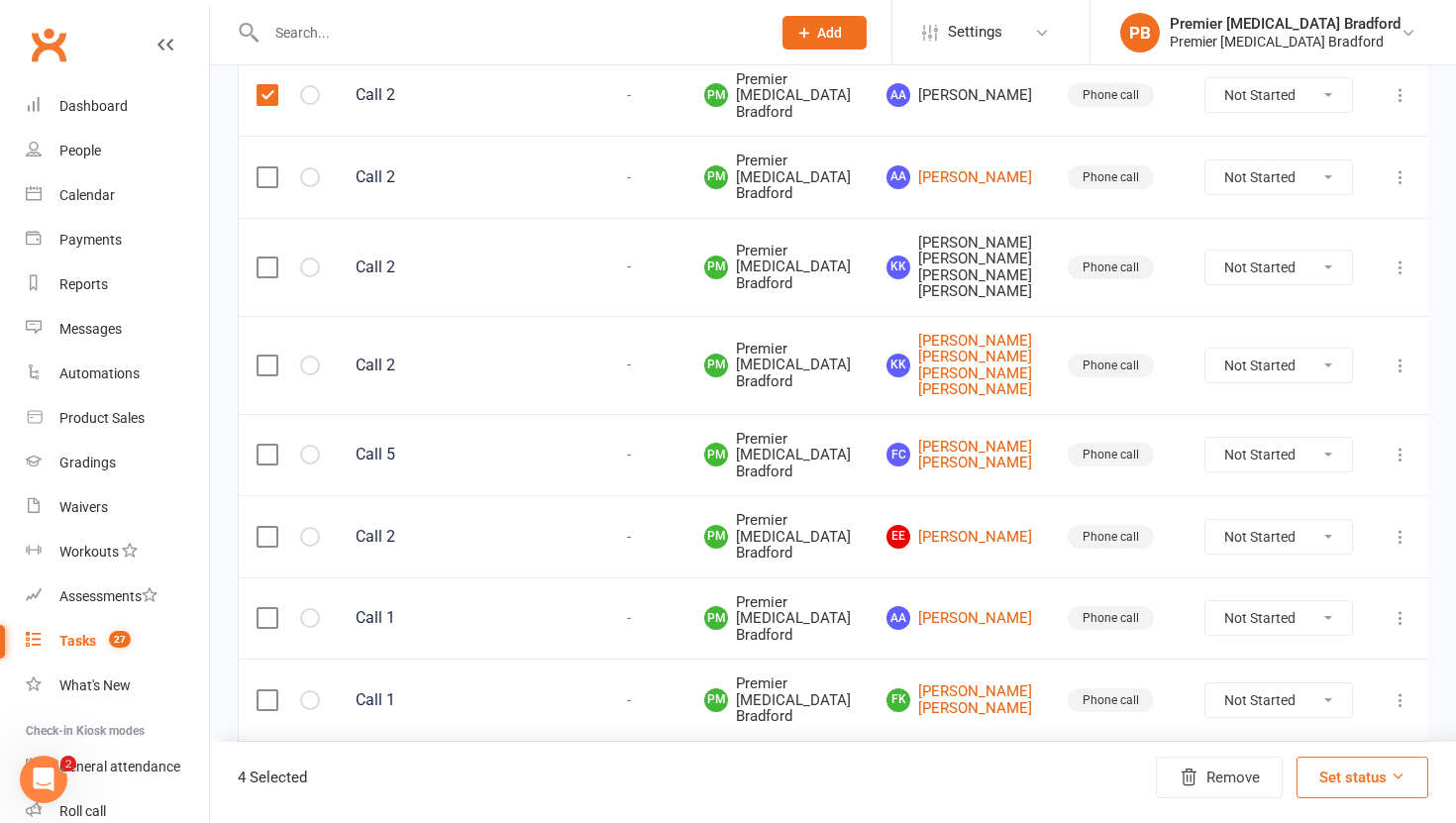 click at bounding box center (266, 267) 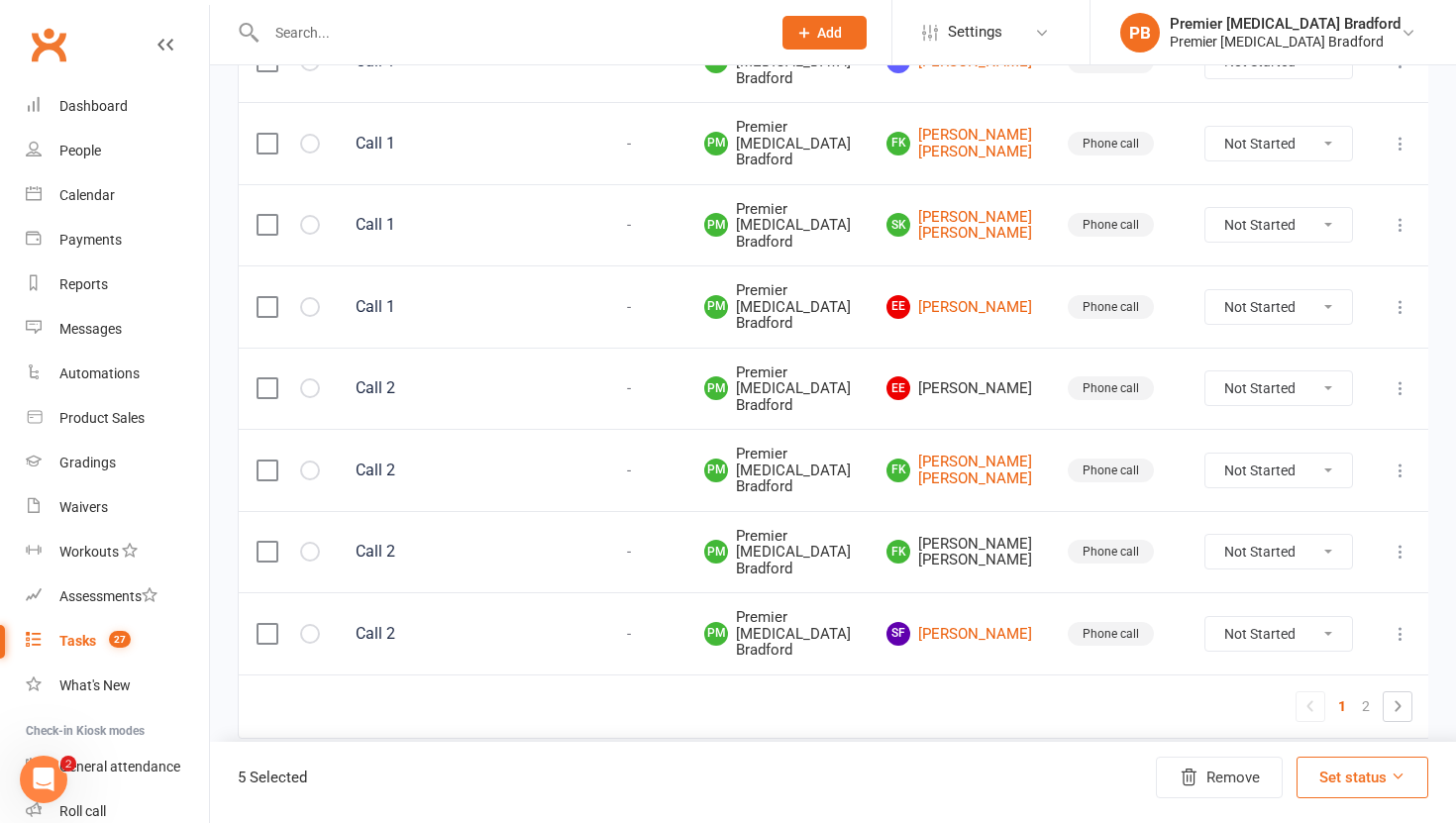 scroll, scrollTop: 2043, scrollLeft: 0, axis: vertical 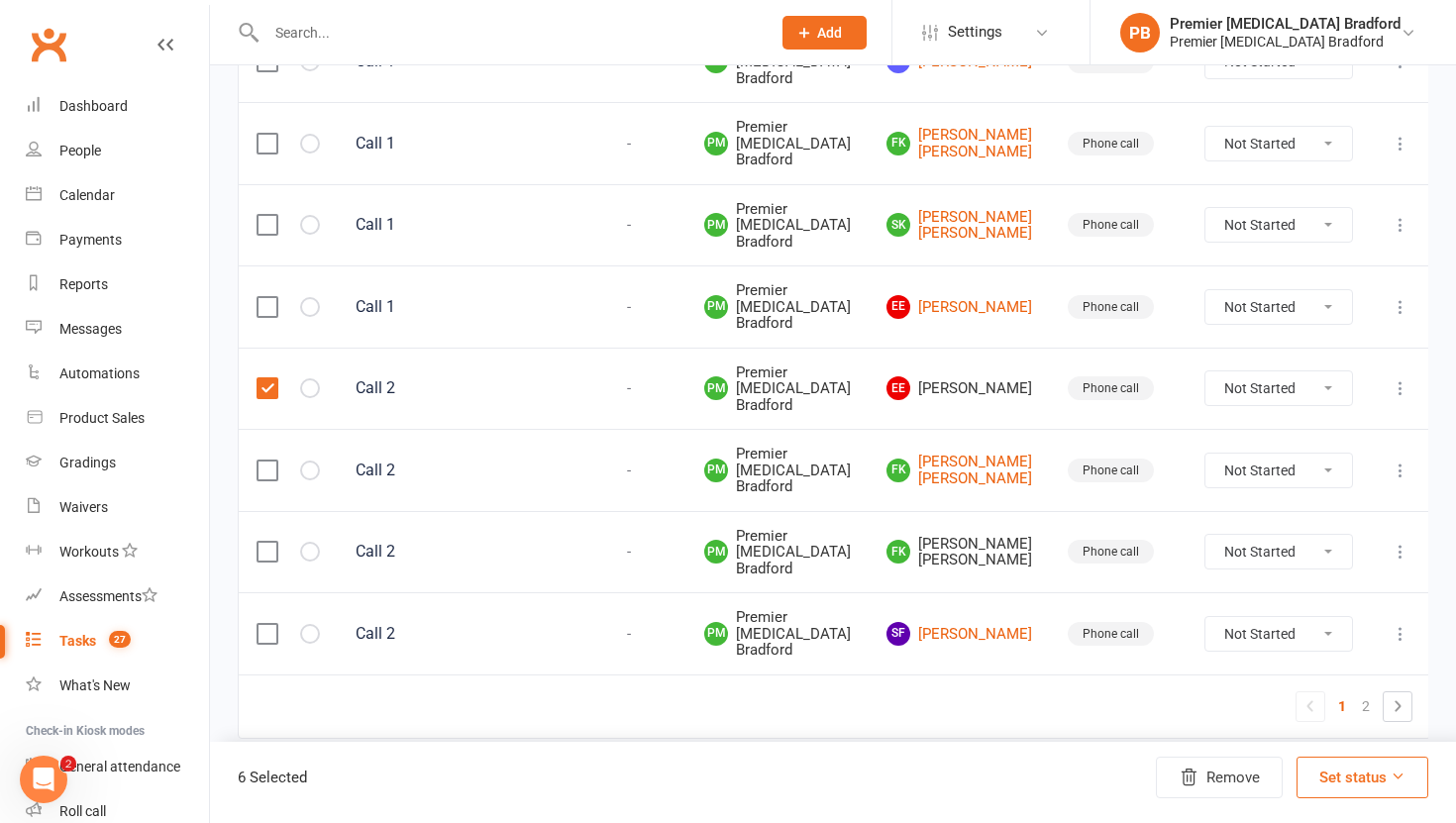 click at bounding box center (266, 552) 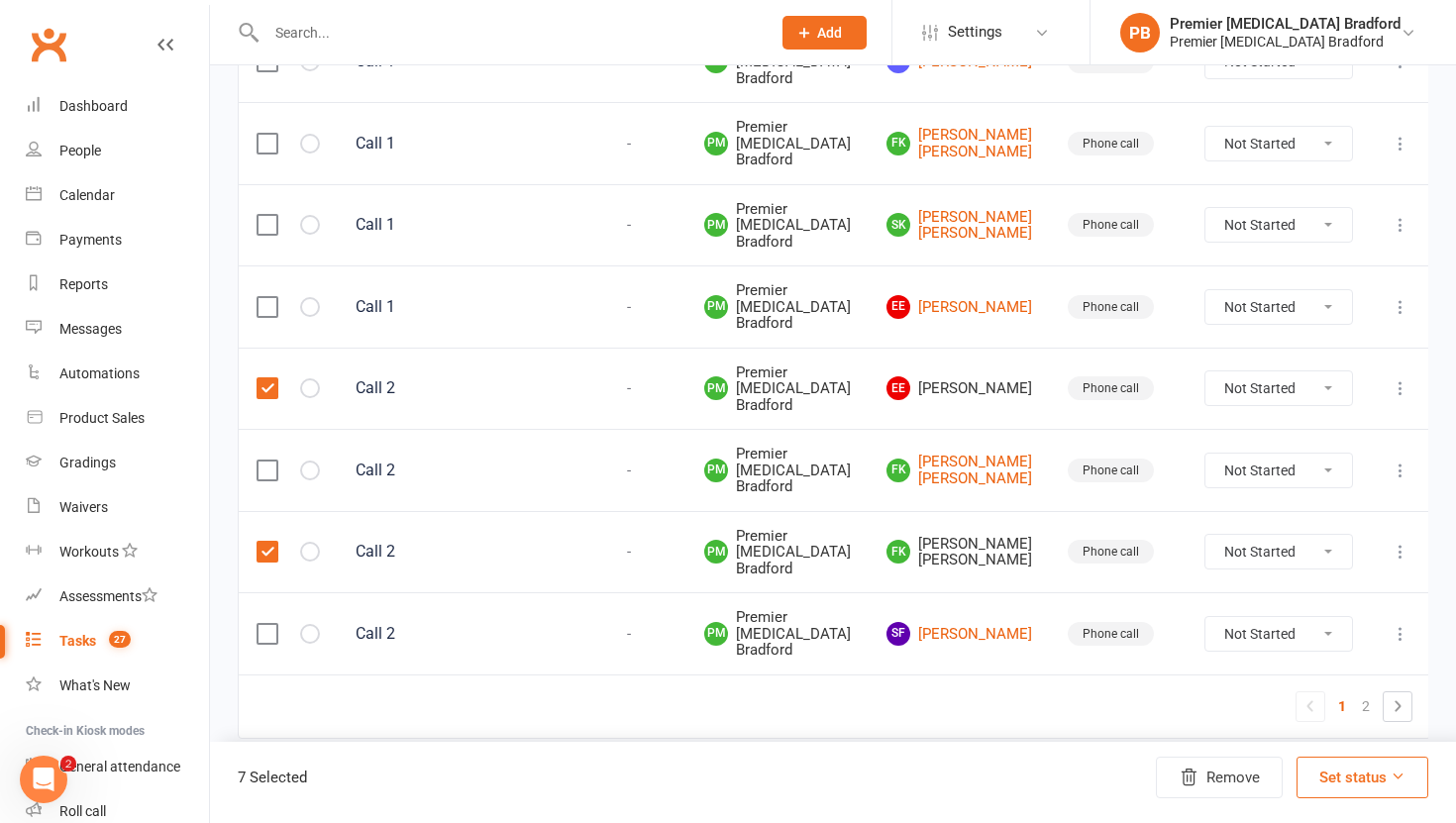 scroll, scrollTop: 2148, scrollLeft: 0, axis: vertical 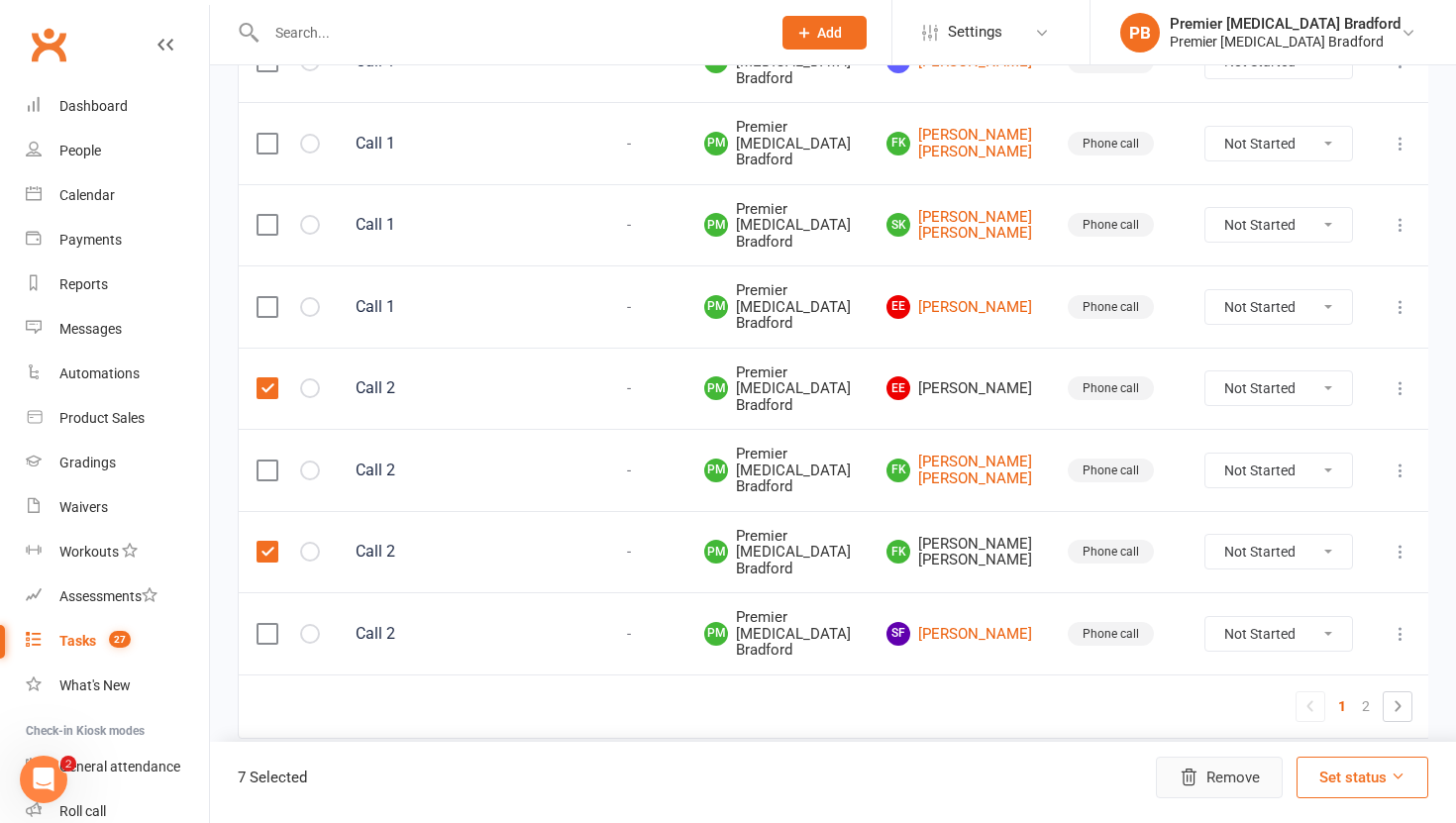 click on "Remove" at bounding box center (1219, 777) 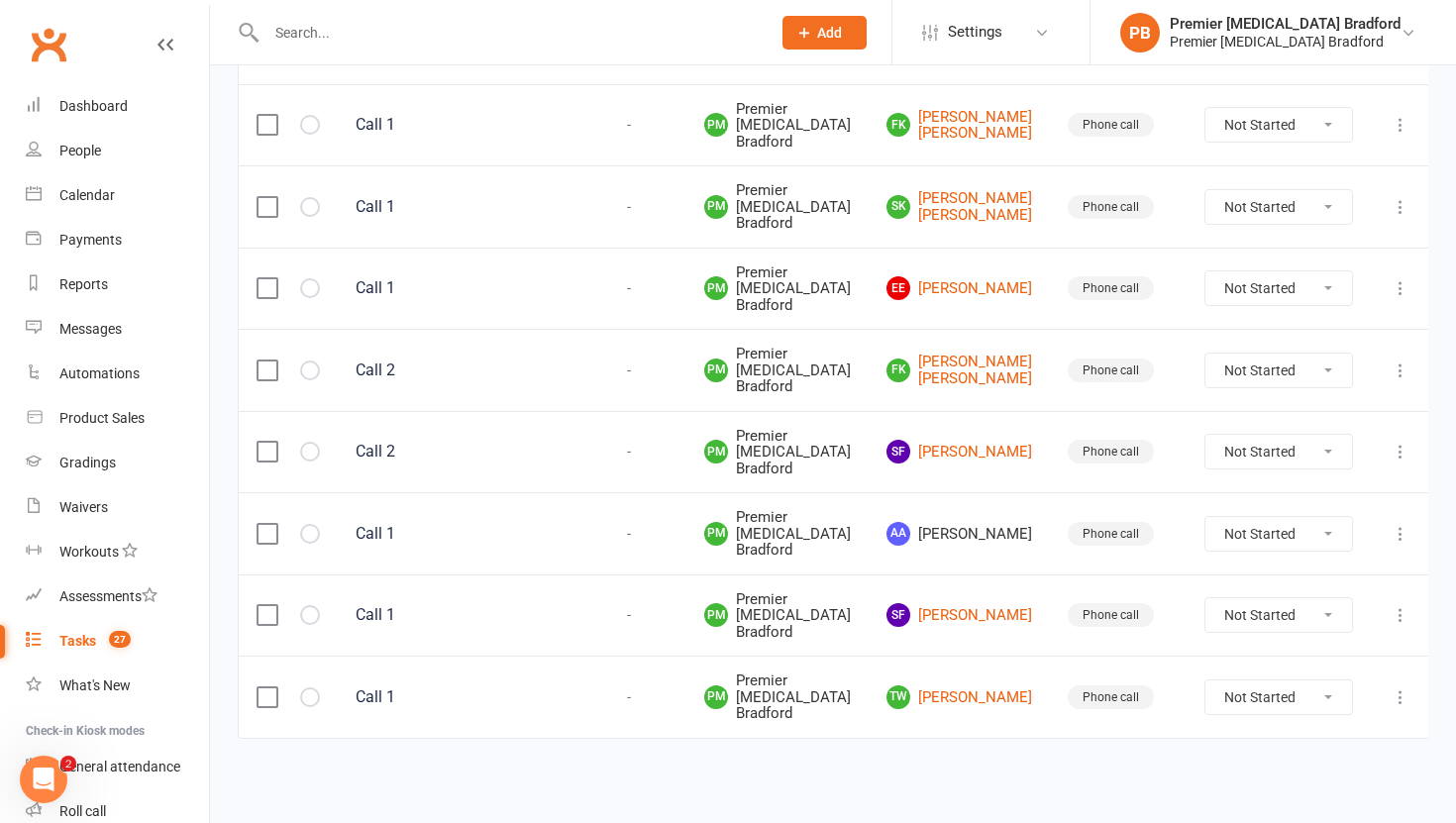 scroll, scrollTop: 1694, scrollLeft: 0, axis: vertical 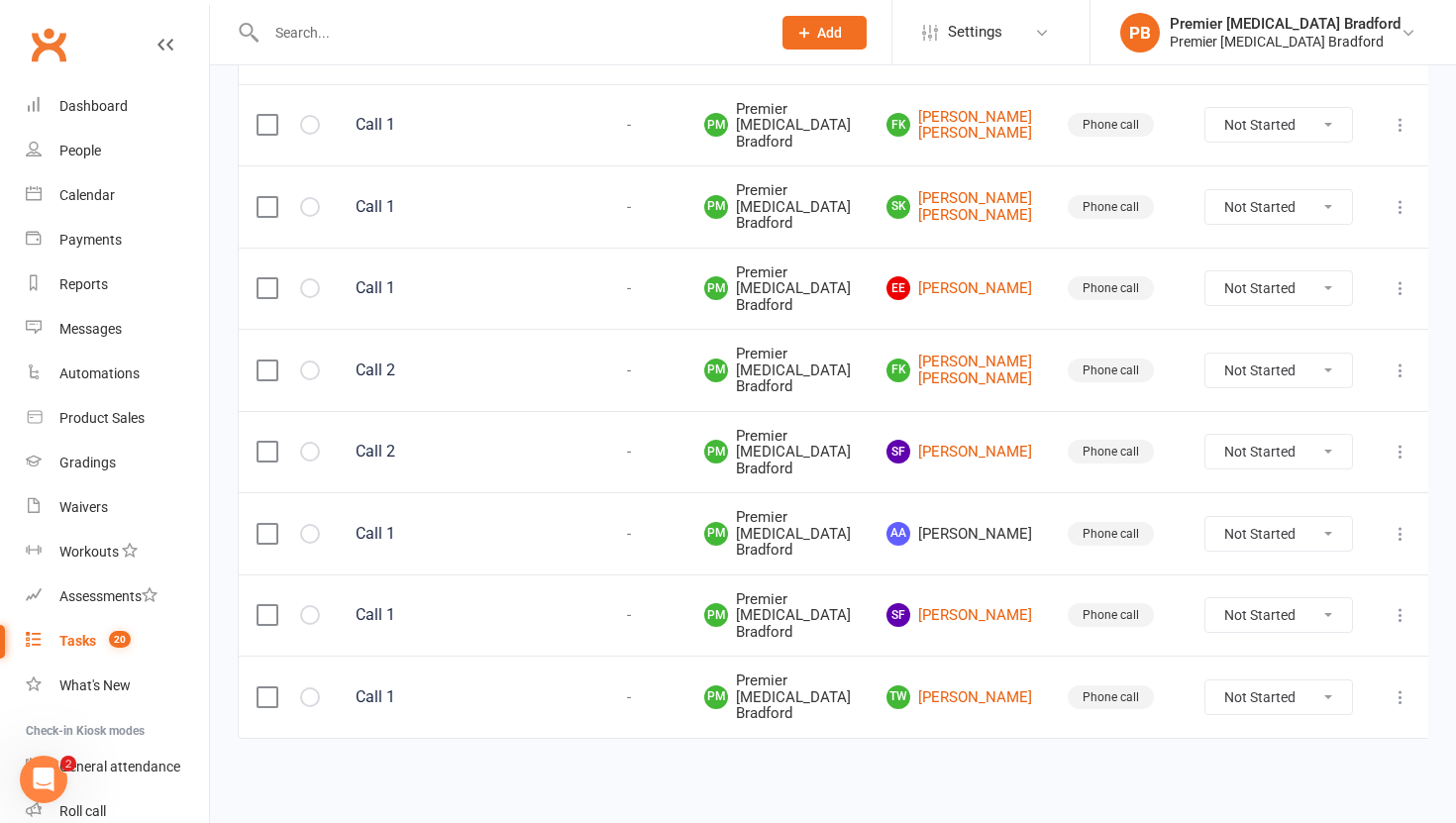 click at bounding box center [266, 534] 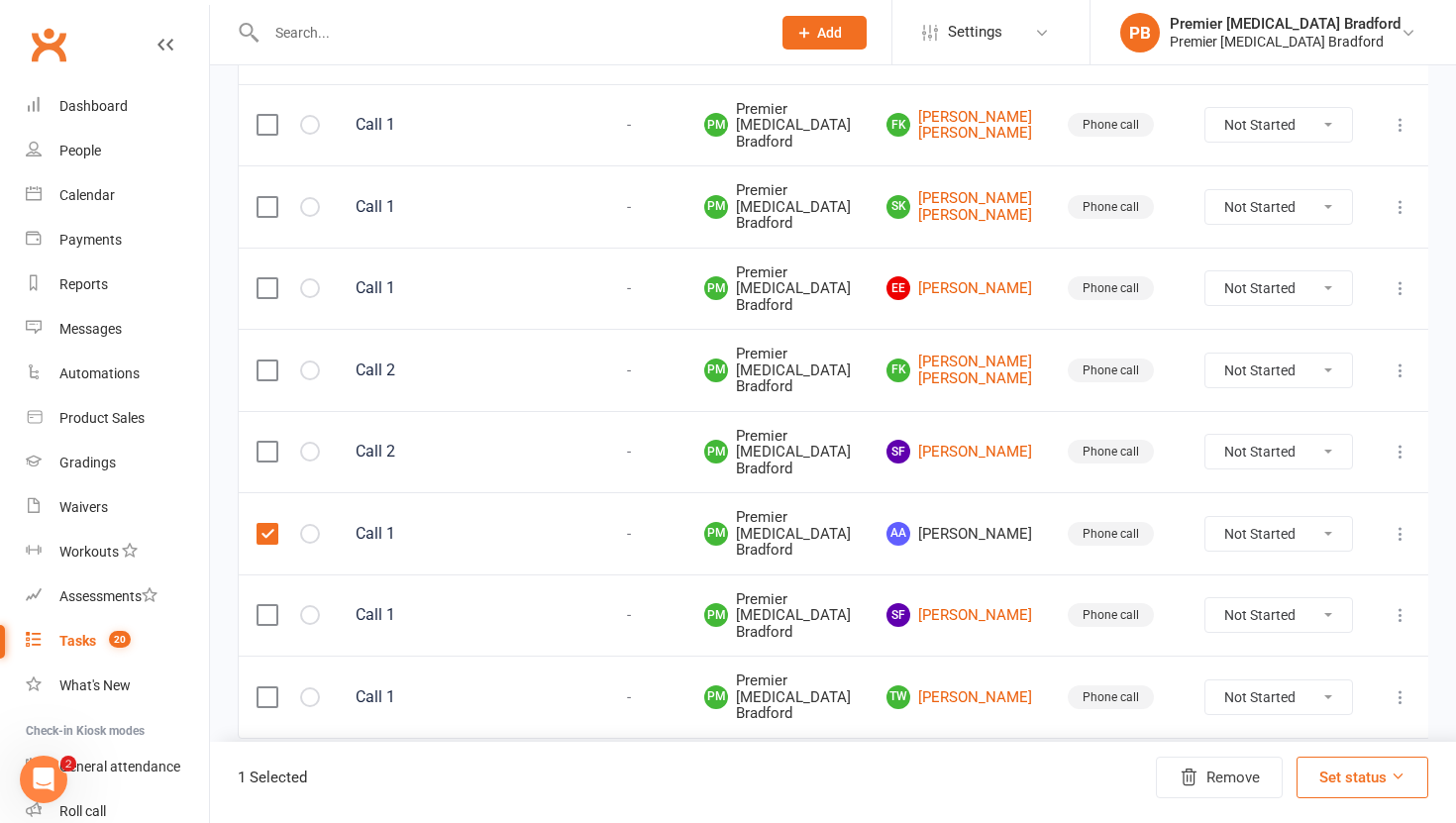 scroll, scrollTop: 1661, scrollLeft: 0, axis: vertical 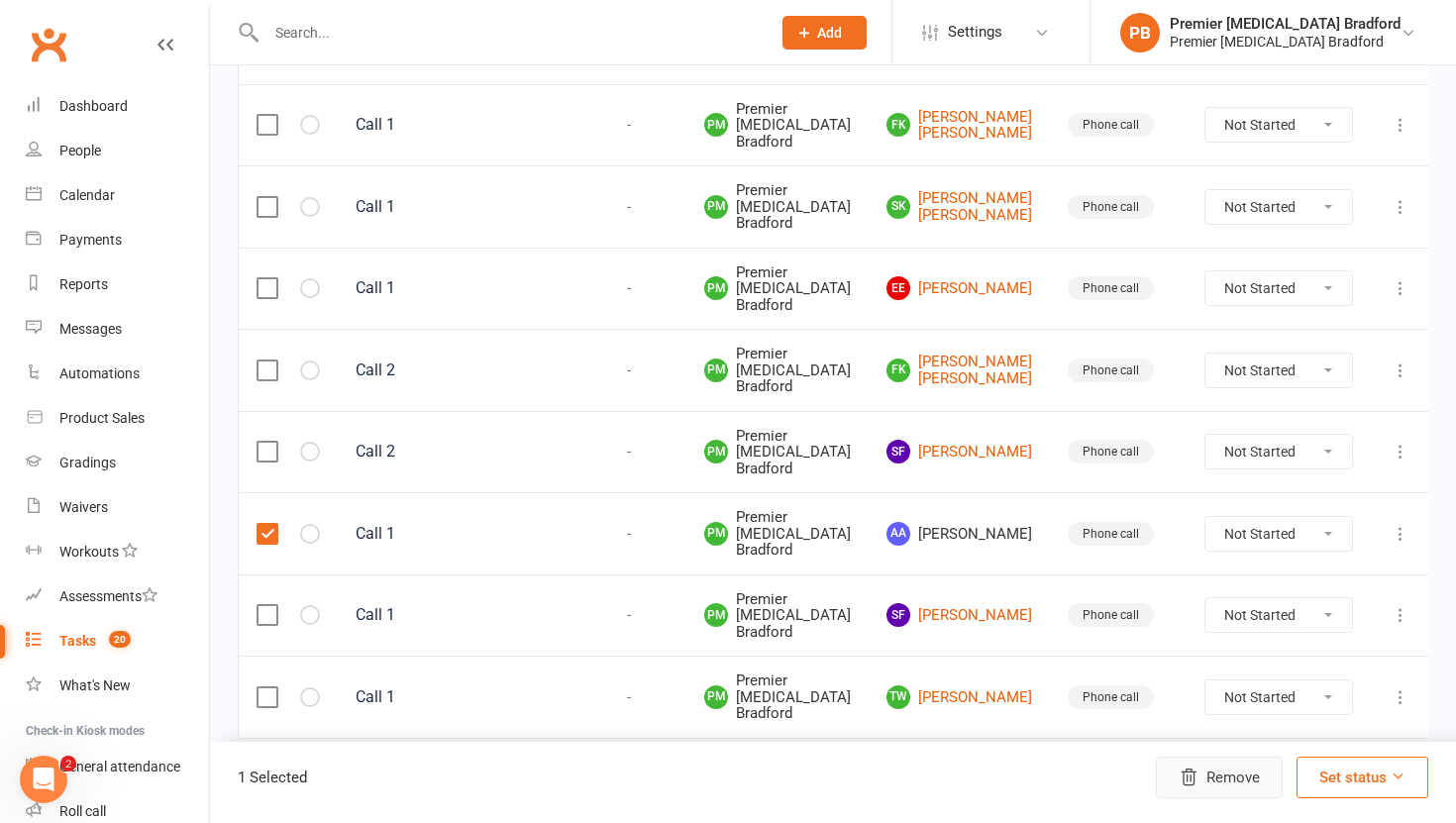 click on "Remove" at bounding box center [1219, 777] 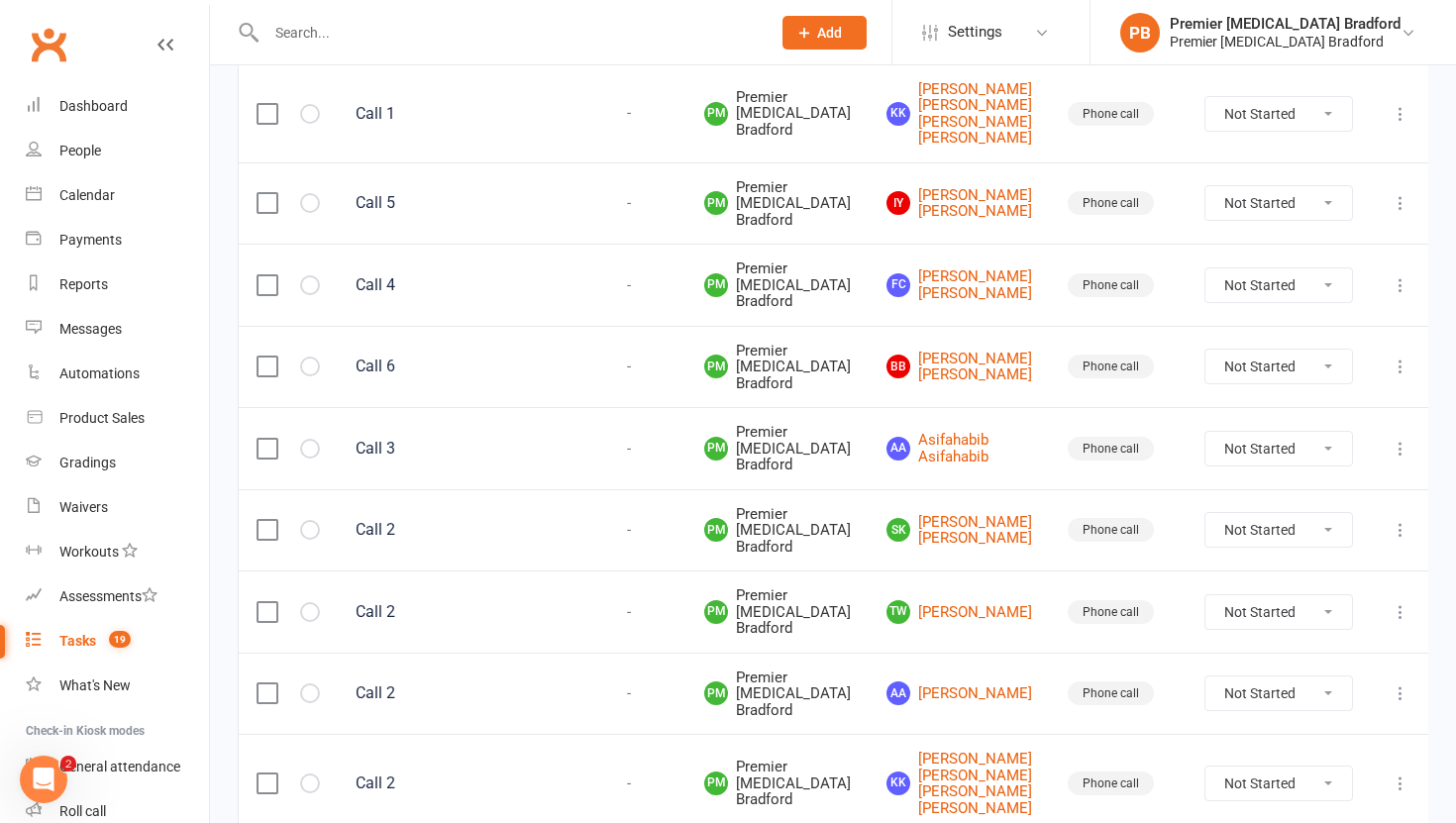 scroll, scrollTop: 0, scrollLeft: 0, axis: both 